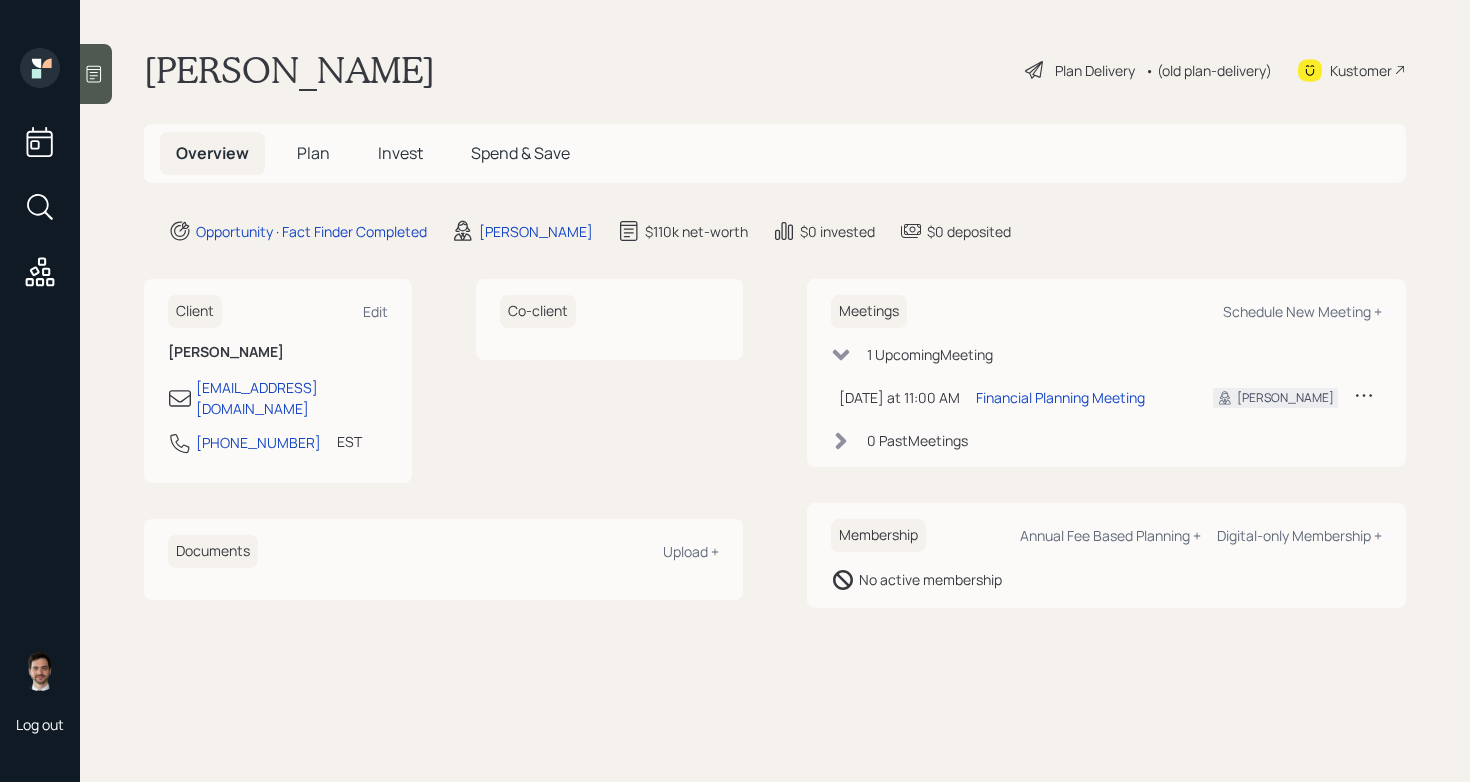 scroll, scrollTop: 0, scrollLeft: 0, axis: both 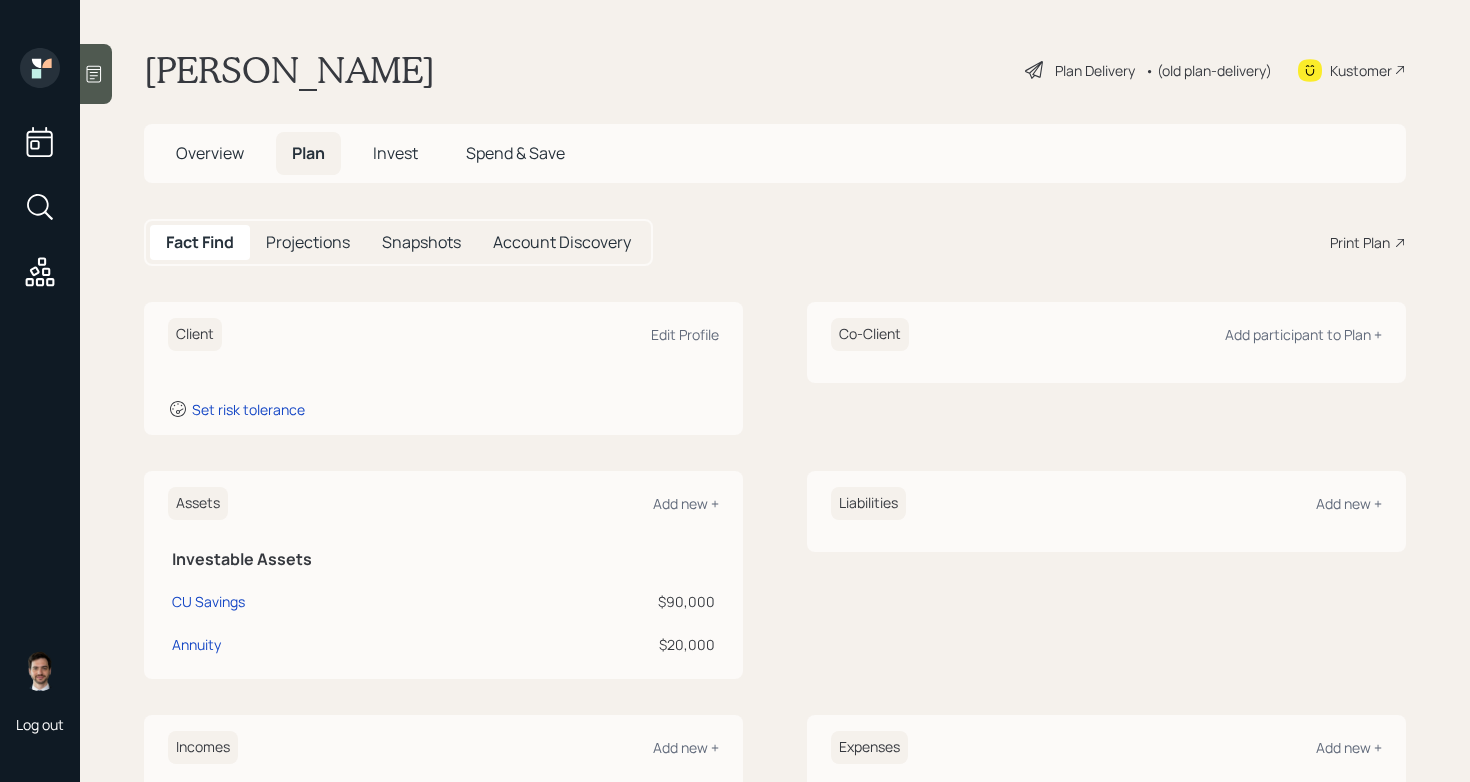 click on "Fact Find Projections Snapshots Account Discovery Print Plan" at bounding box center (775, 242) 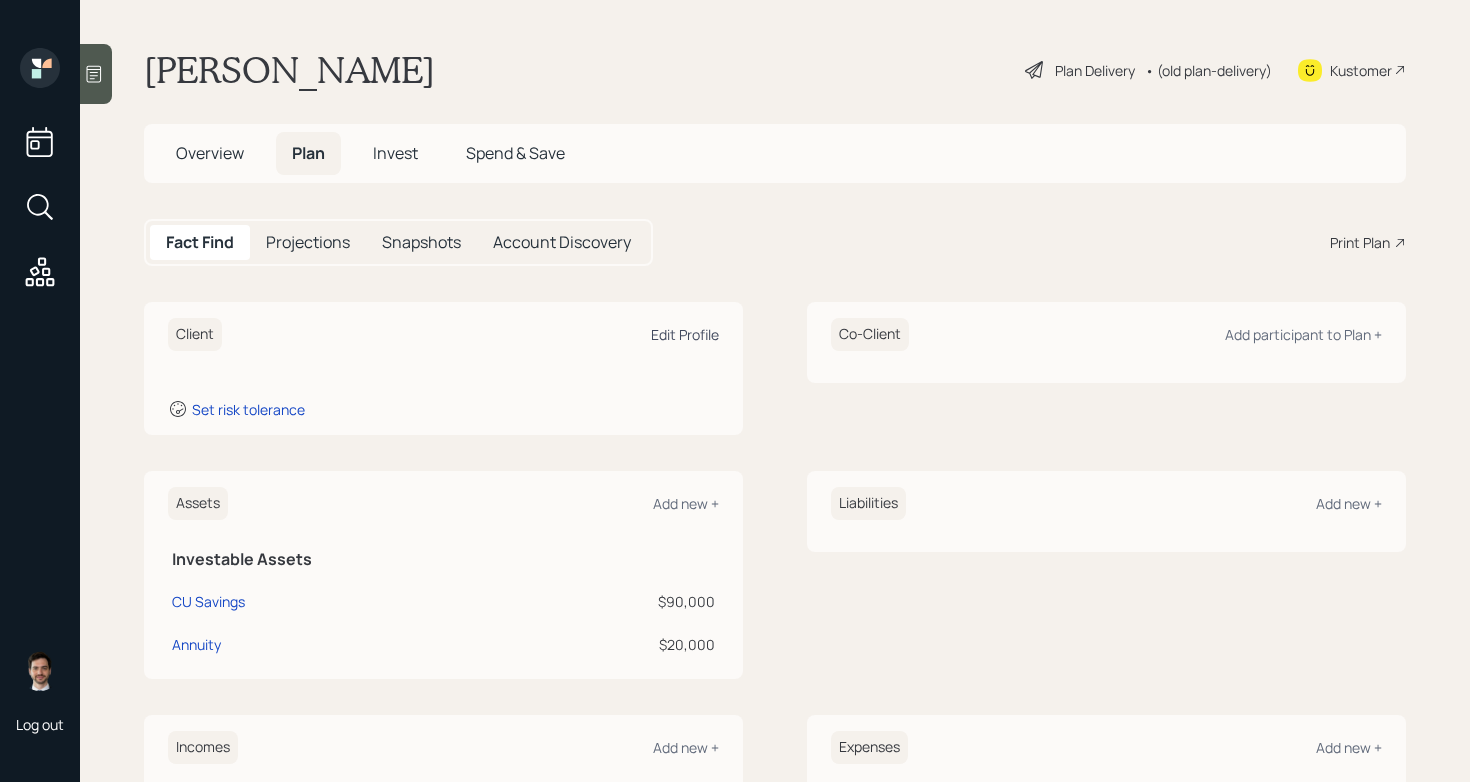 click on "Edit Profile" at bounding box center [685, 334] 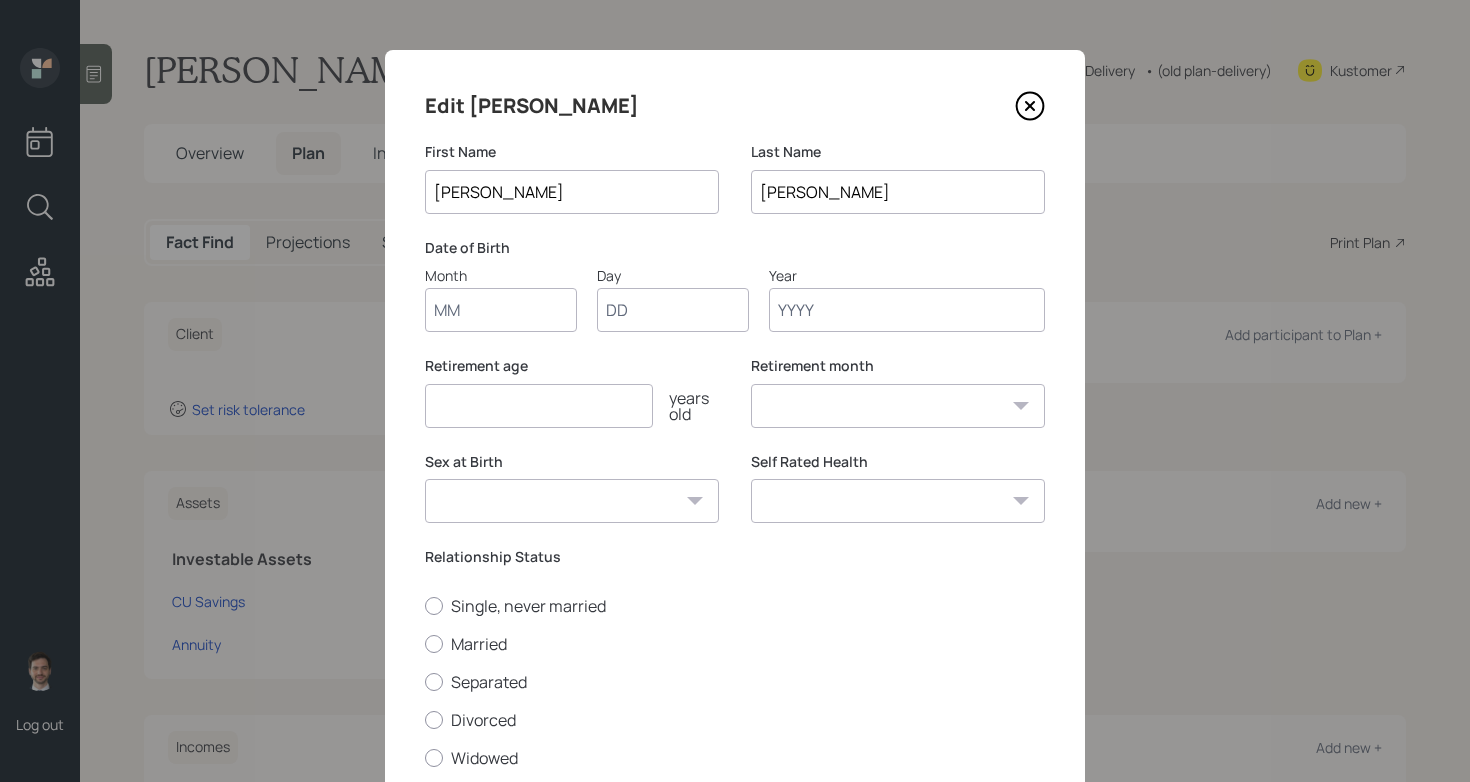 click on "Month" at bounding box center [501, 310] 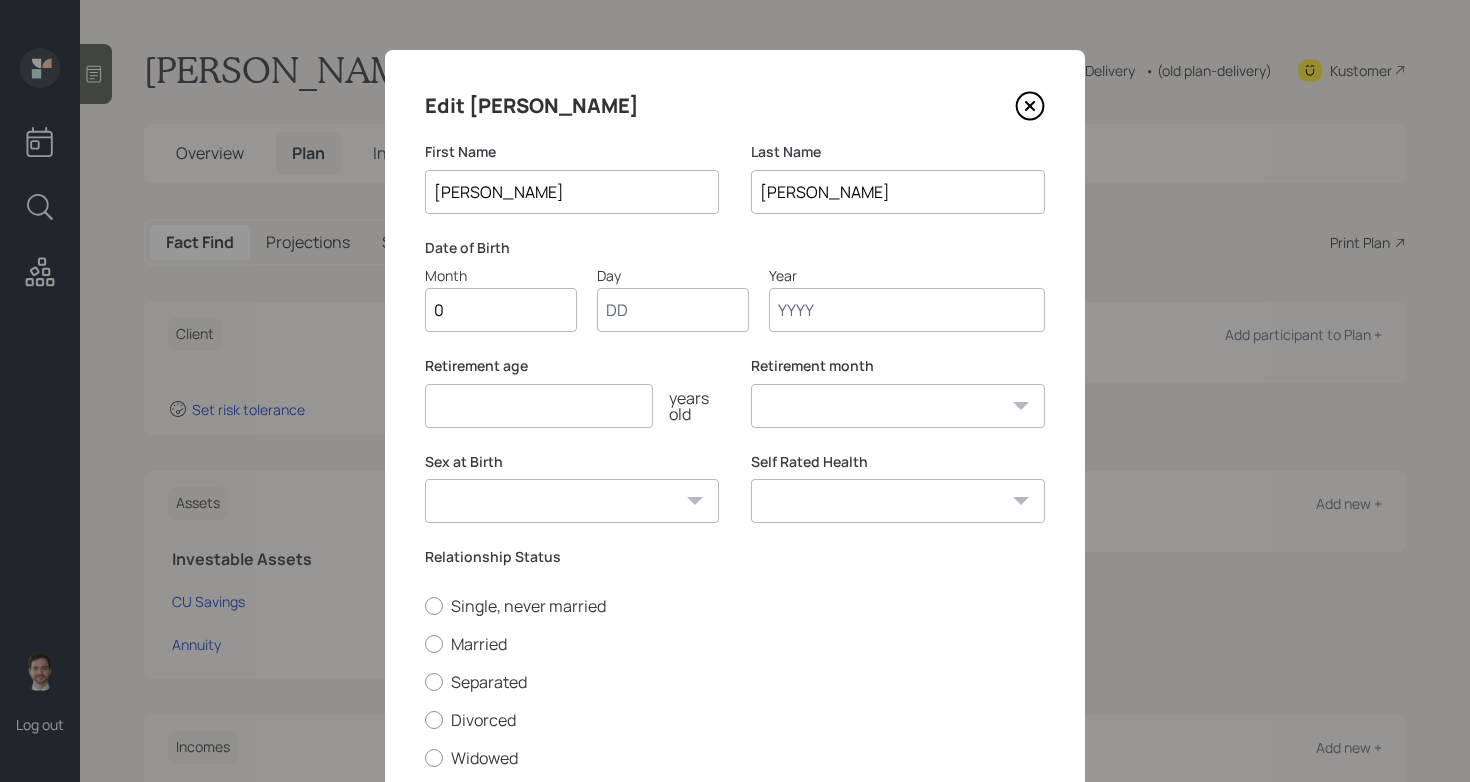 type on "05" 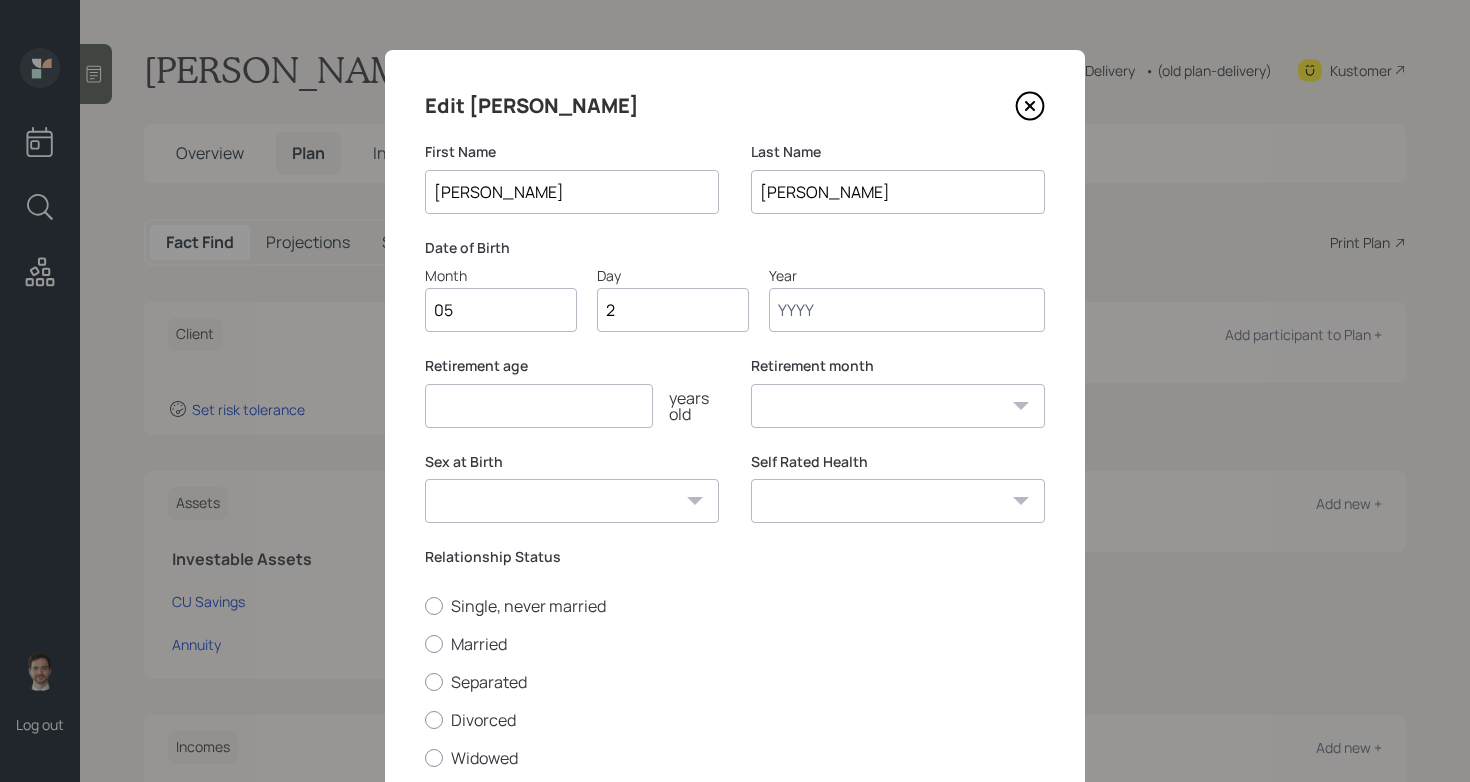 type on "21" 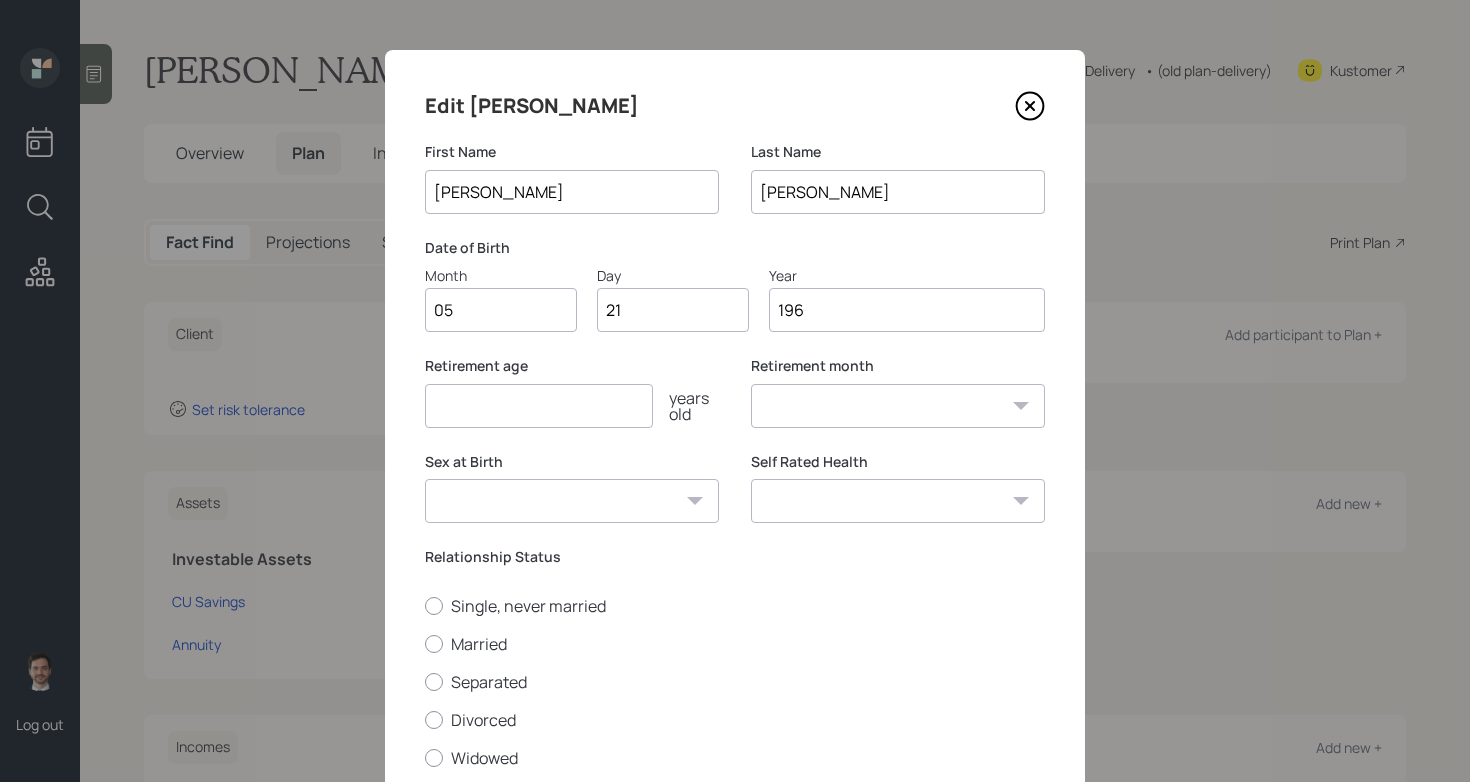 type on "1960" 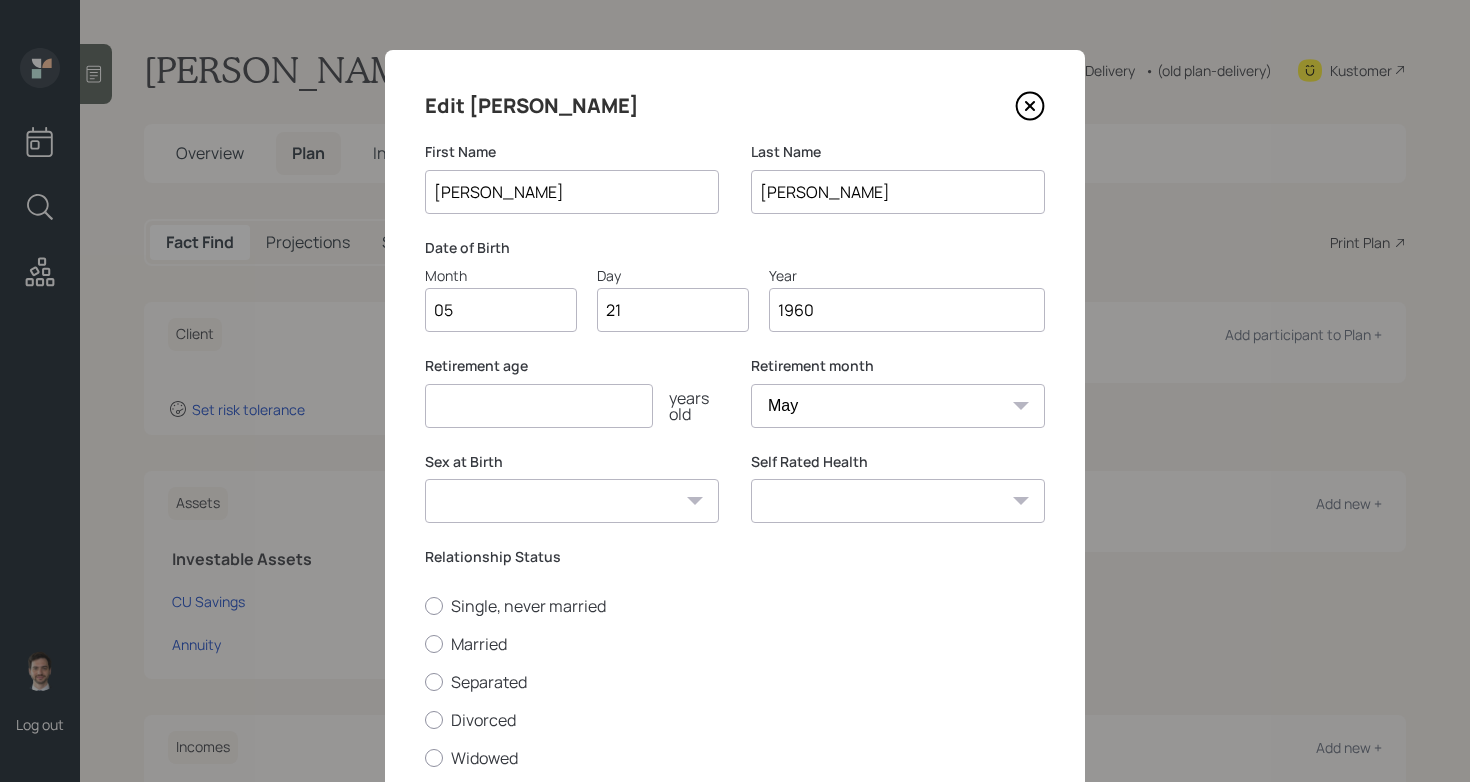 type on "1960" 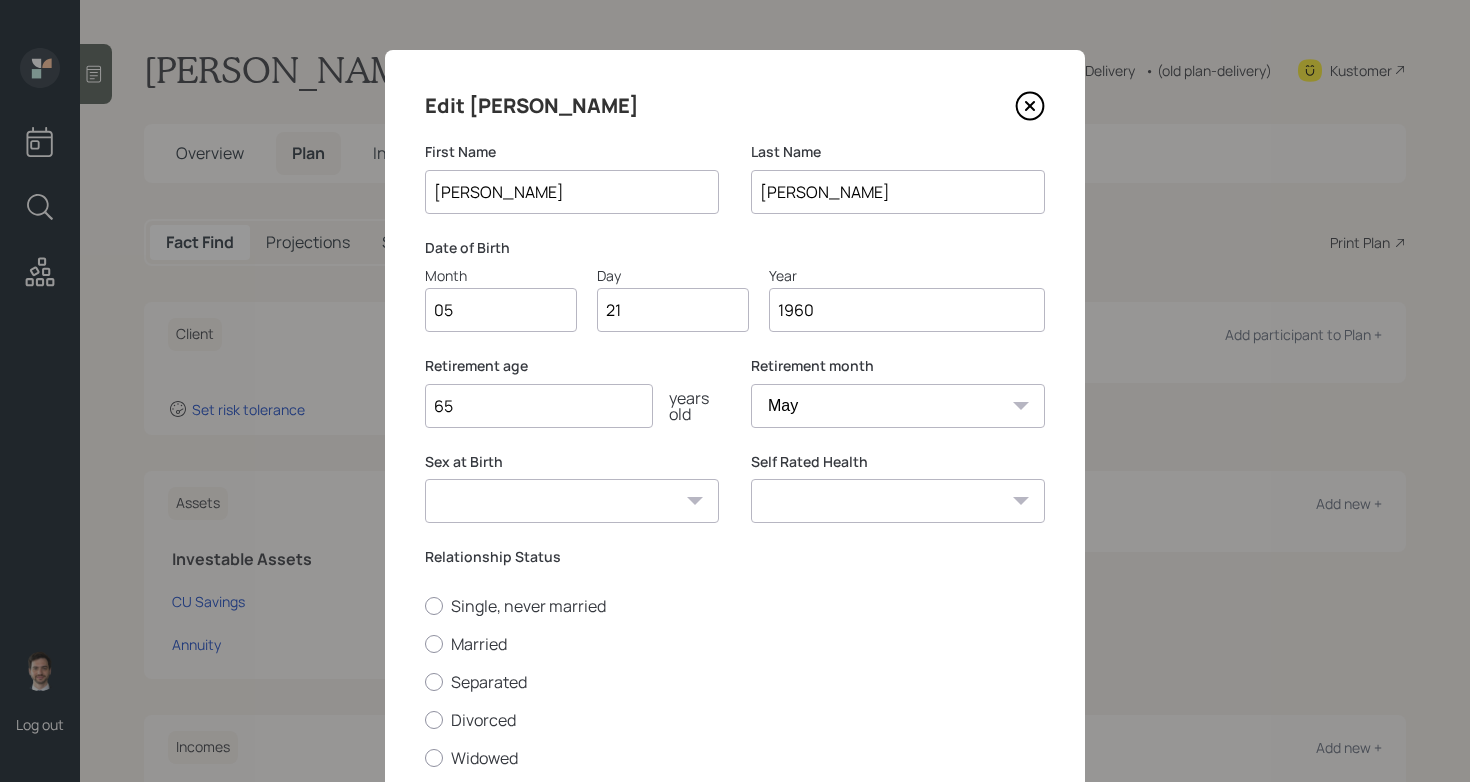 scroll, scrollTop: 145, scrollLeft: 0, axis: vertical 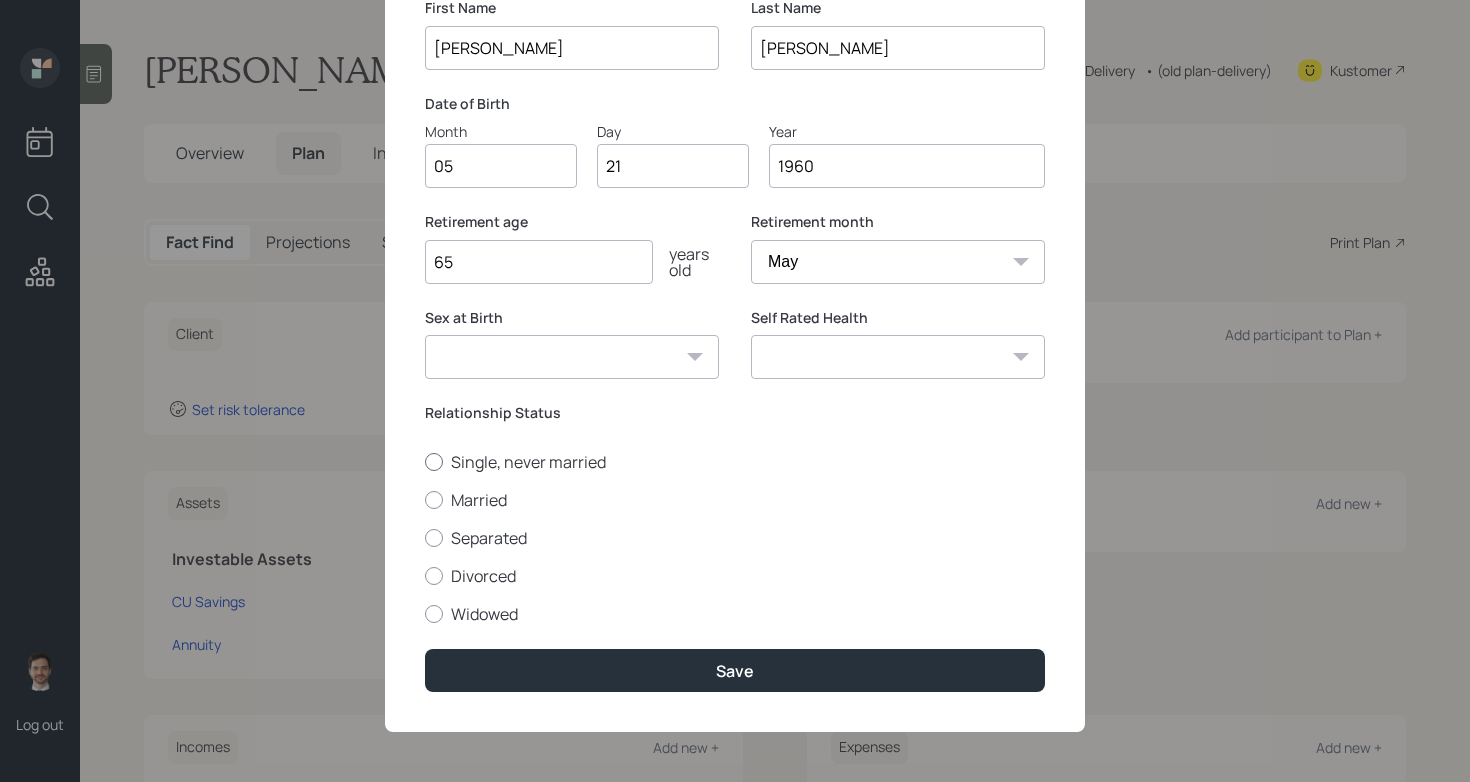 type on "65" 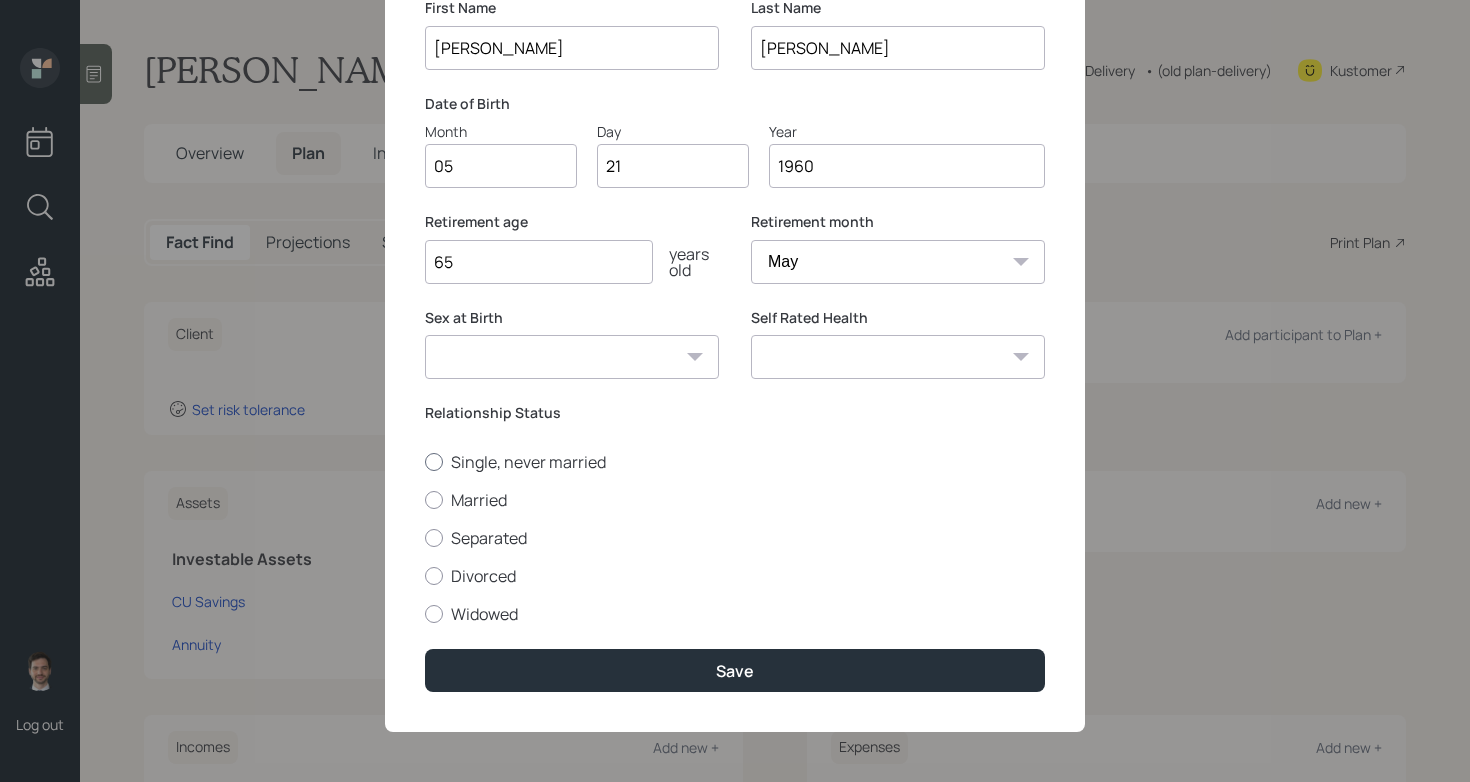 radio on "true" 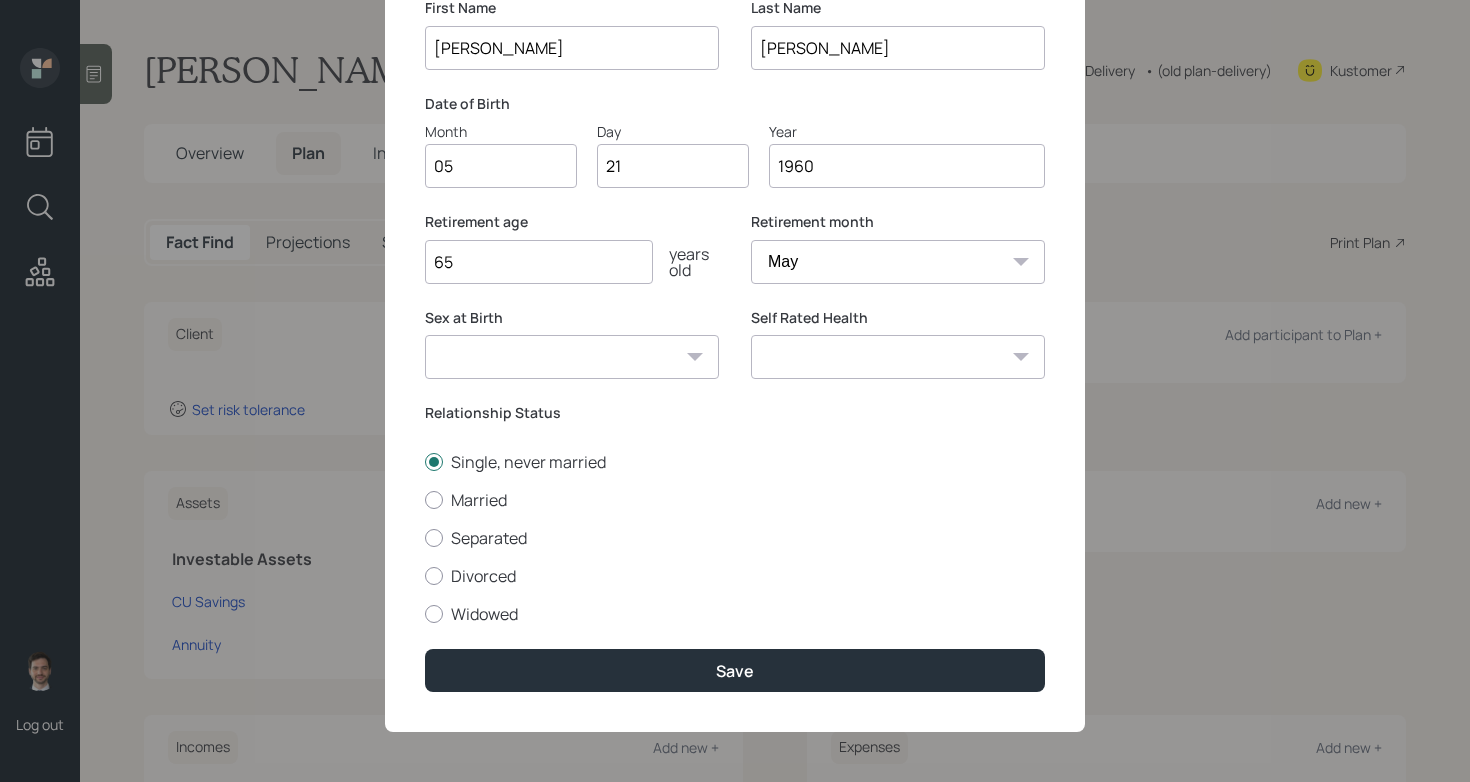 click on "Excellent Very Good Good Fair Poor" at bounding box center (898, 357) 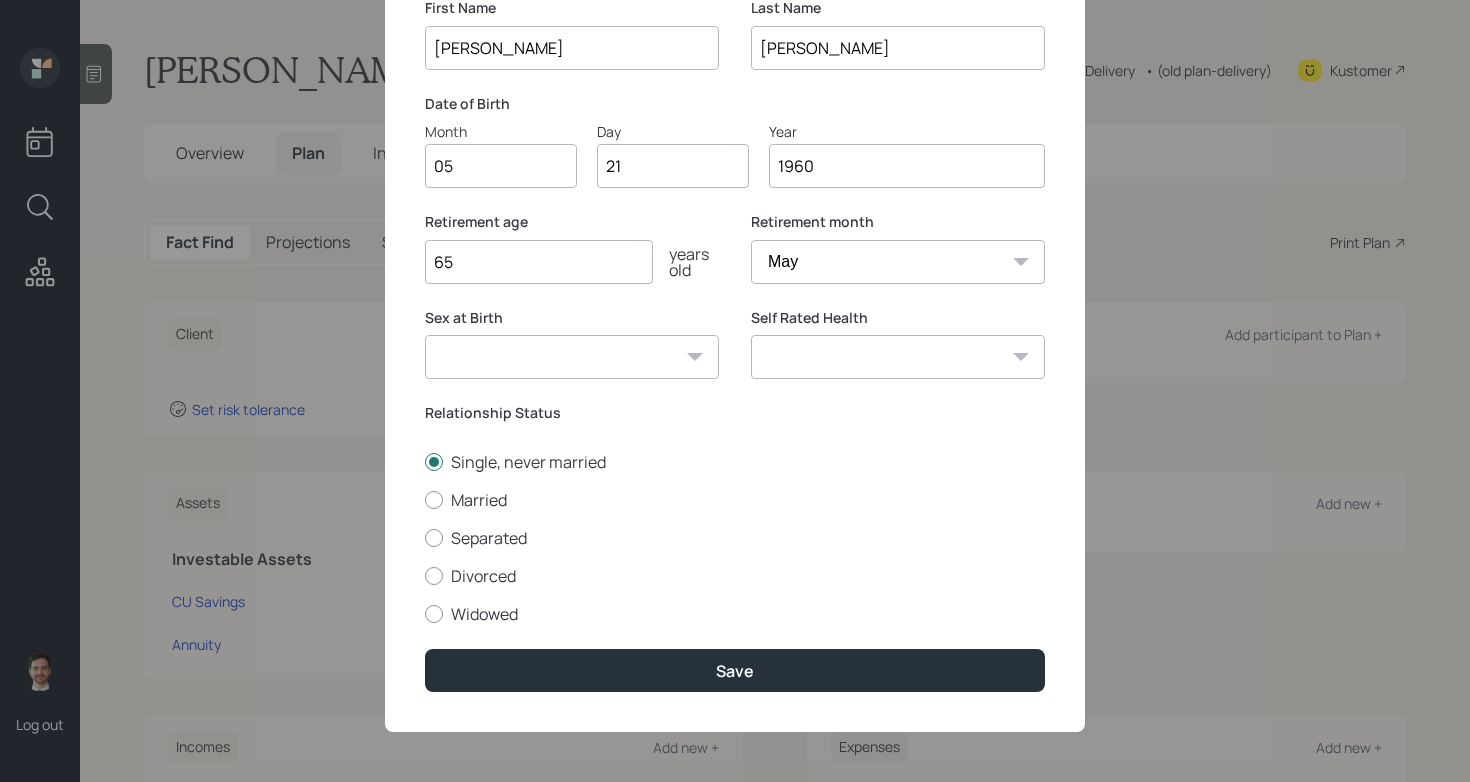 select on "good" 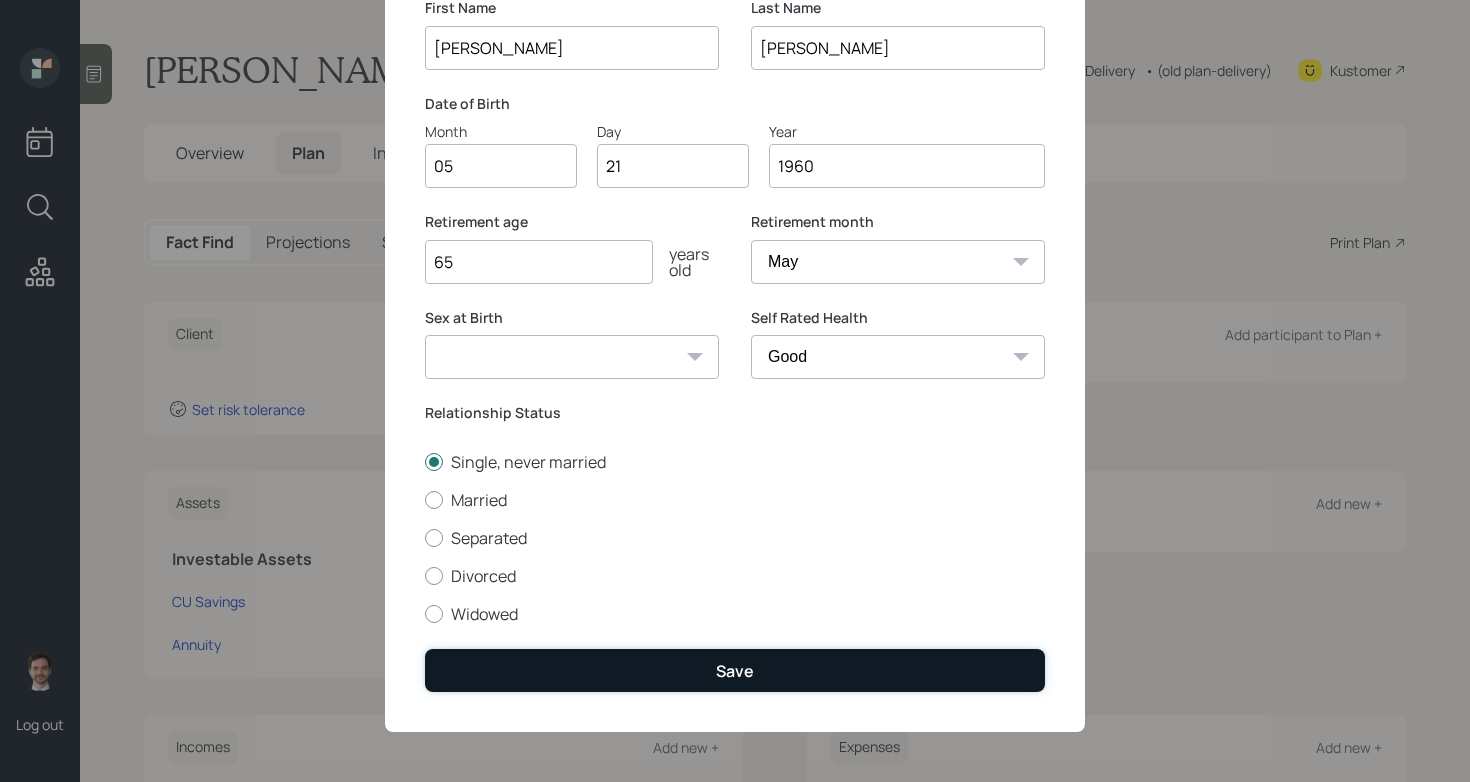 click on "Save" at bounding box center (735, 670) 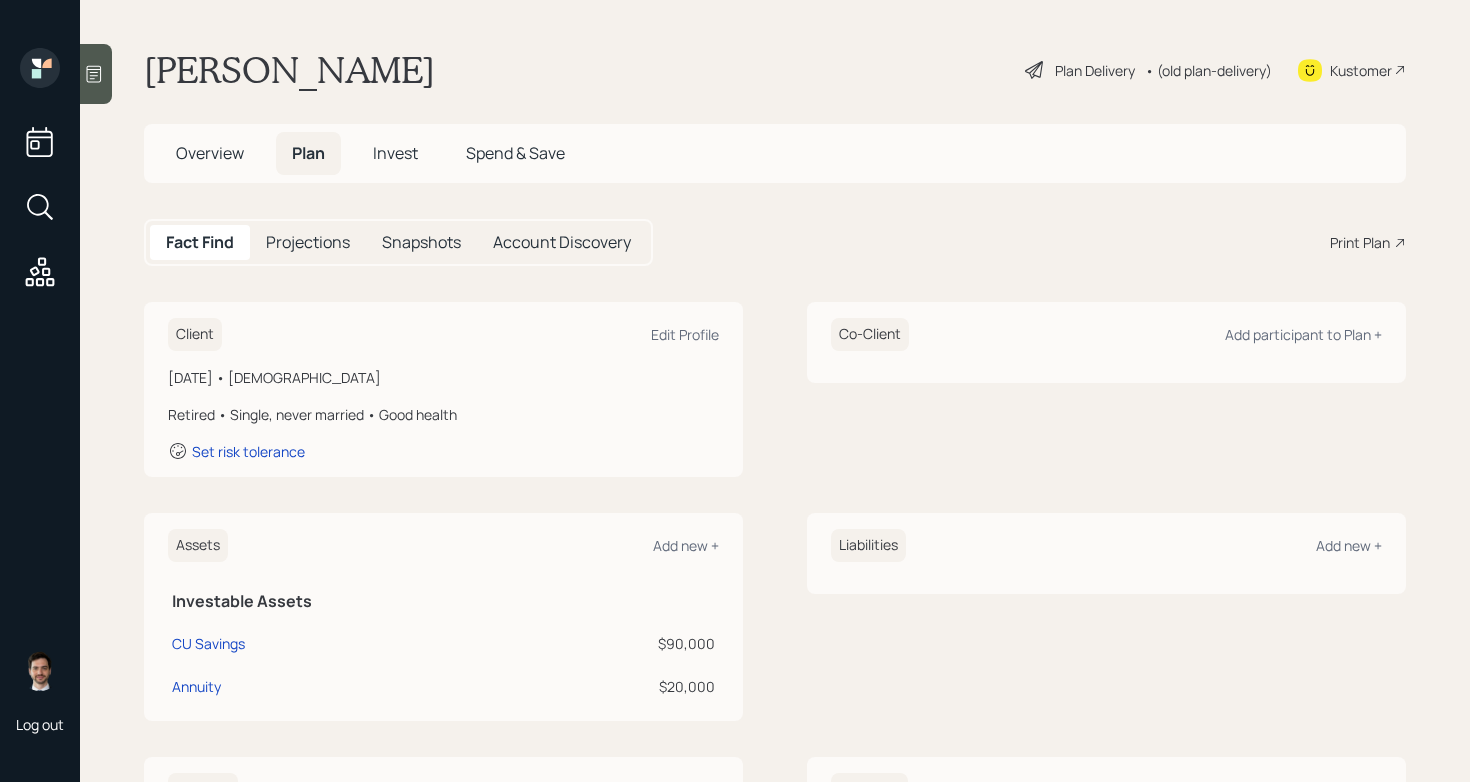 click on "Plan Delivery" at bounding box center [1095, 70] 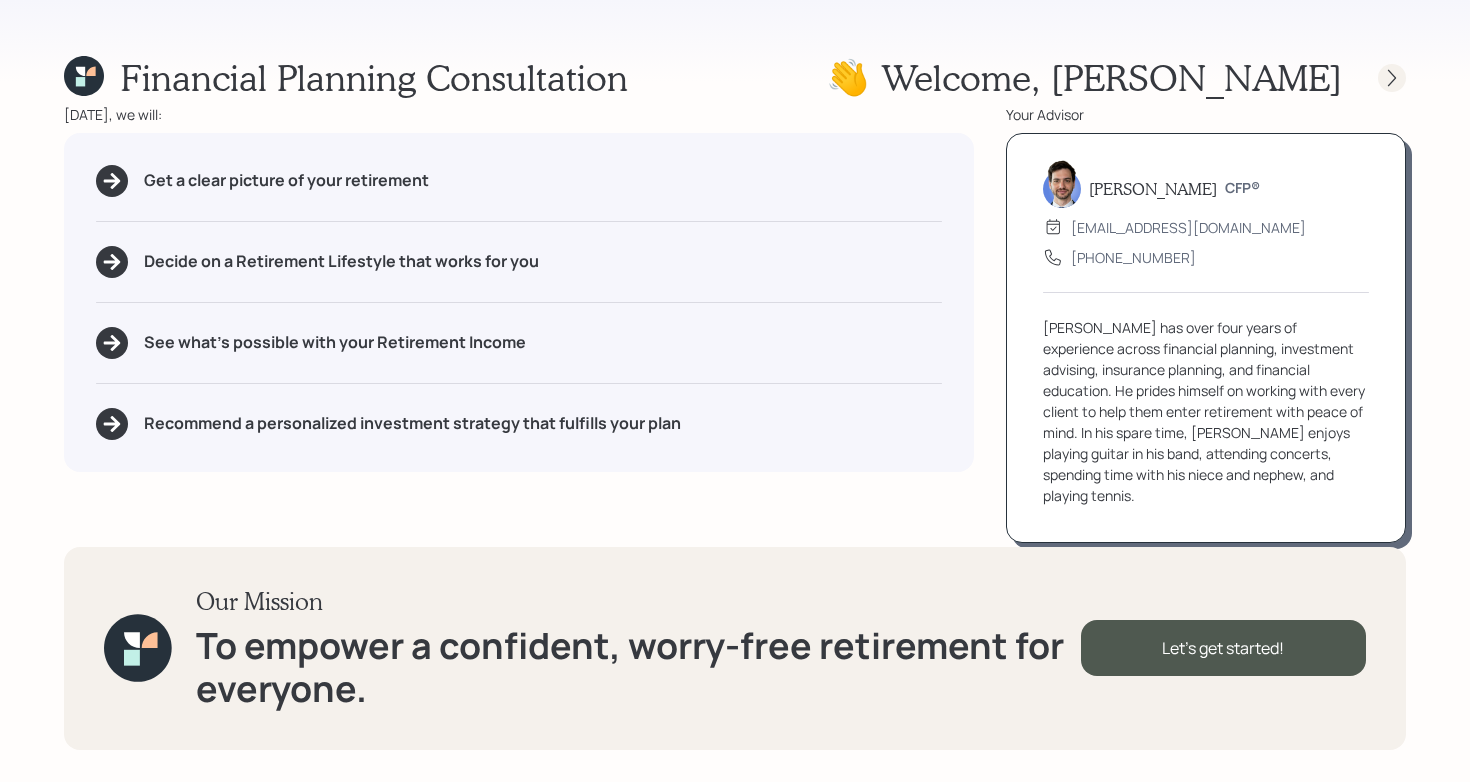 click 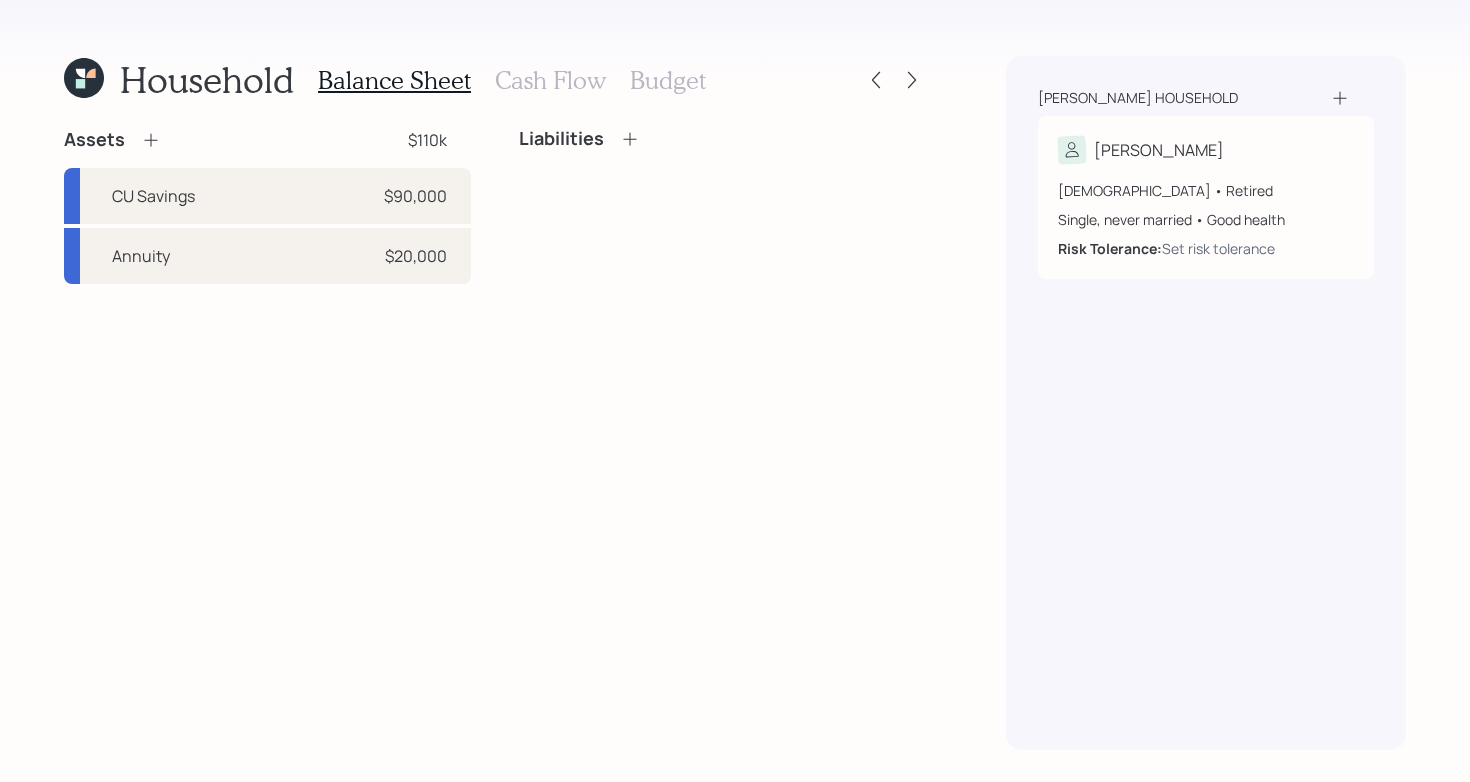 click on "Assets $110k CU Savings $90,000 Annuity $20,000 Liabilities" at bounding box center [495, 439] 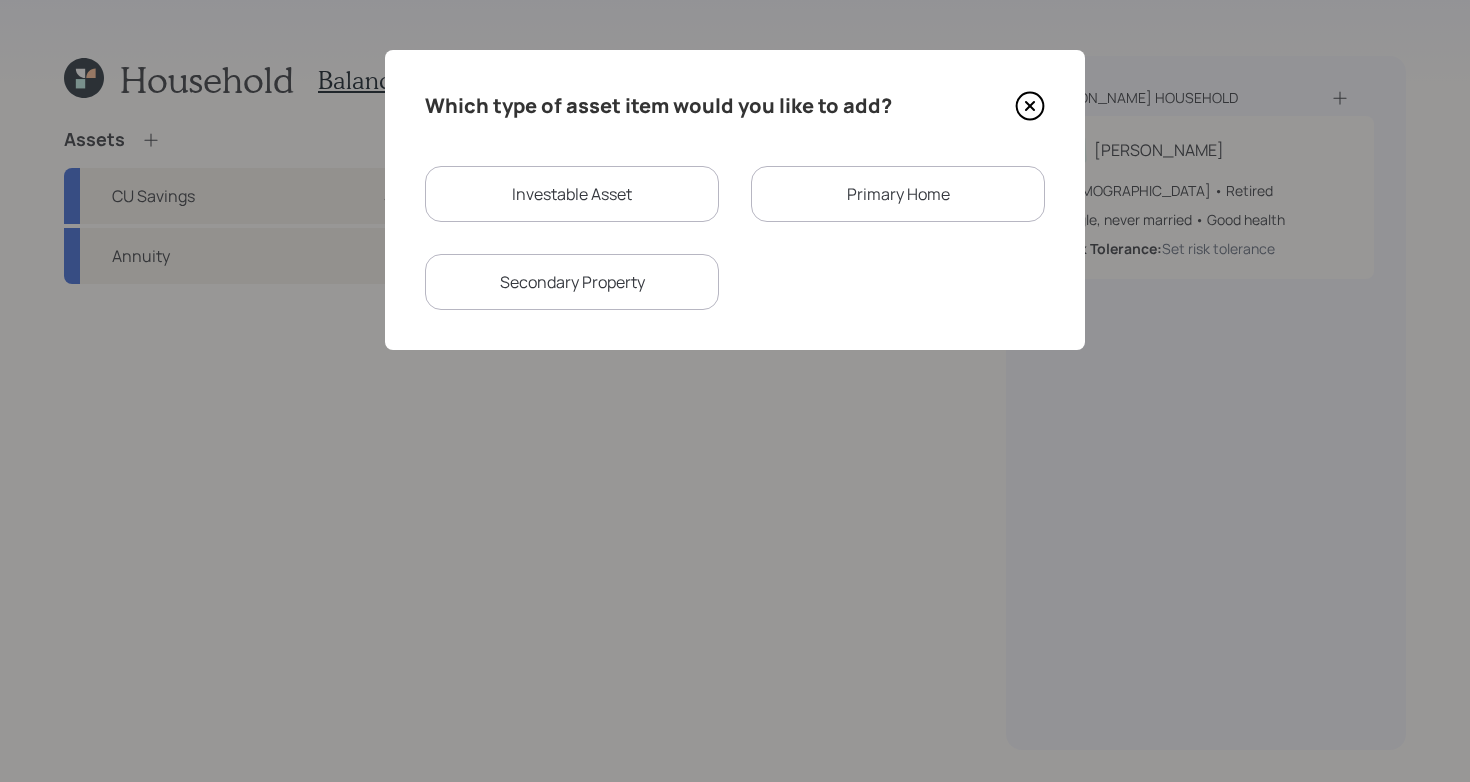 click 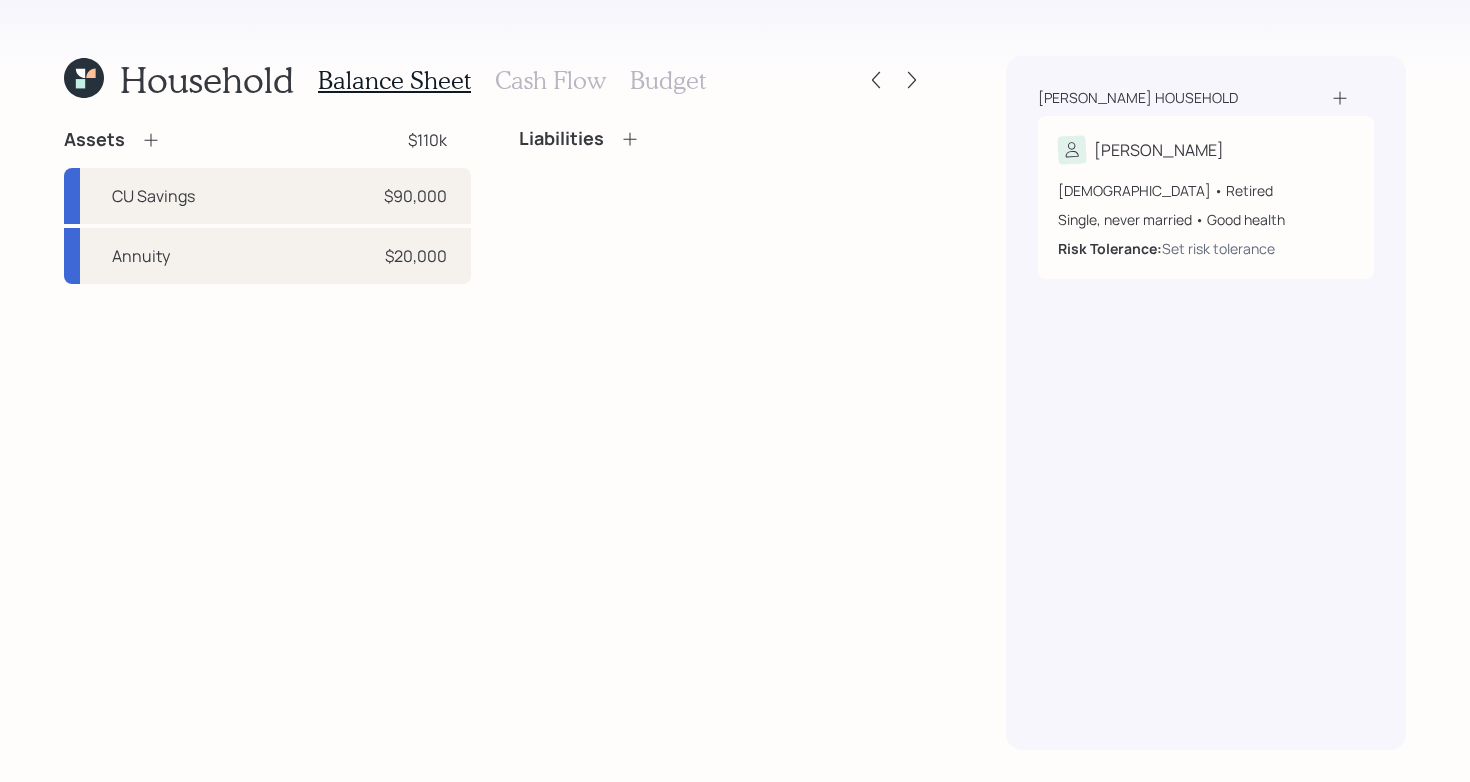 click 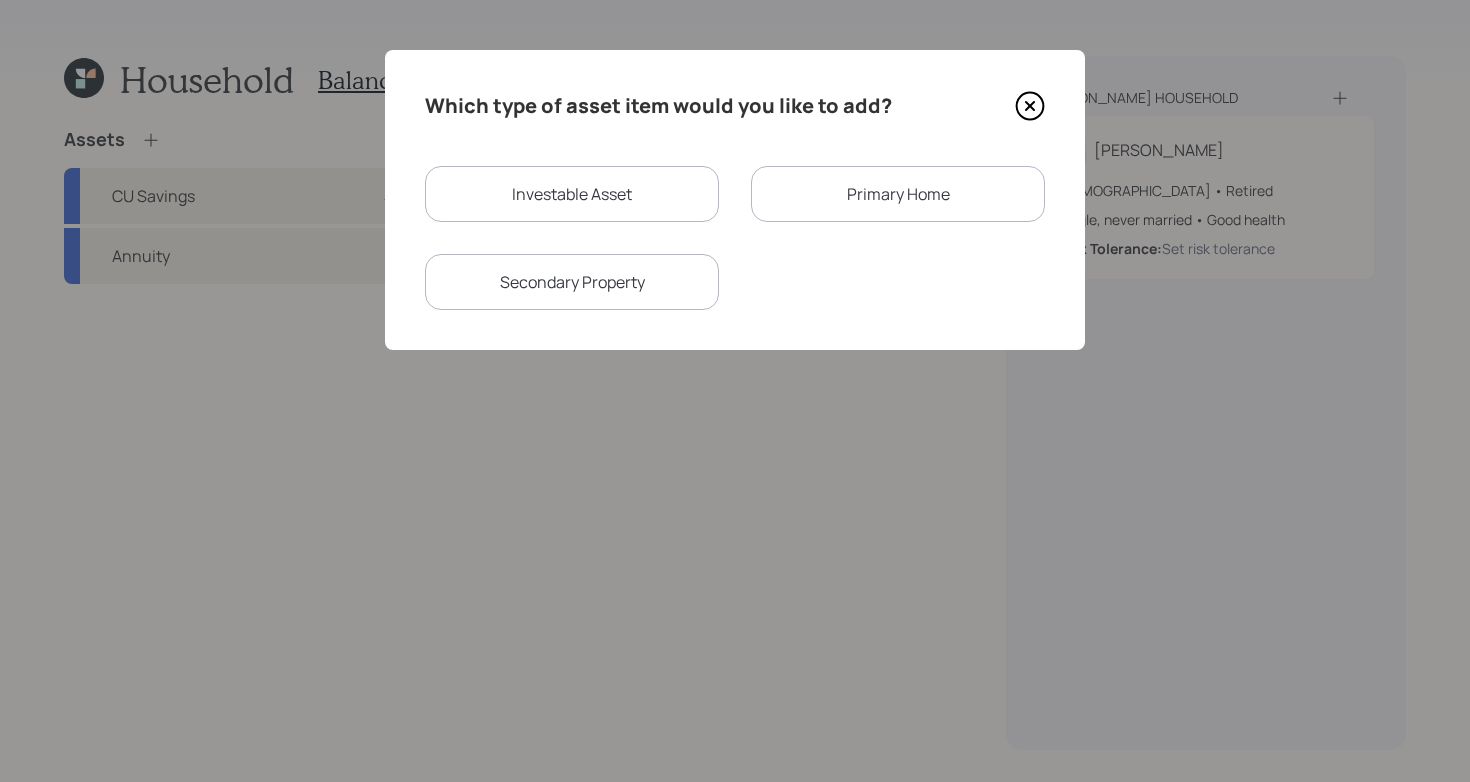 click 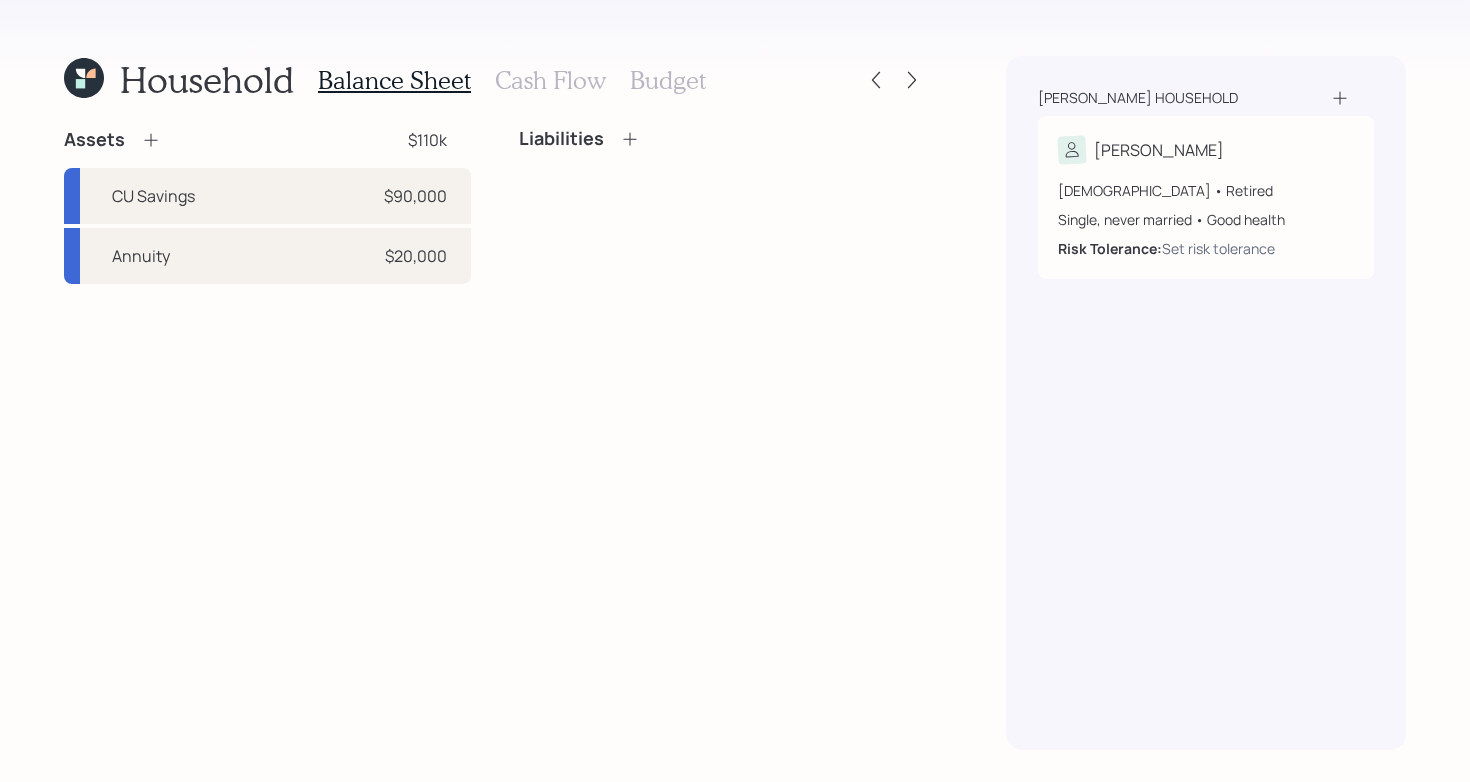click 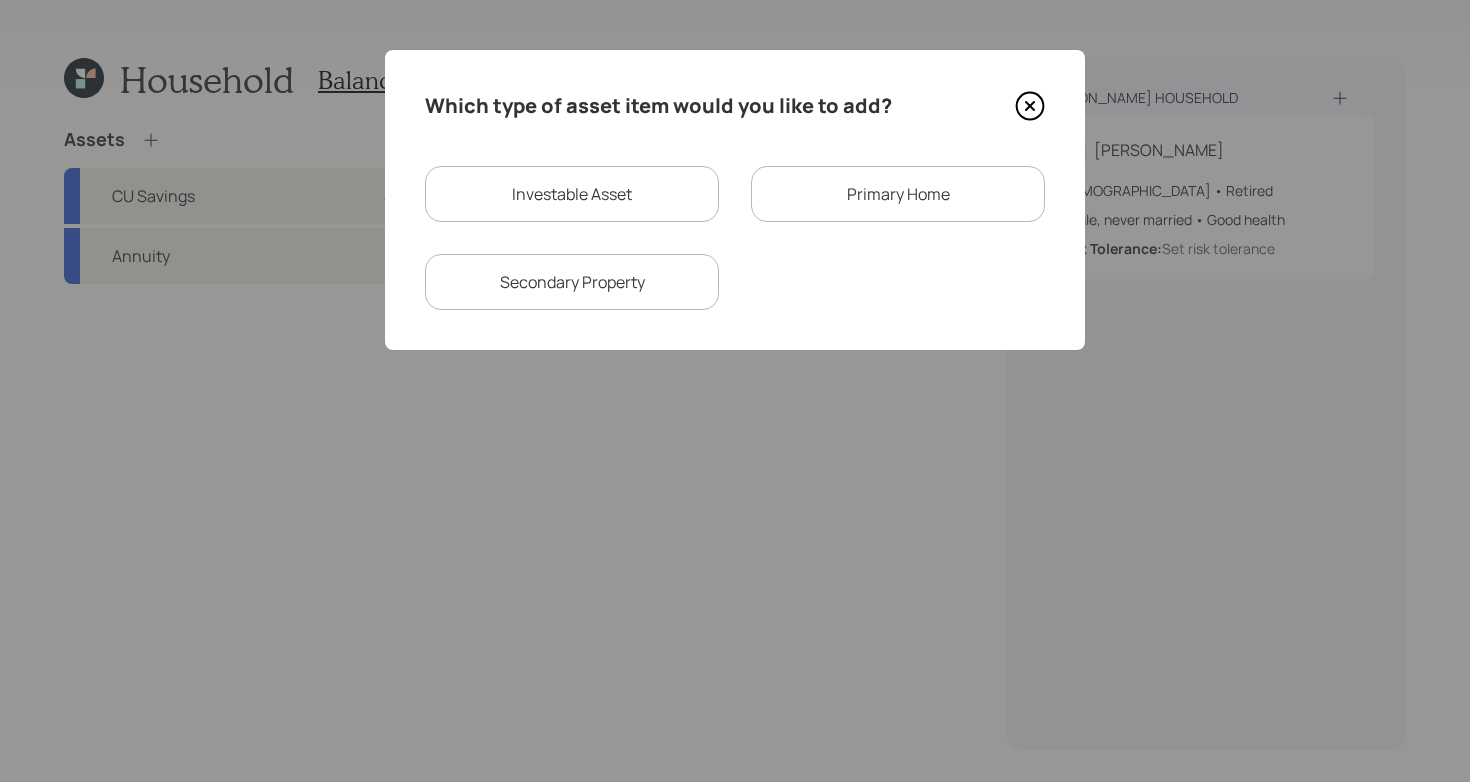 click on "Secondary Property" at bounding box center (572, 282) 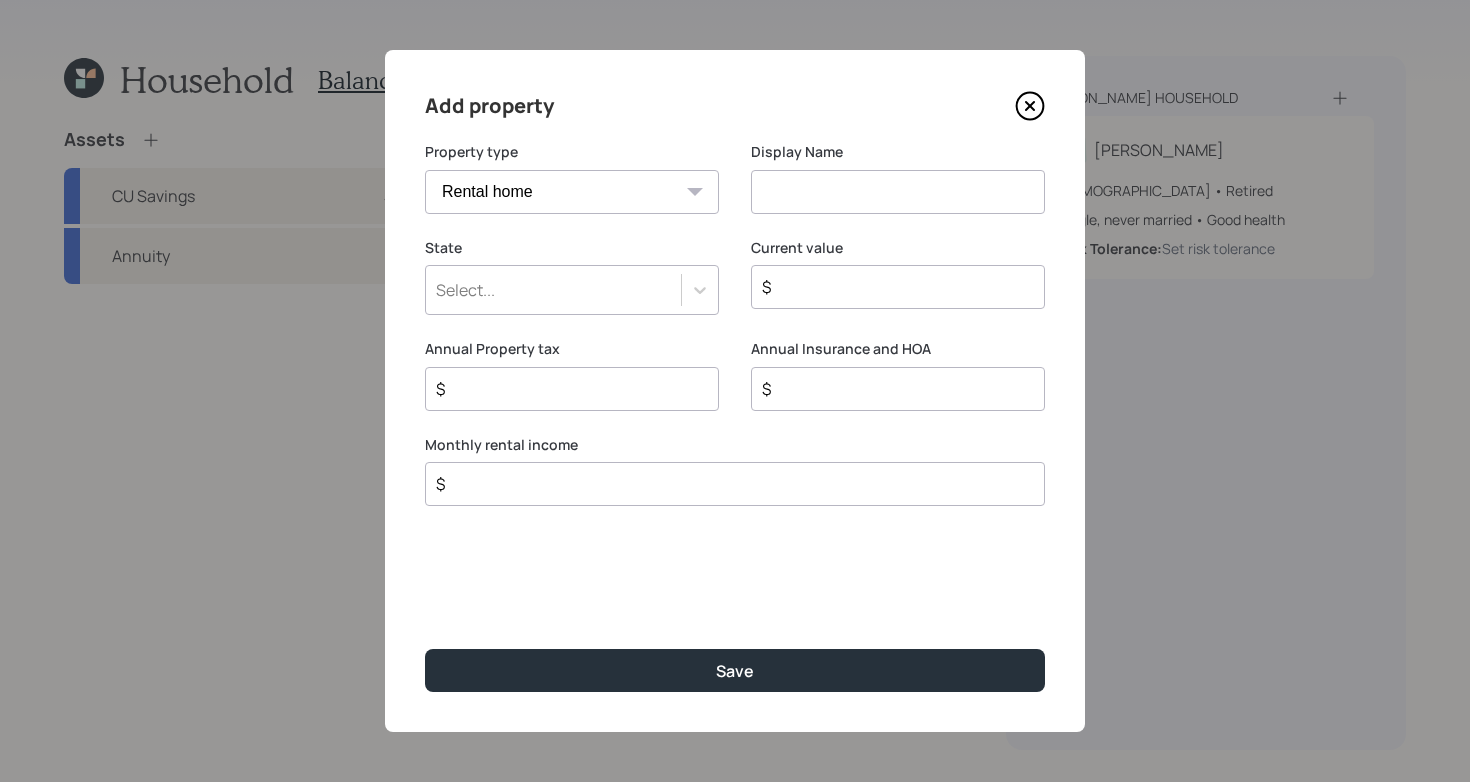 click on "Vacation home Rental home" at bounding box center [572, 192] 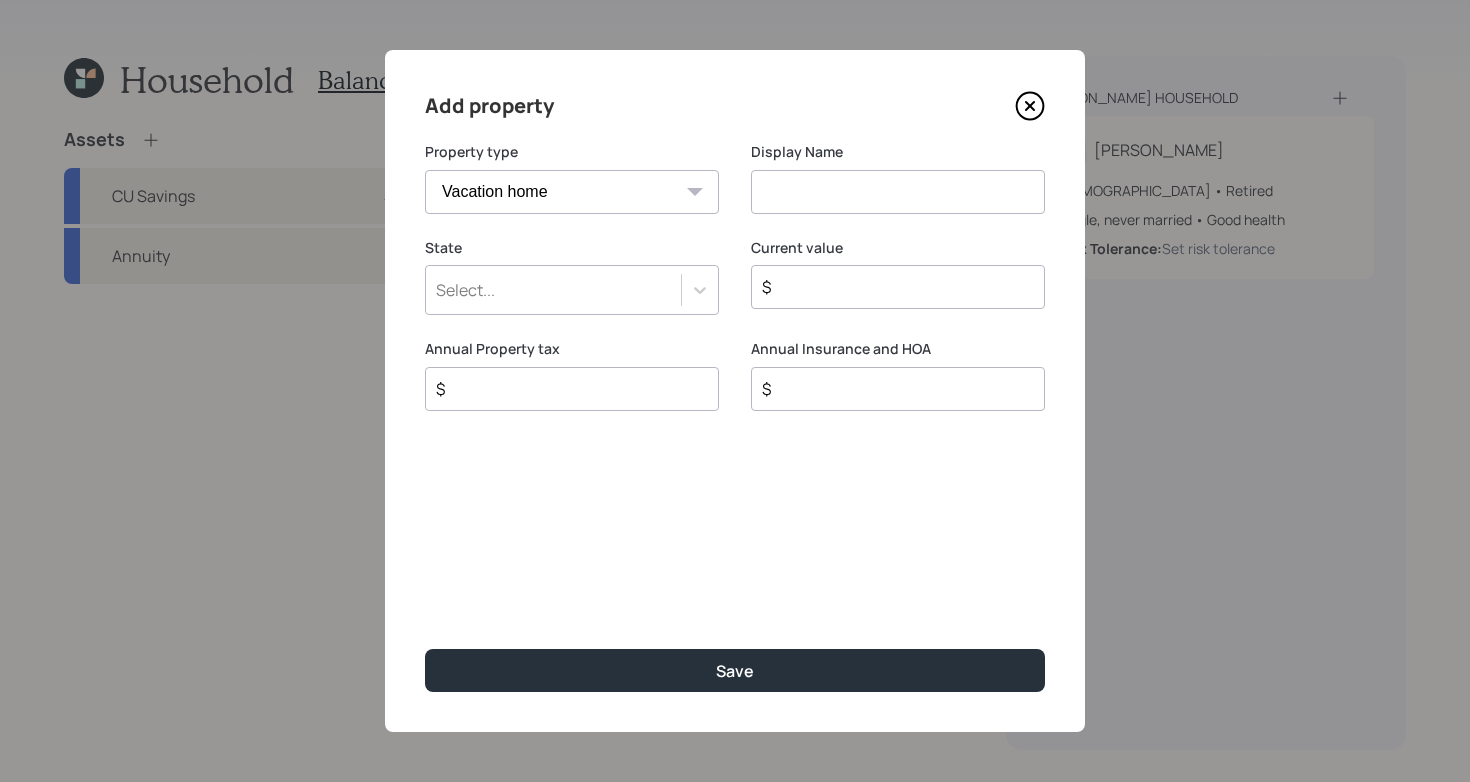 click at bounding box center (898, 192) 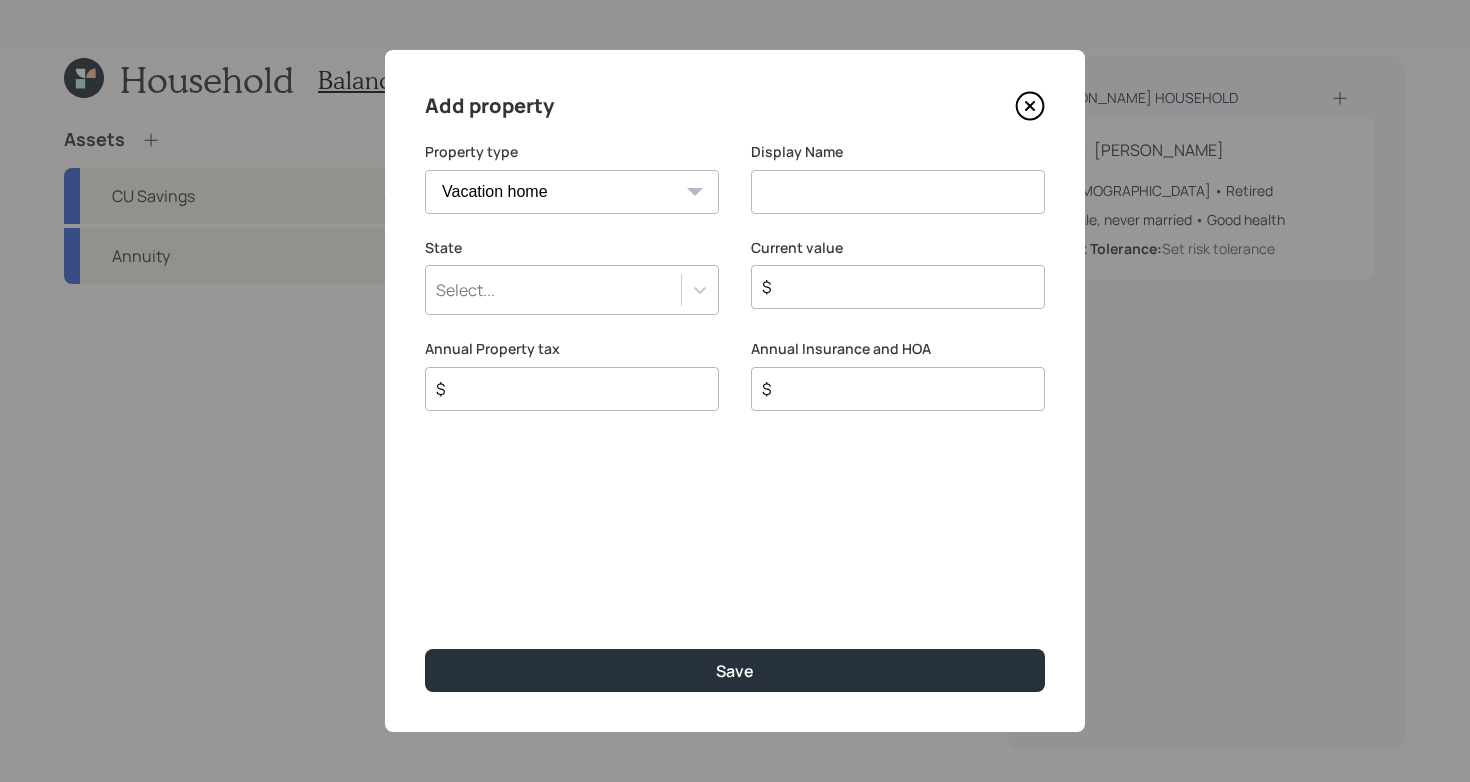 click at bounding box center (898, 192) 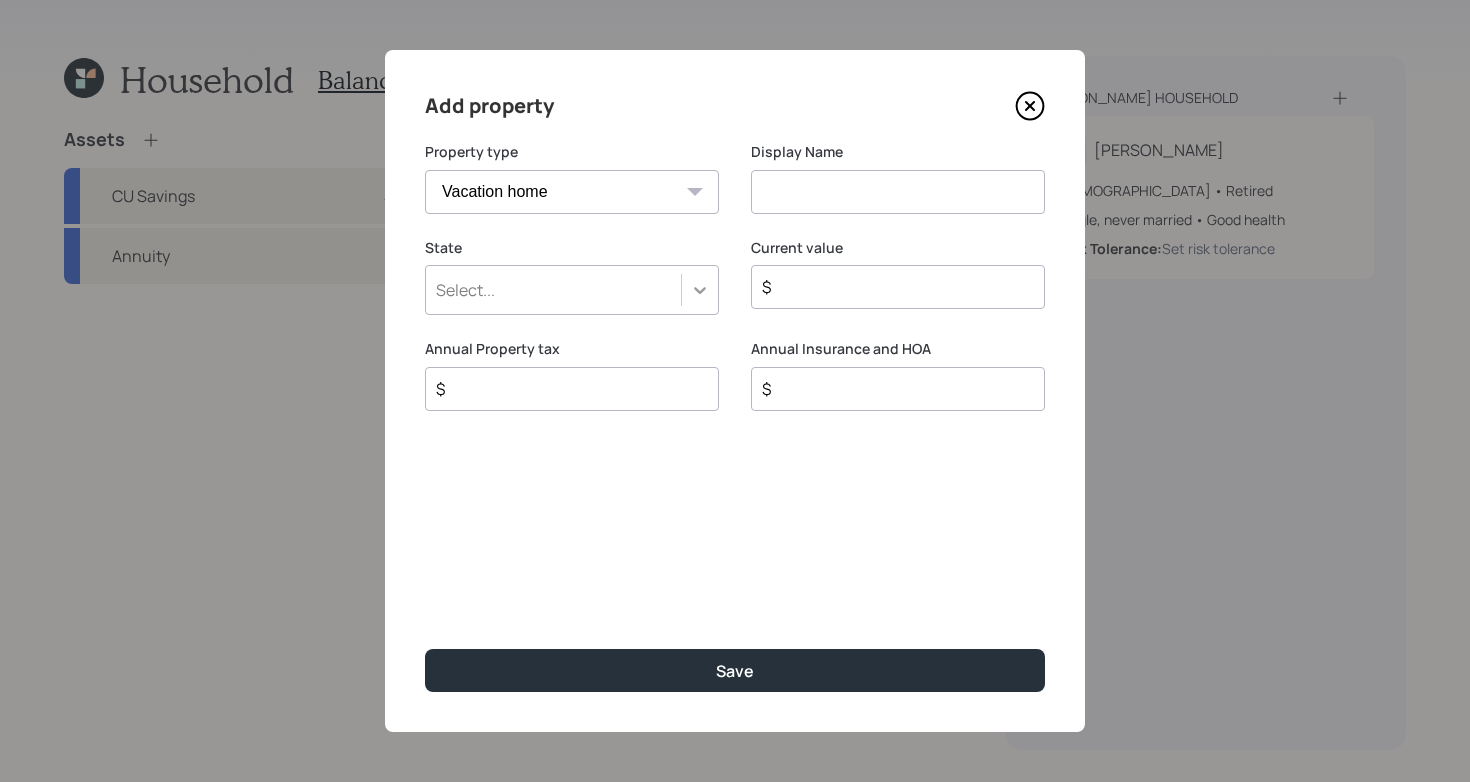 click 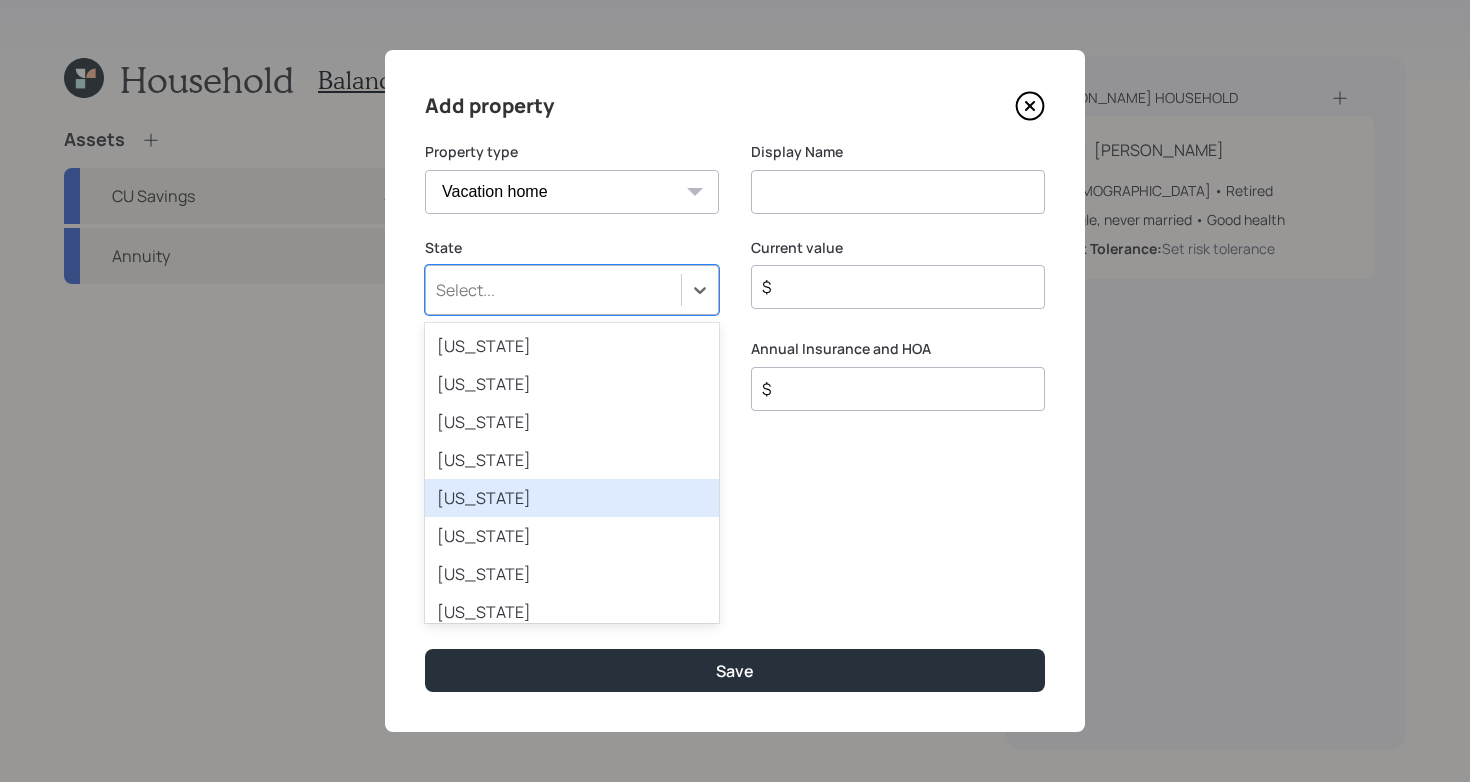 scroll, scrollTop: 334, scrollLeft: 0, axis: vertical 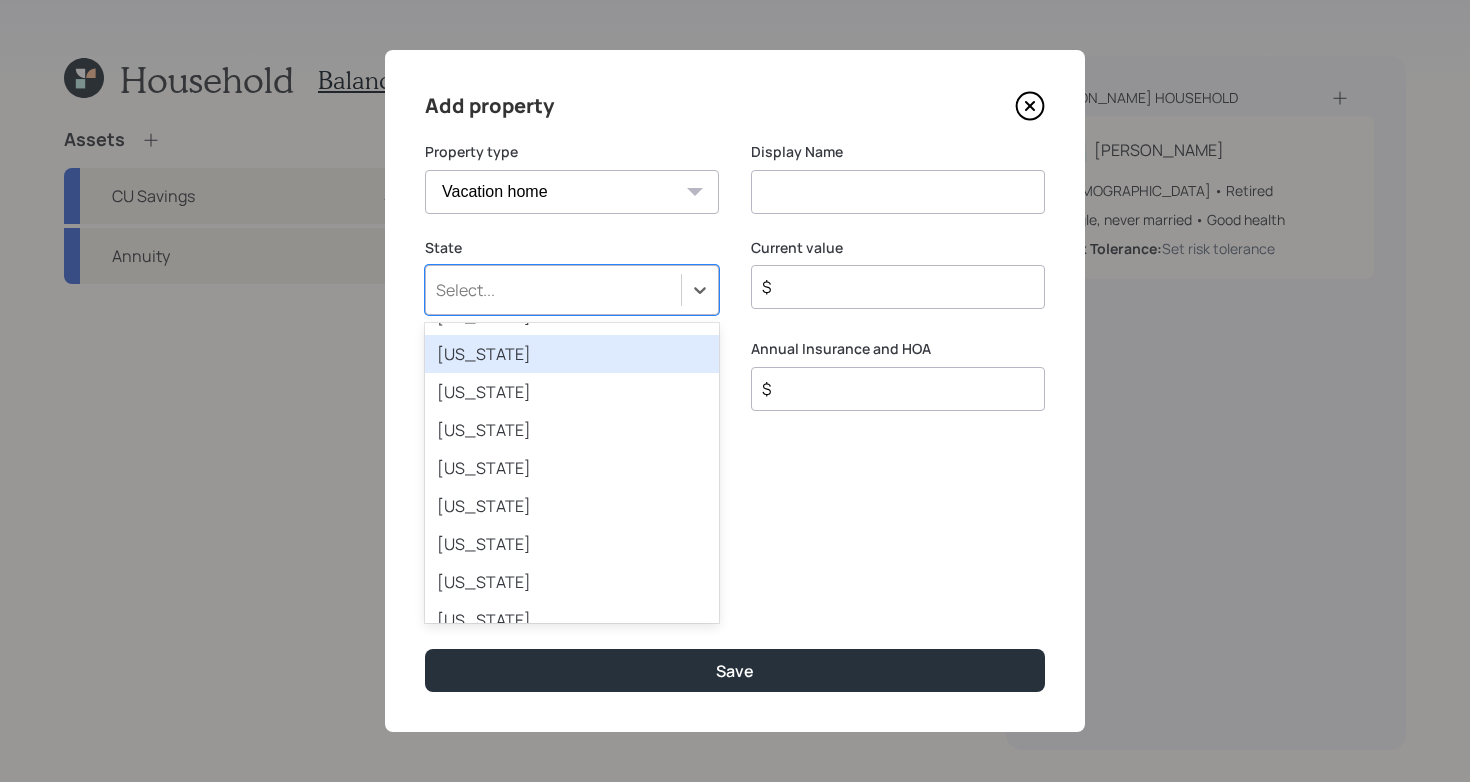 click on "Georgia" at bounding box center (572, 354) 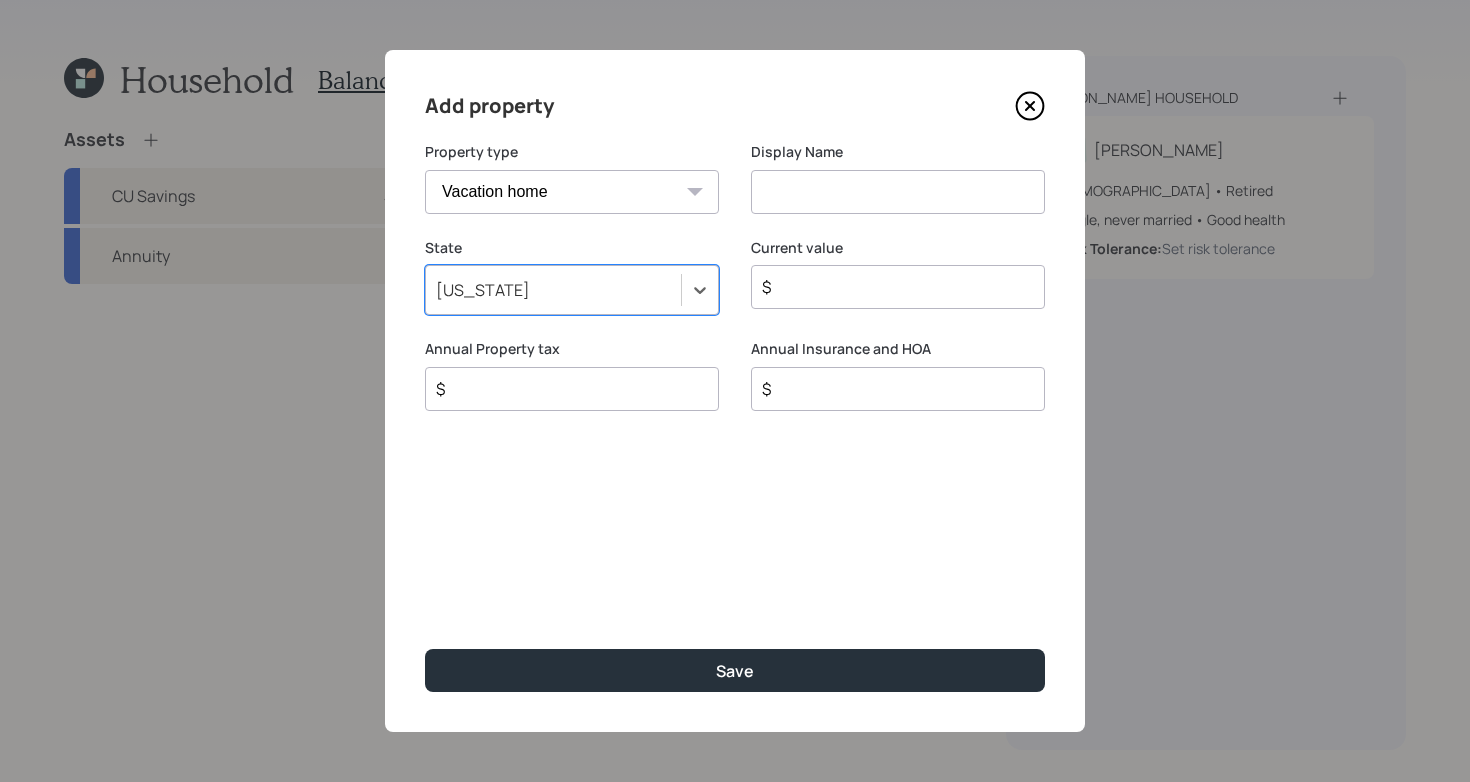 click at bounding box center (898, 192) 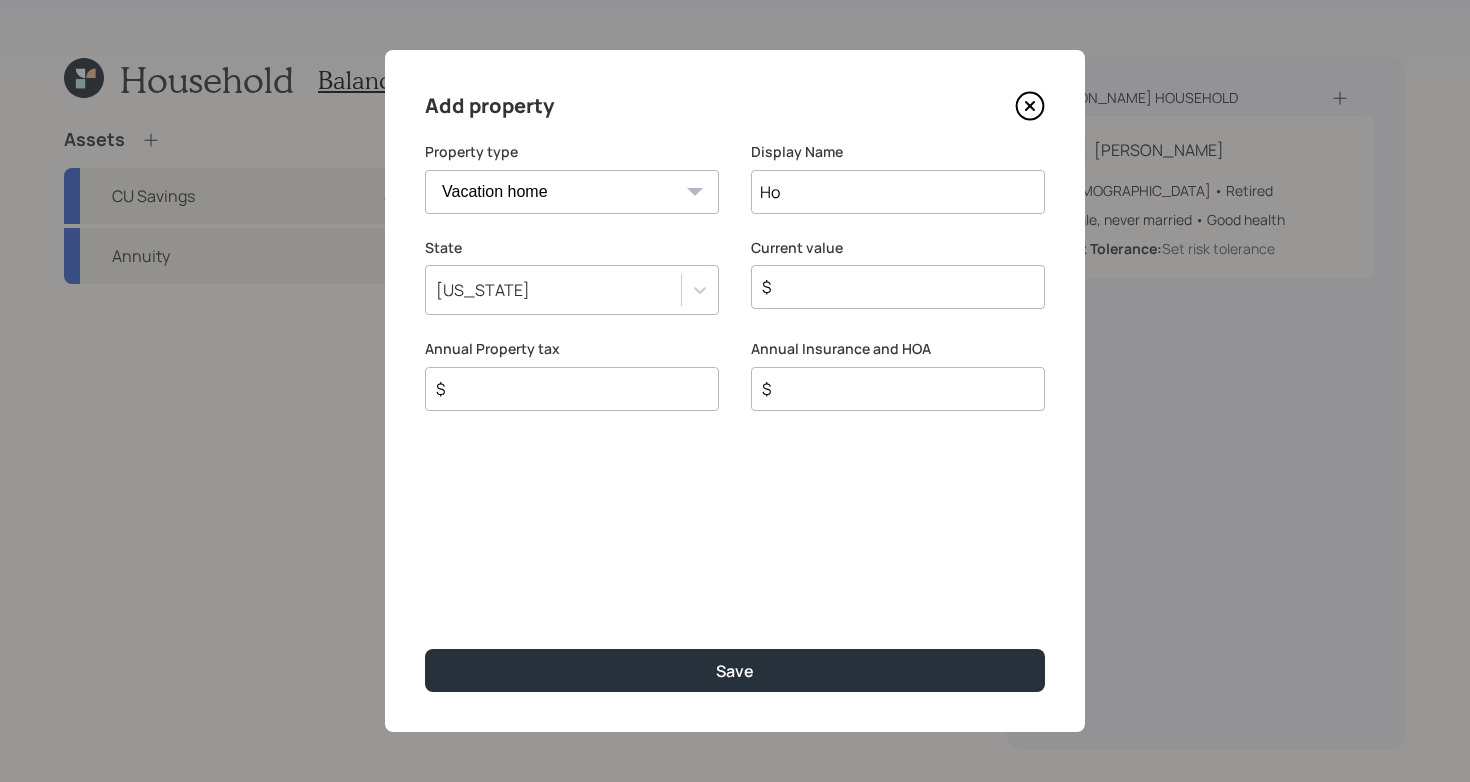 type on "H" 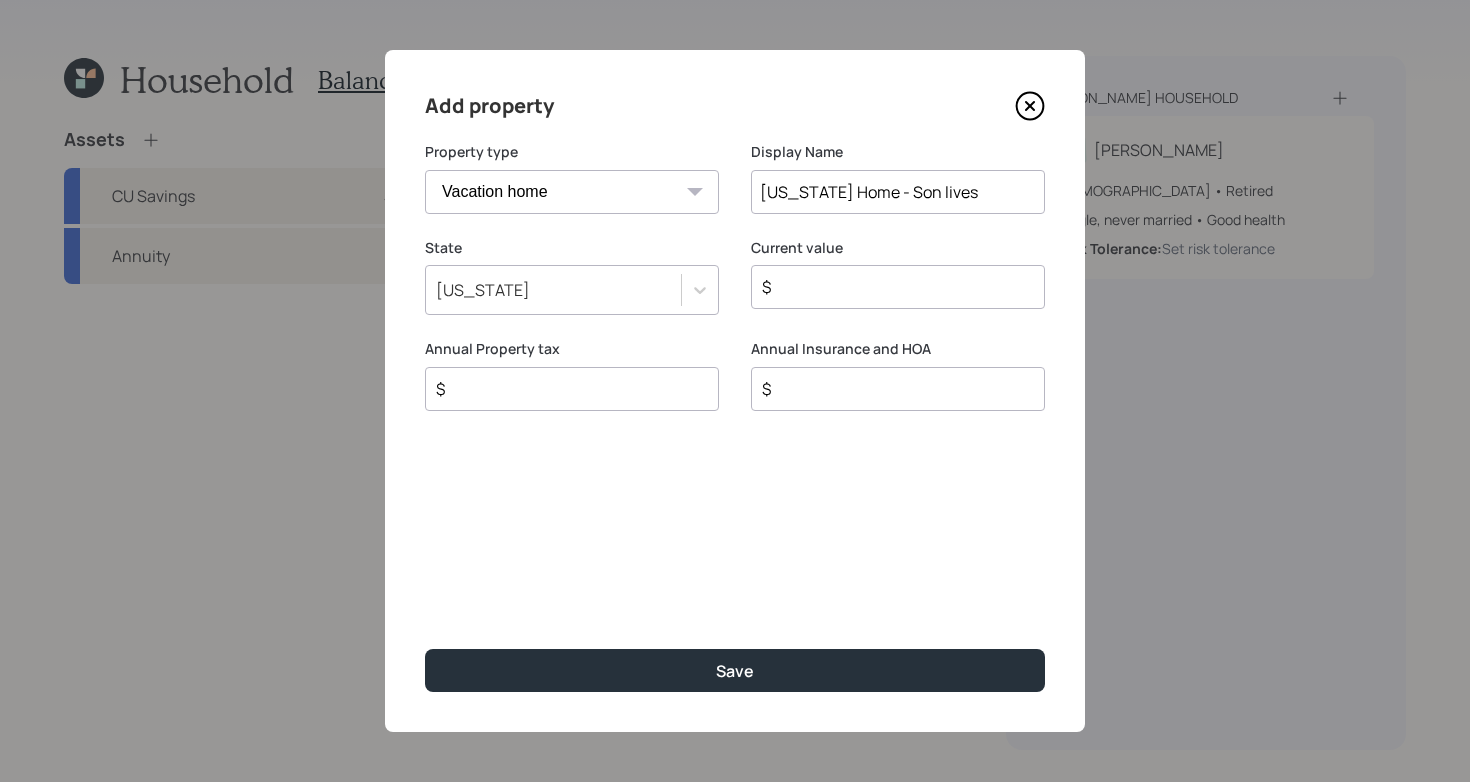 type on "Georgia Home - Son lives" 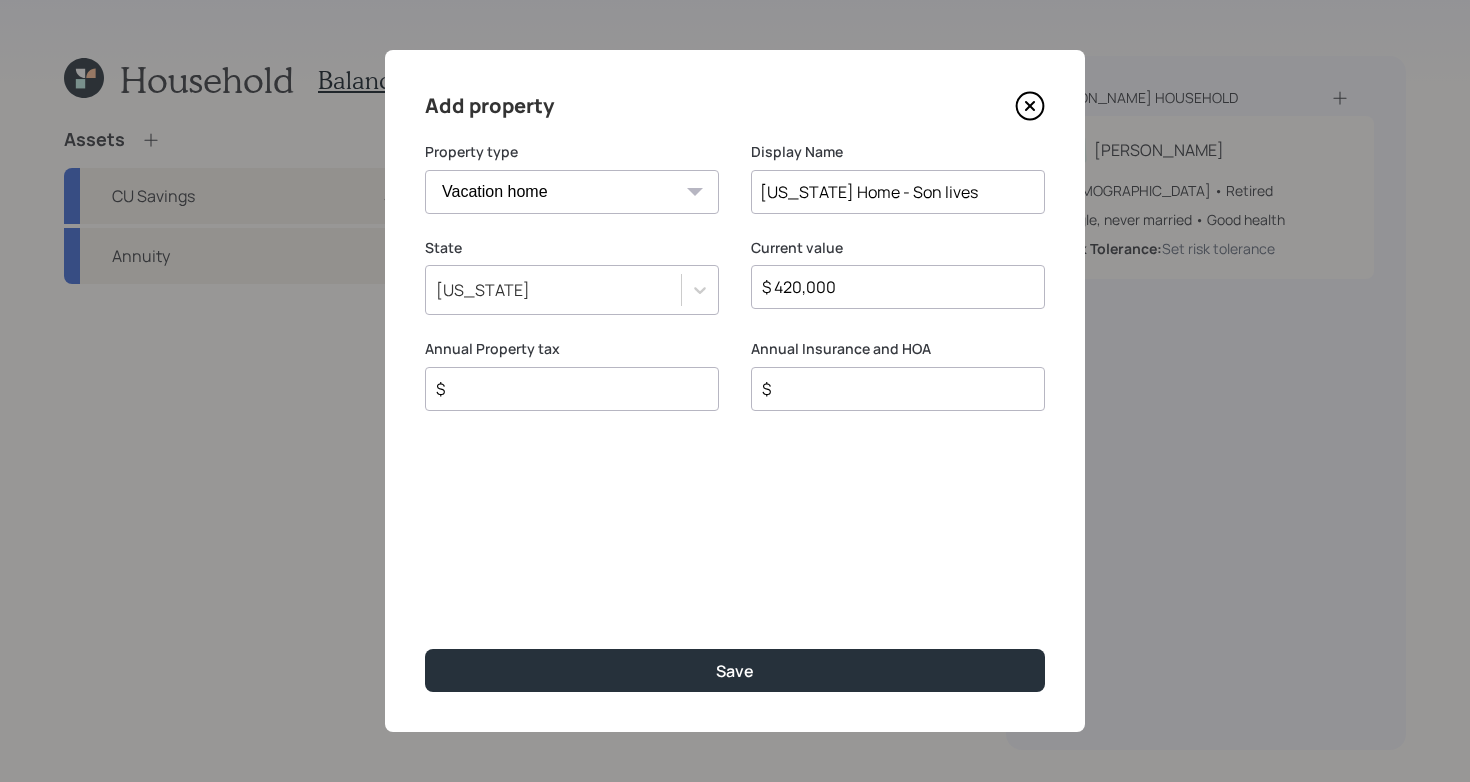 type on "$ 420,000" 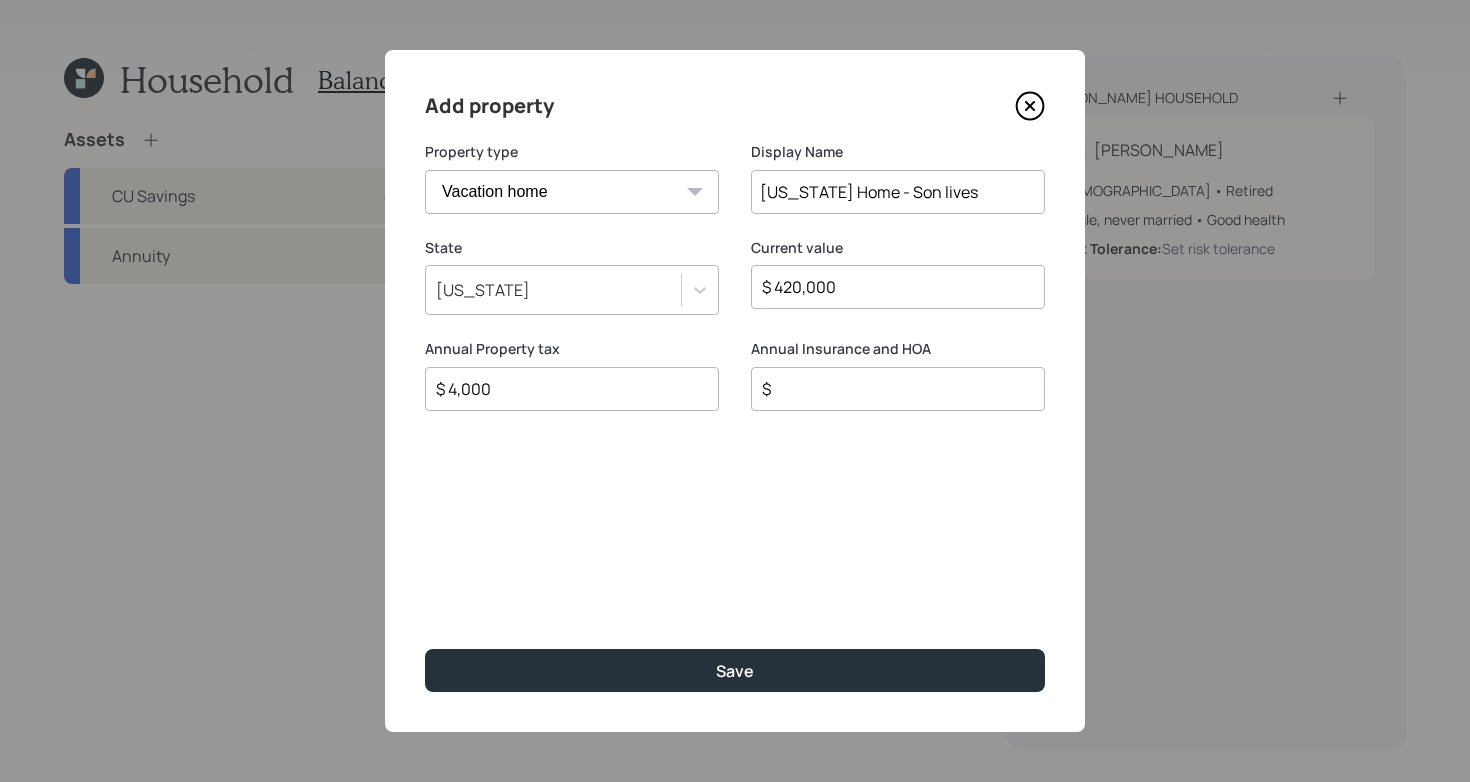 type on "$ 4,000" 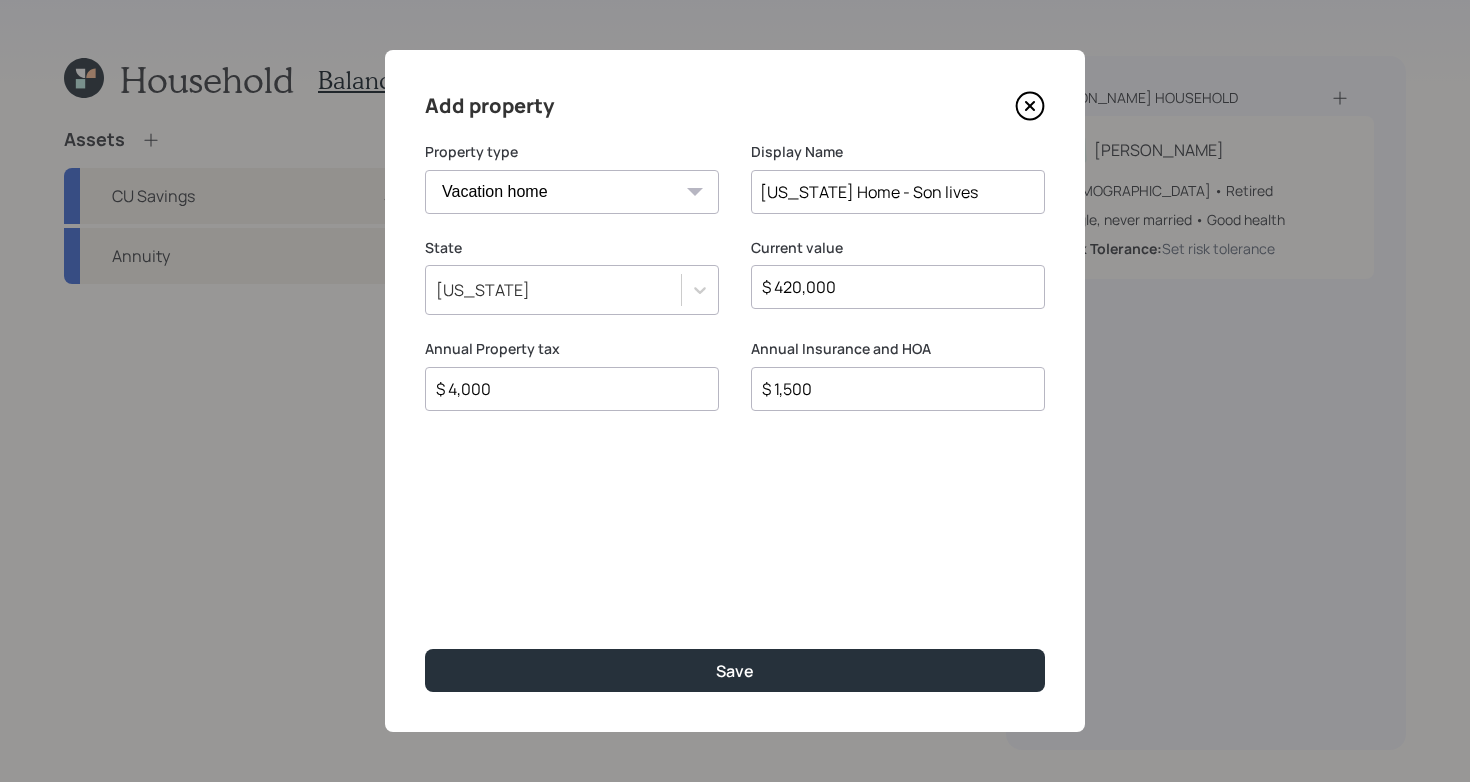 type on "$ 1,500" 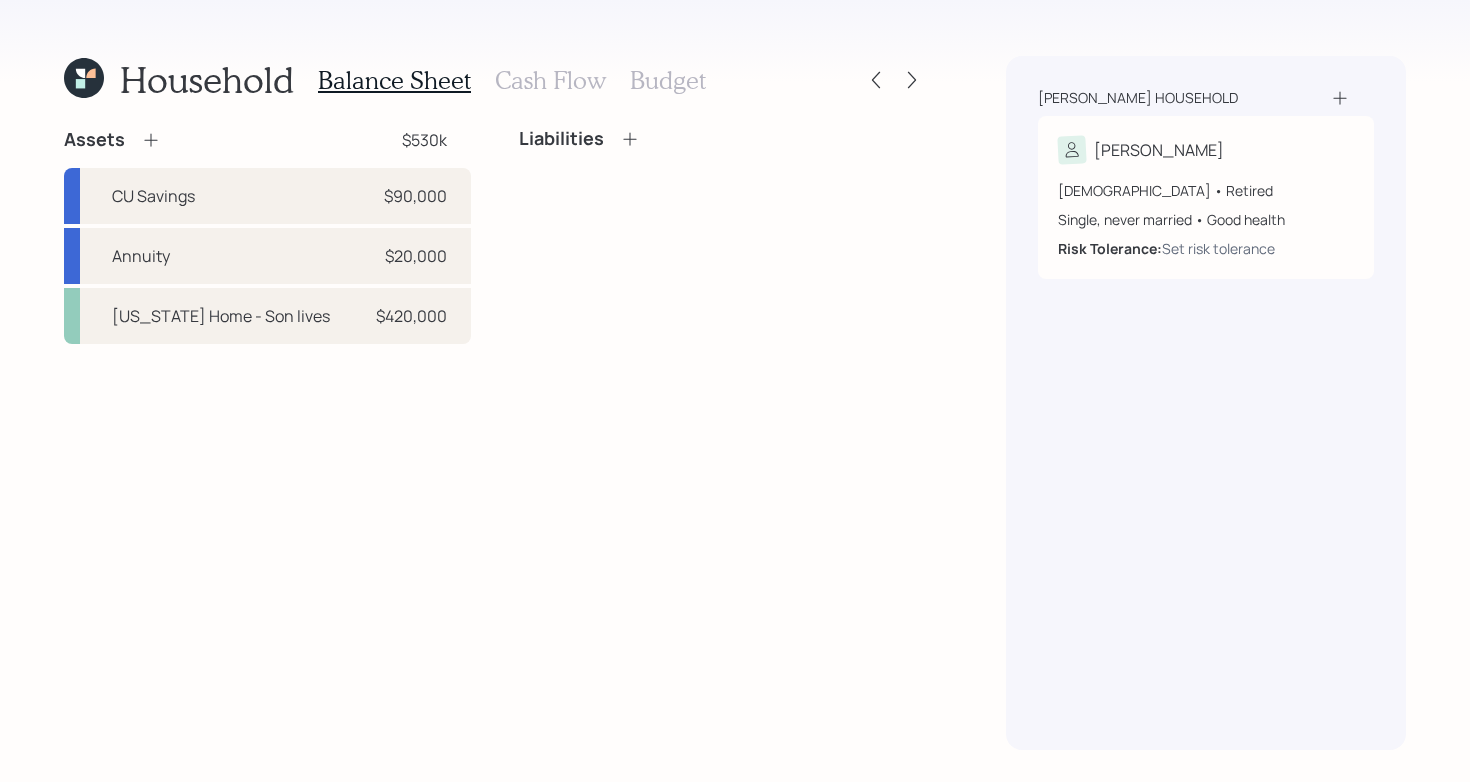 click 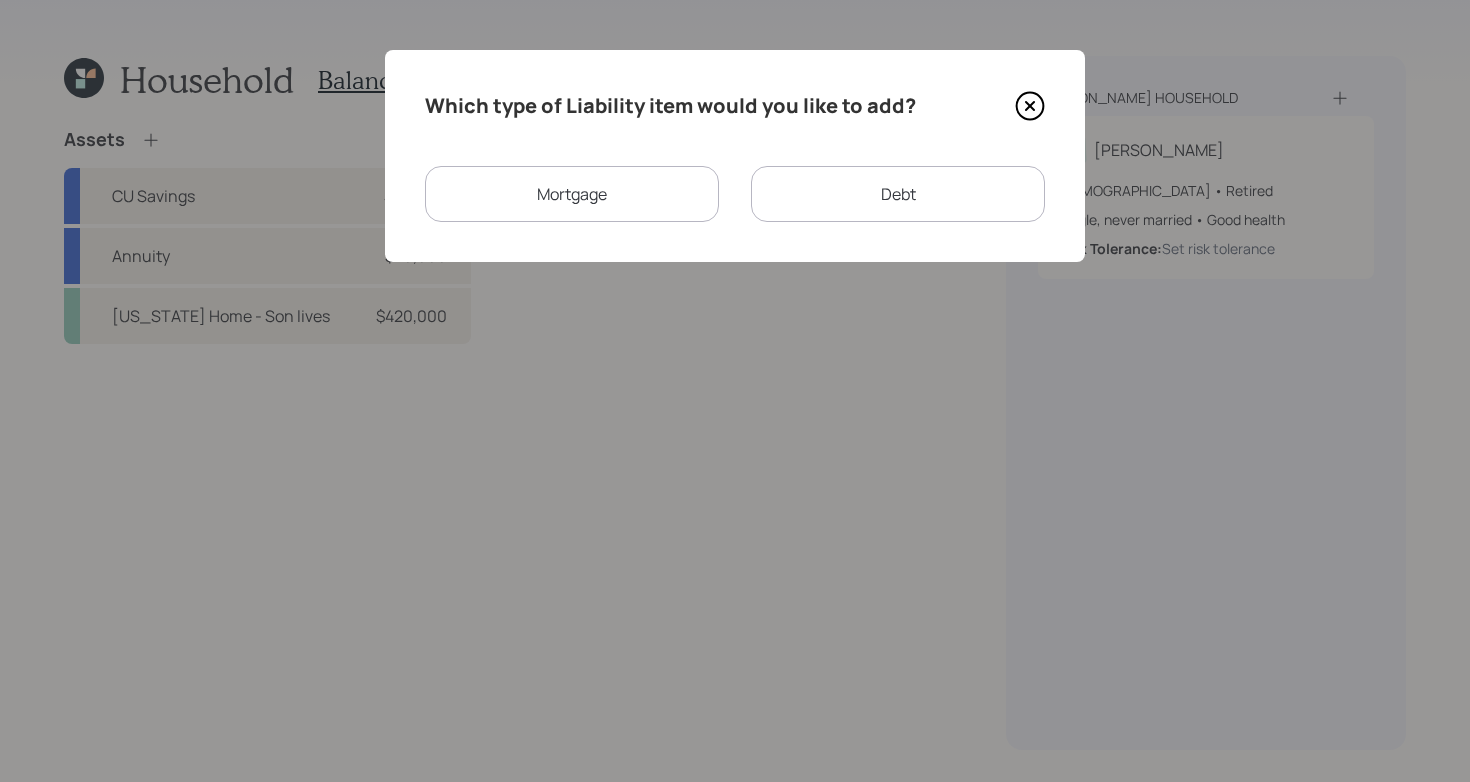 click on "Mortgage" at bounding box center [572, 194] 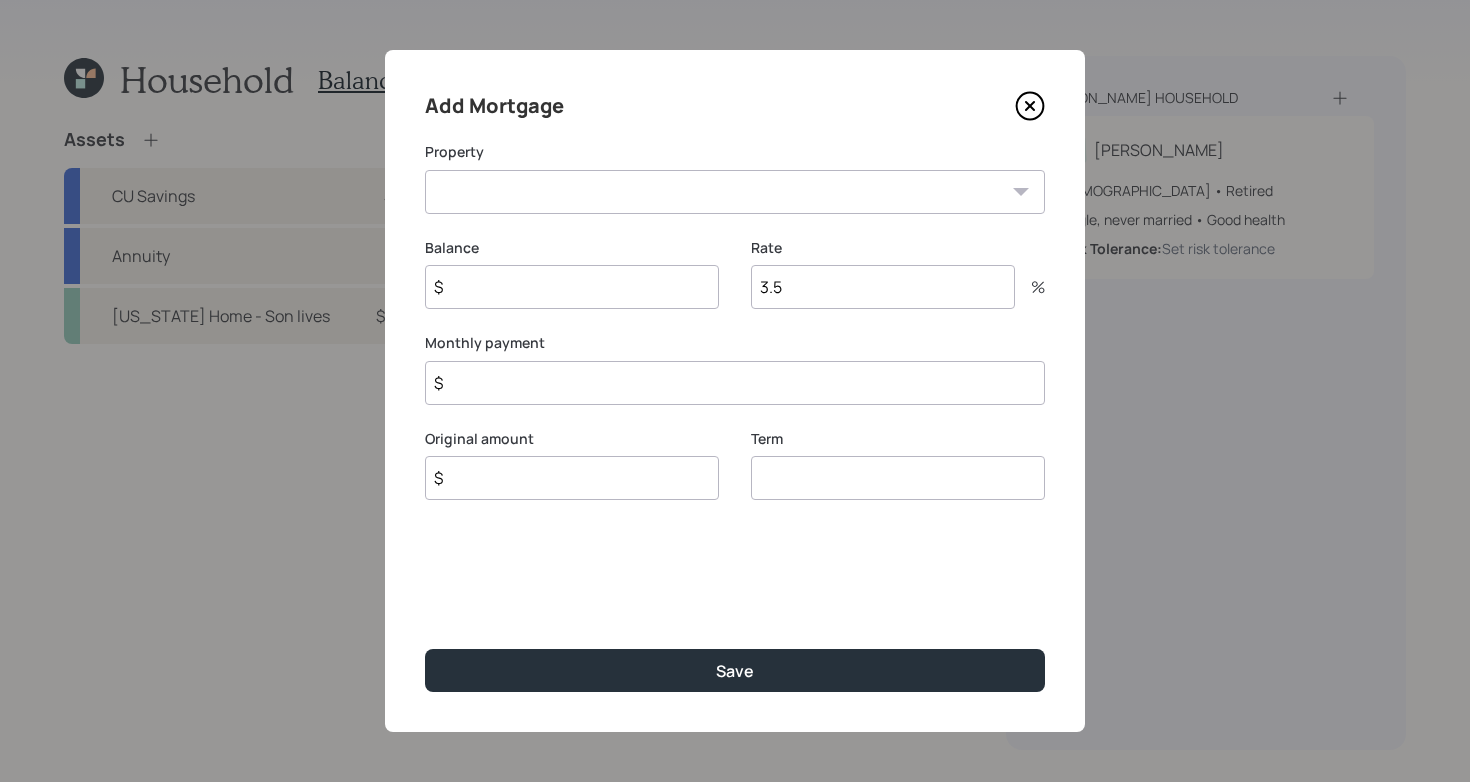 click on "Georgia Home - Son lives" at bounding box center [735, 192] 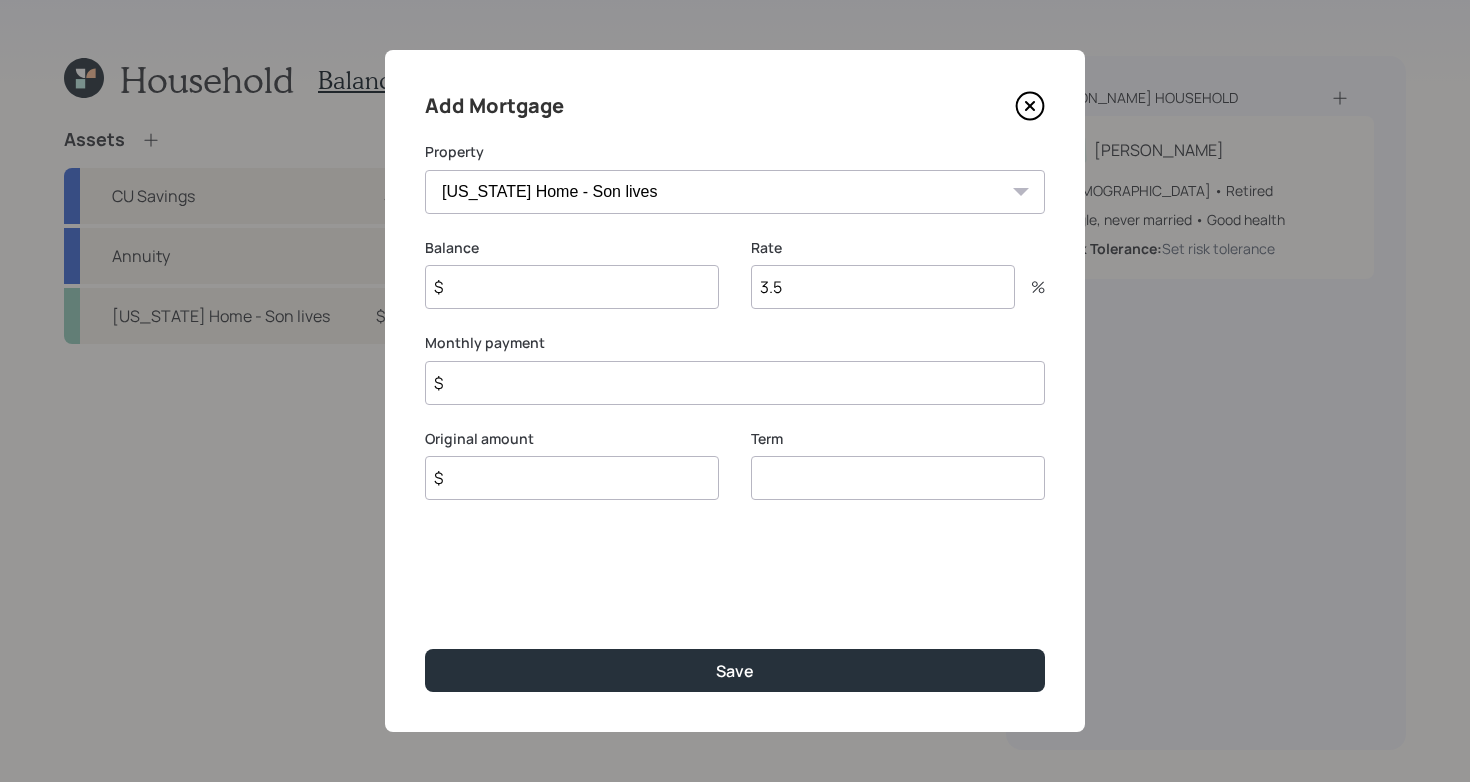 click on "$" at bounding box center [572, 287] 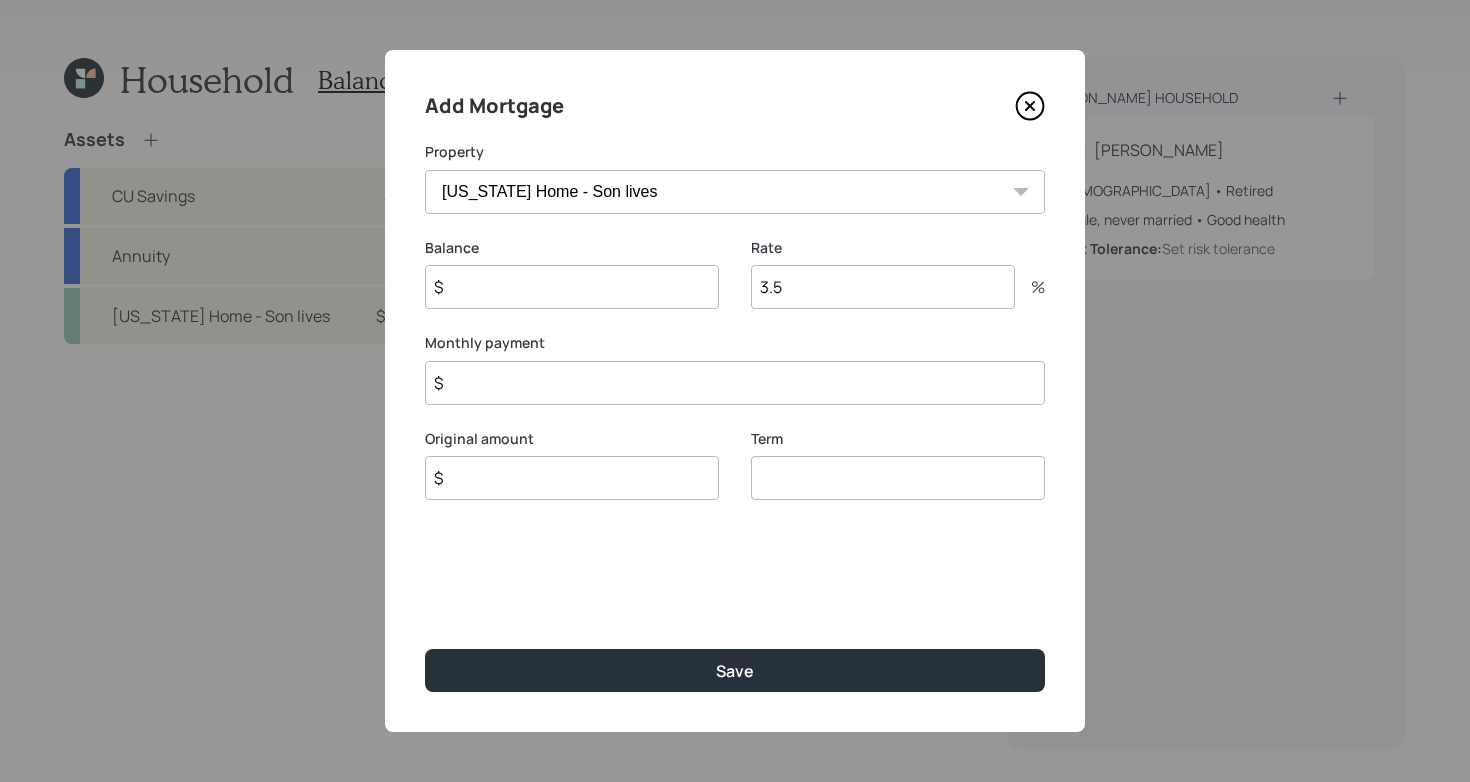 click on "$" at bounding box center [572, 287] 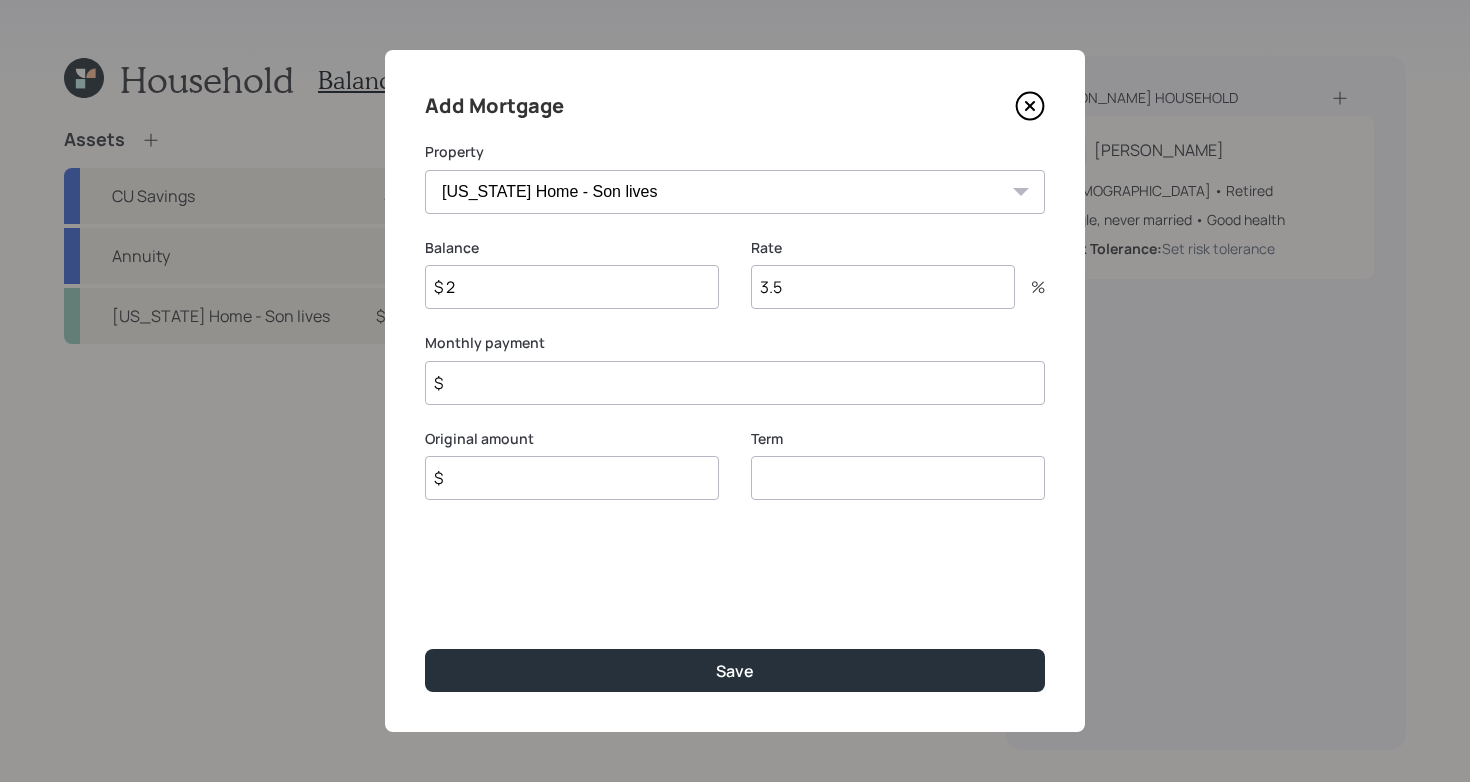 type on "$" 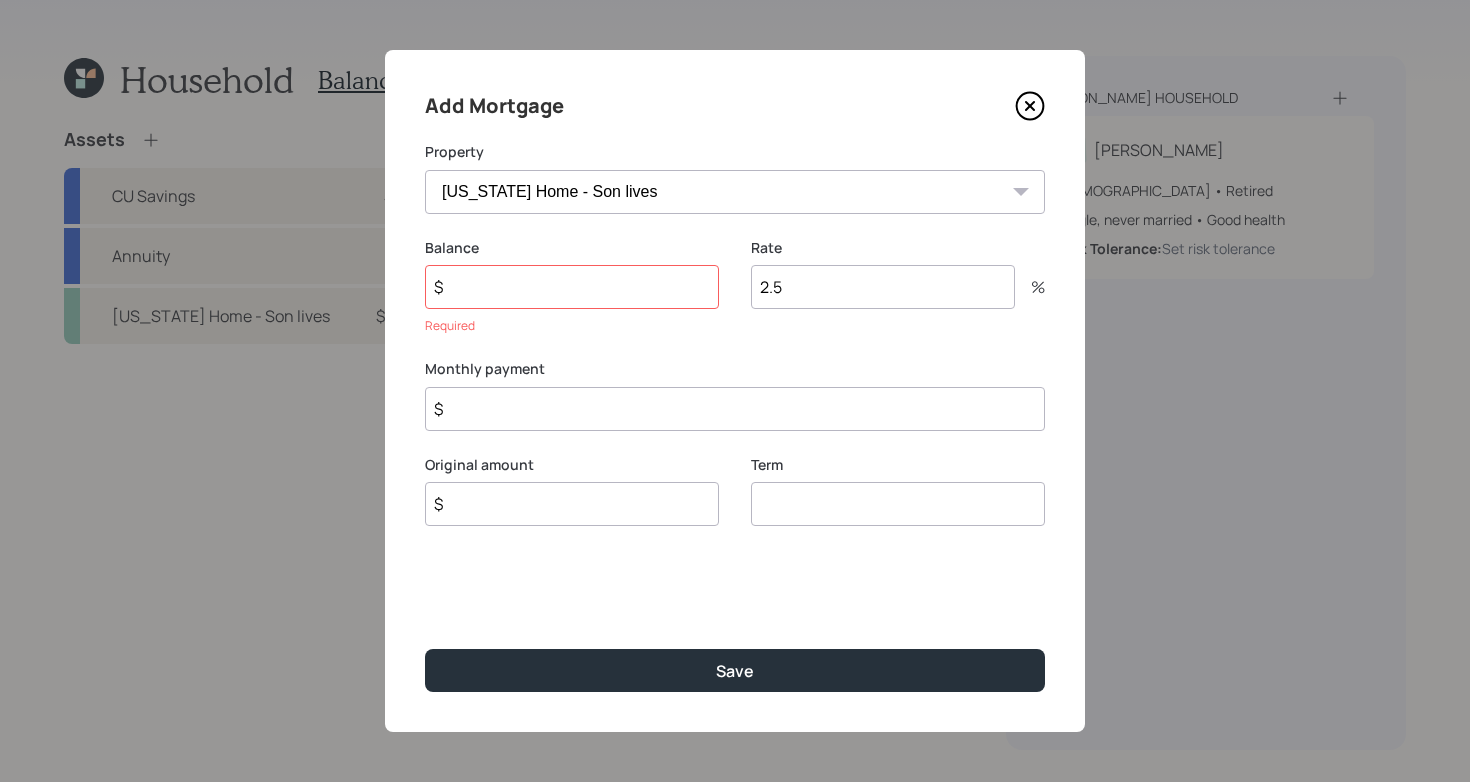 type on "2.5" 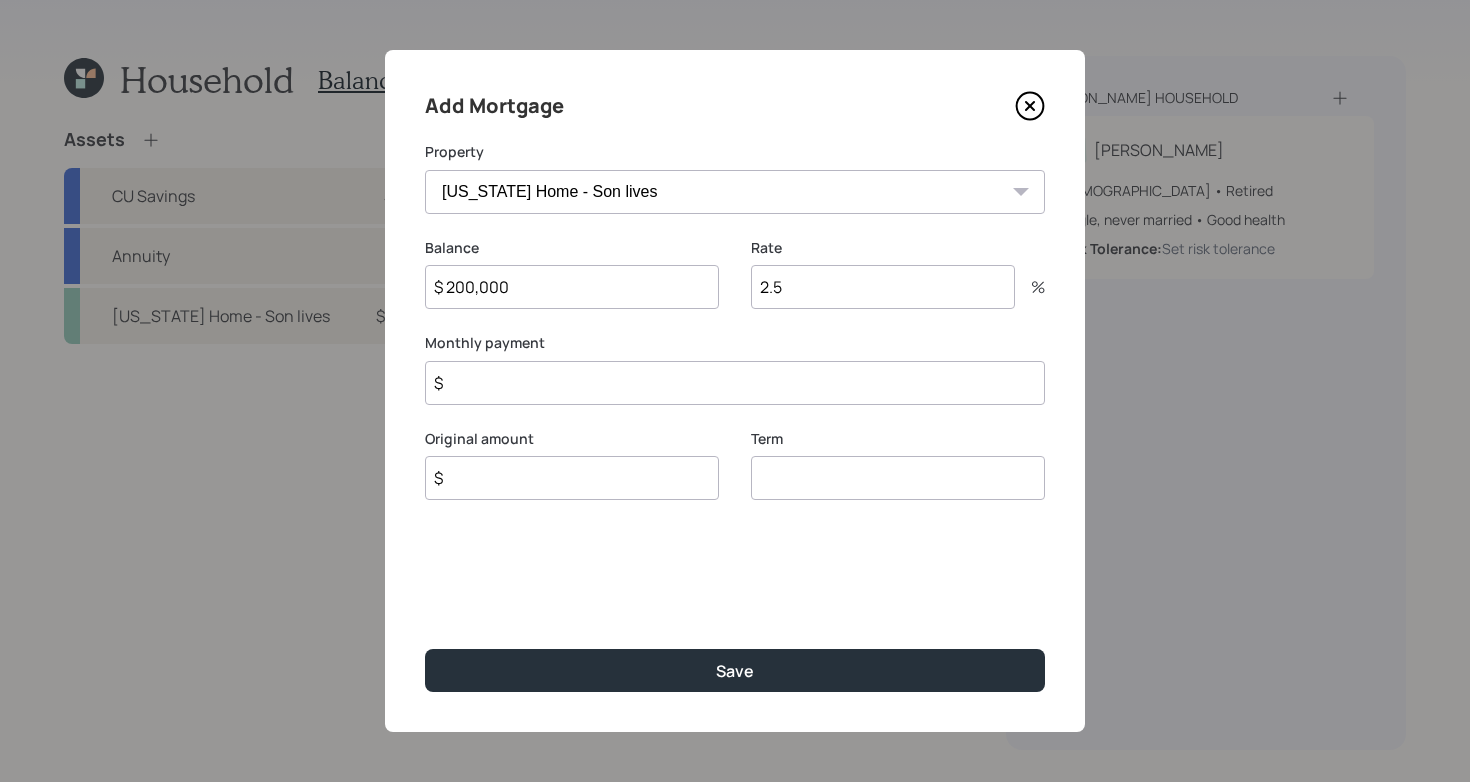 type on "$ 200,000" 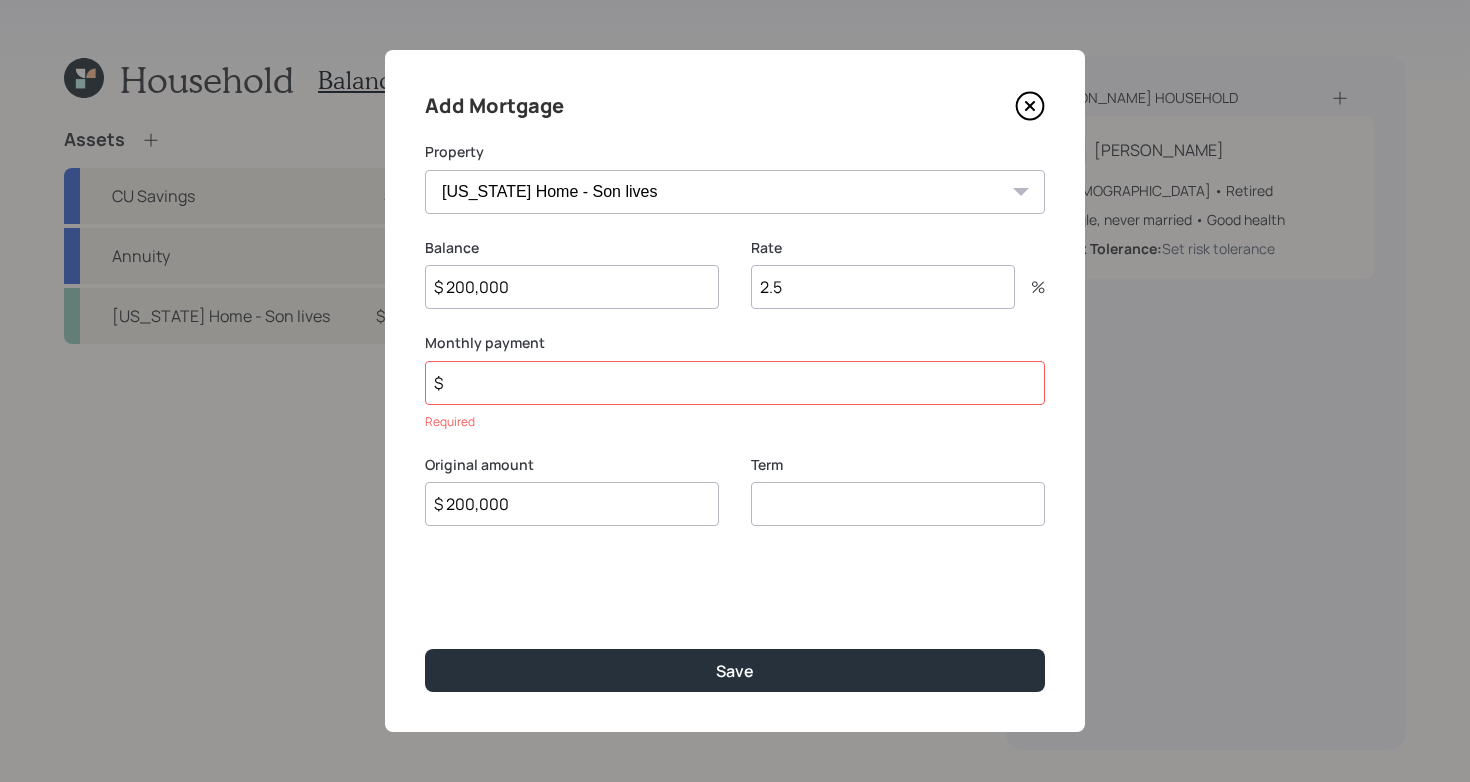 type on "$ 200,000" 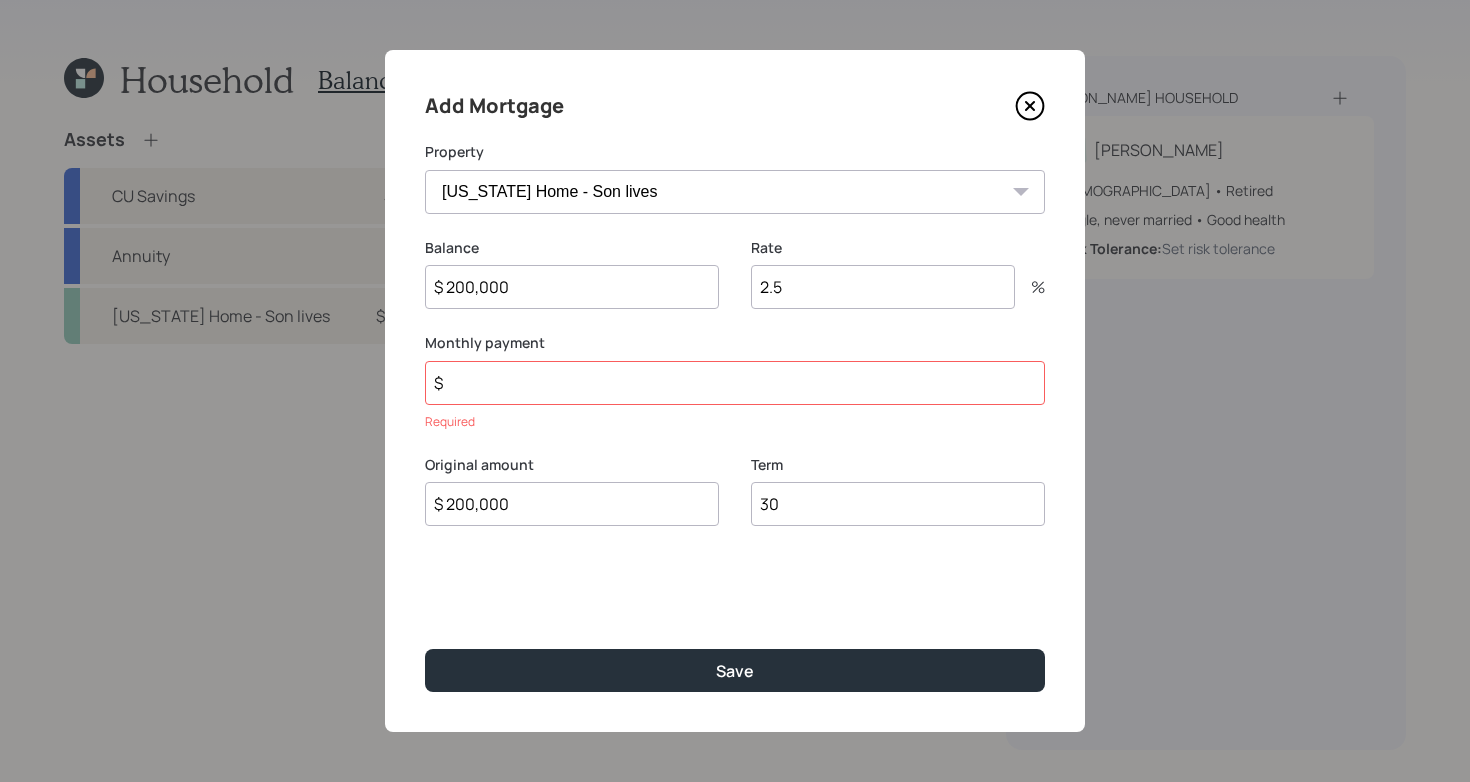 type on "30" 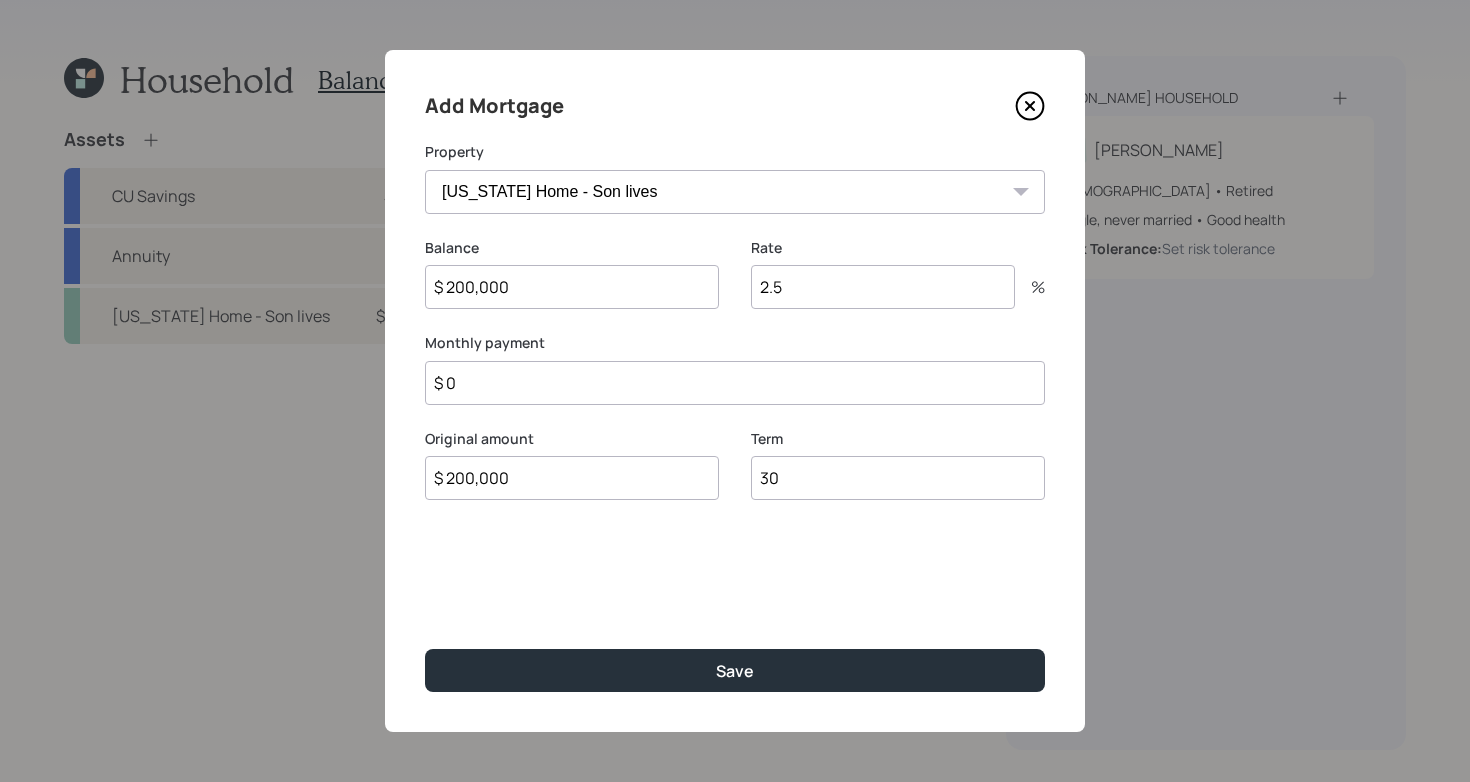 type on "$ 0" 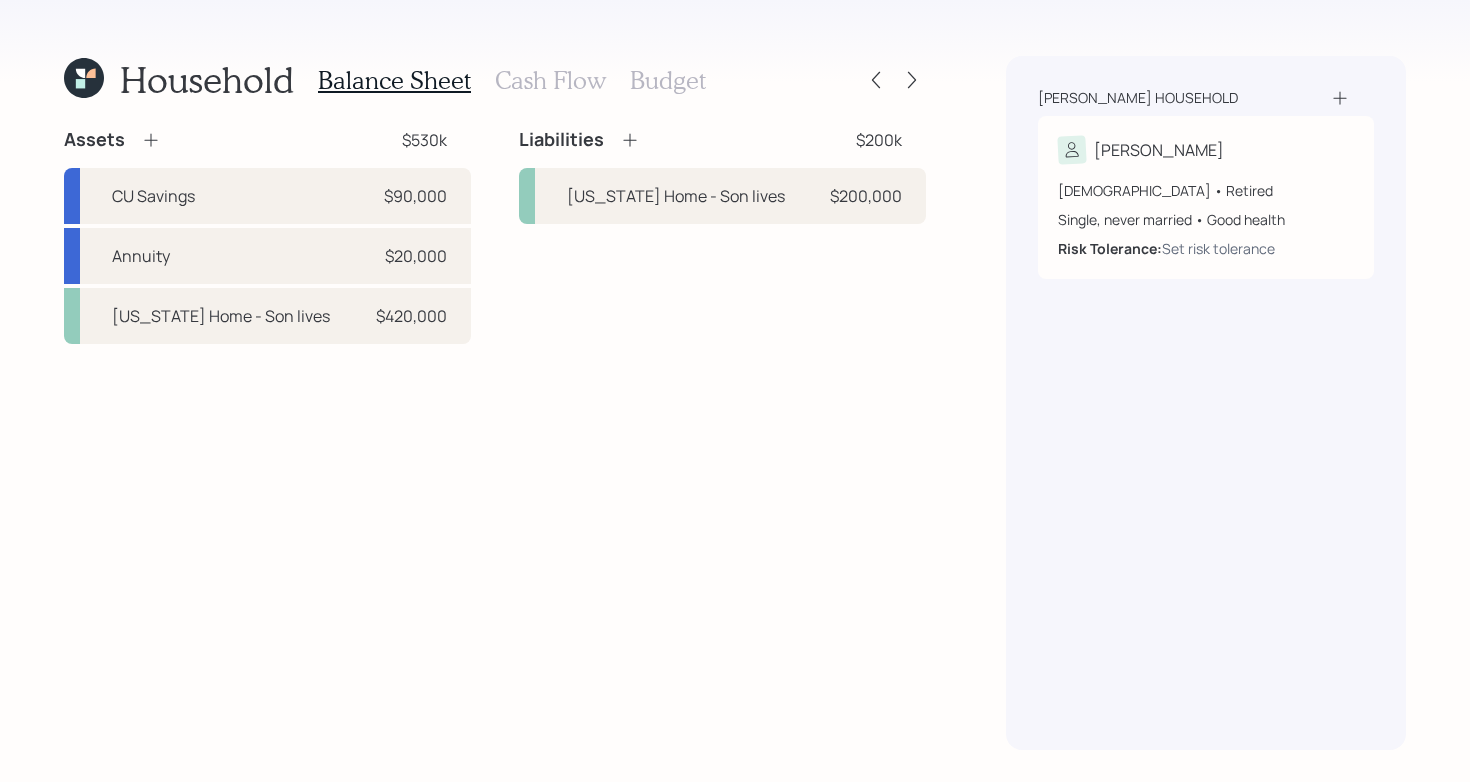 click on "Liabilities $200k Georgia Home - Son lives $200,000" at bounding box center (722, 236) 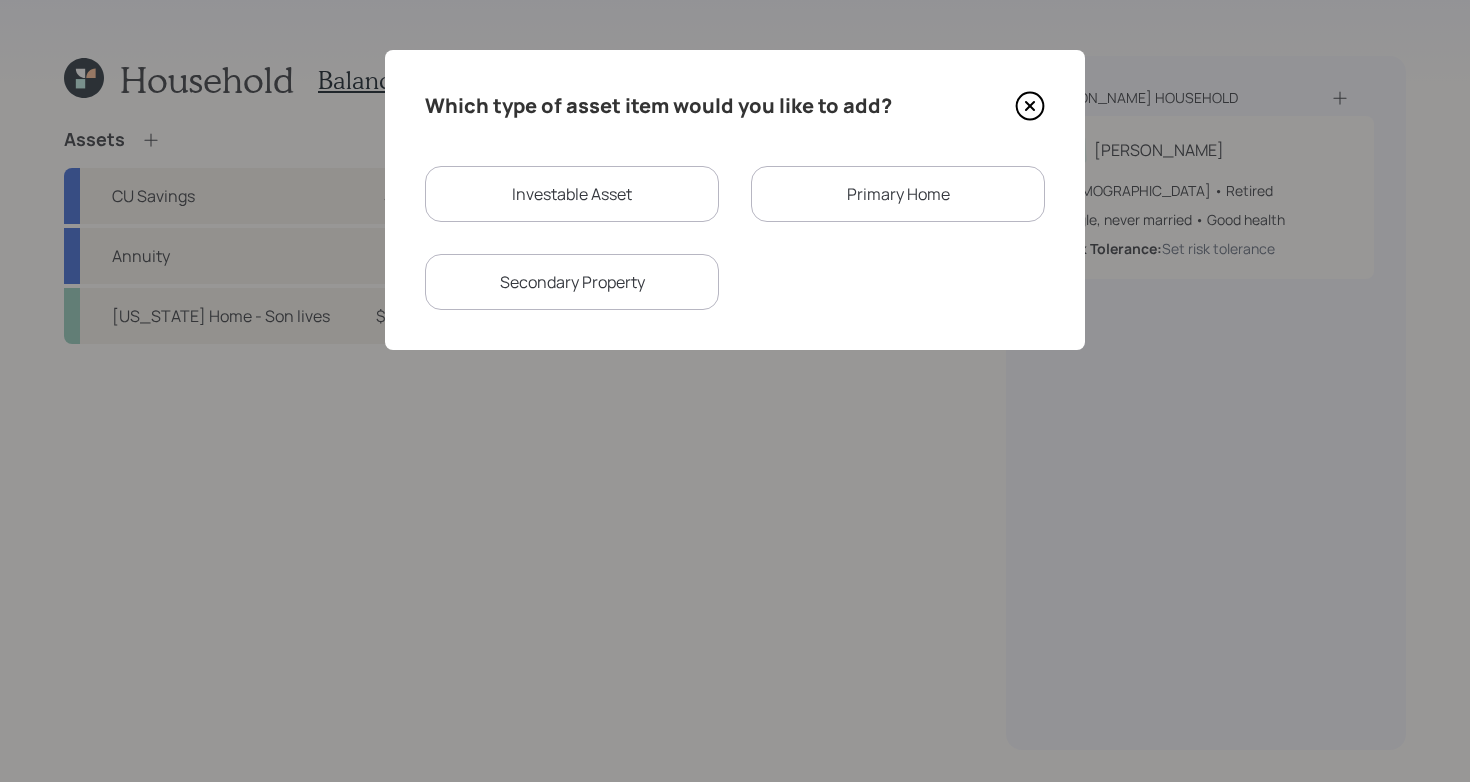 click on "Secondary Property" at bounding box center (572, 282) 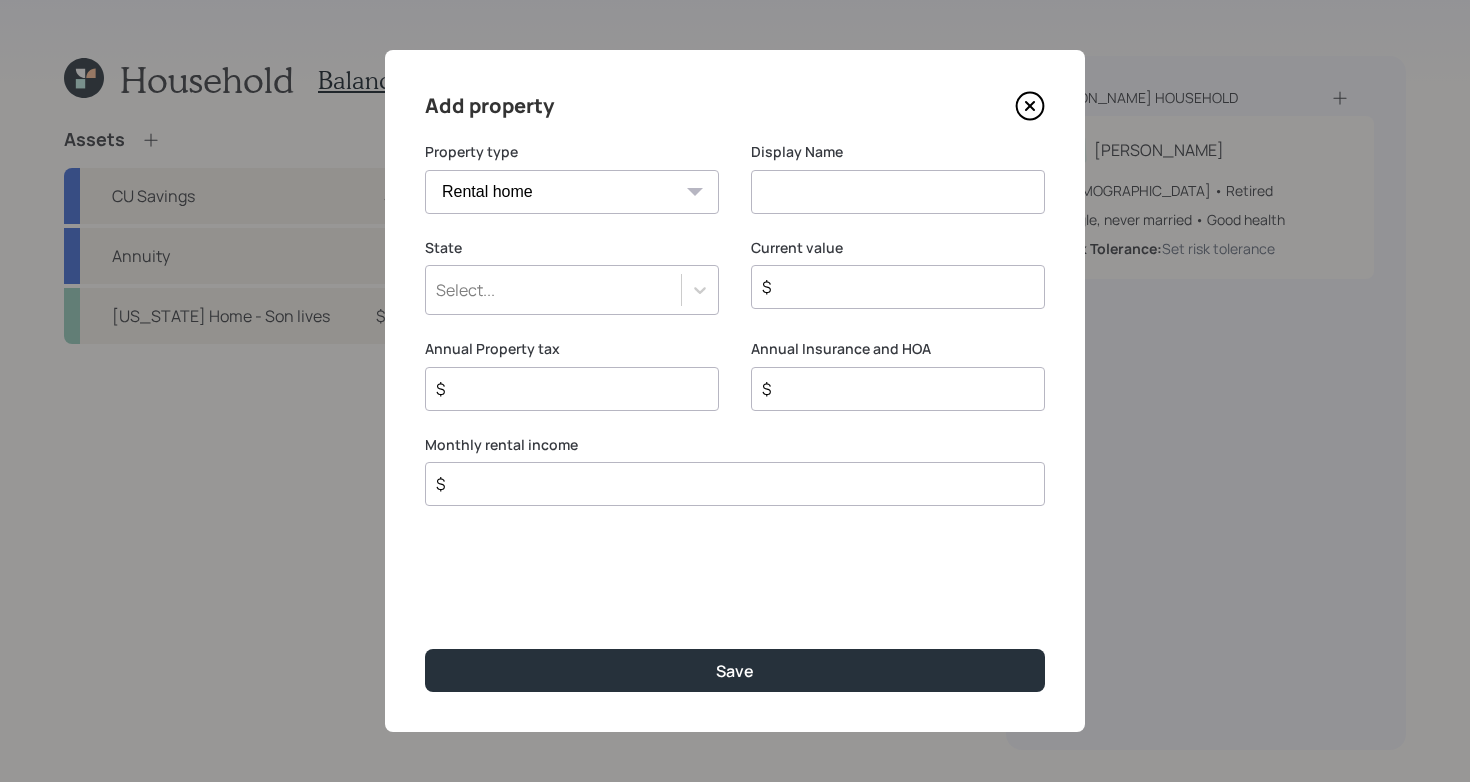 click on "Vacation home Rental home" at bounding box center (572, 192) 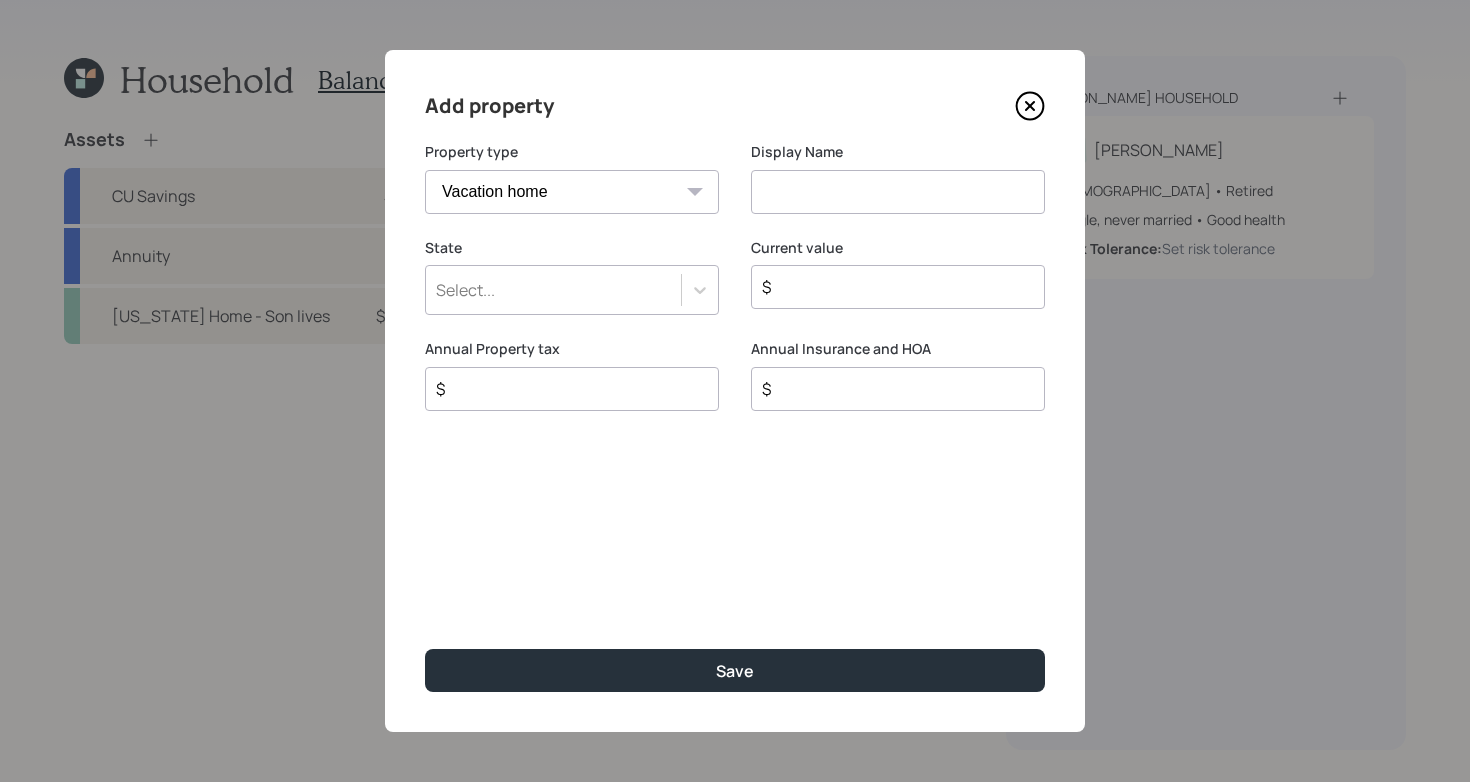 click 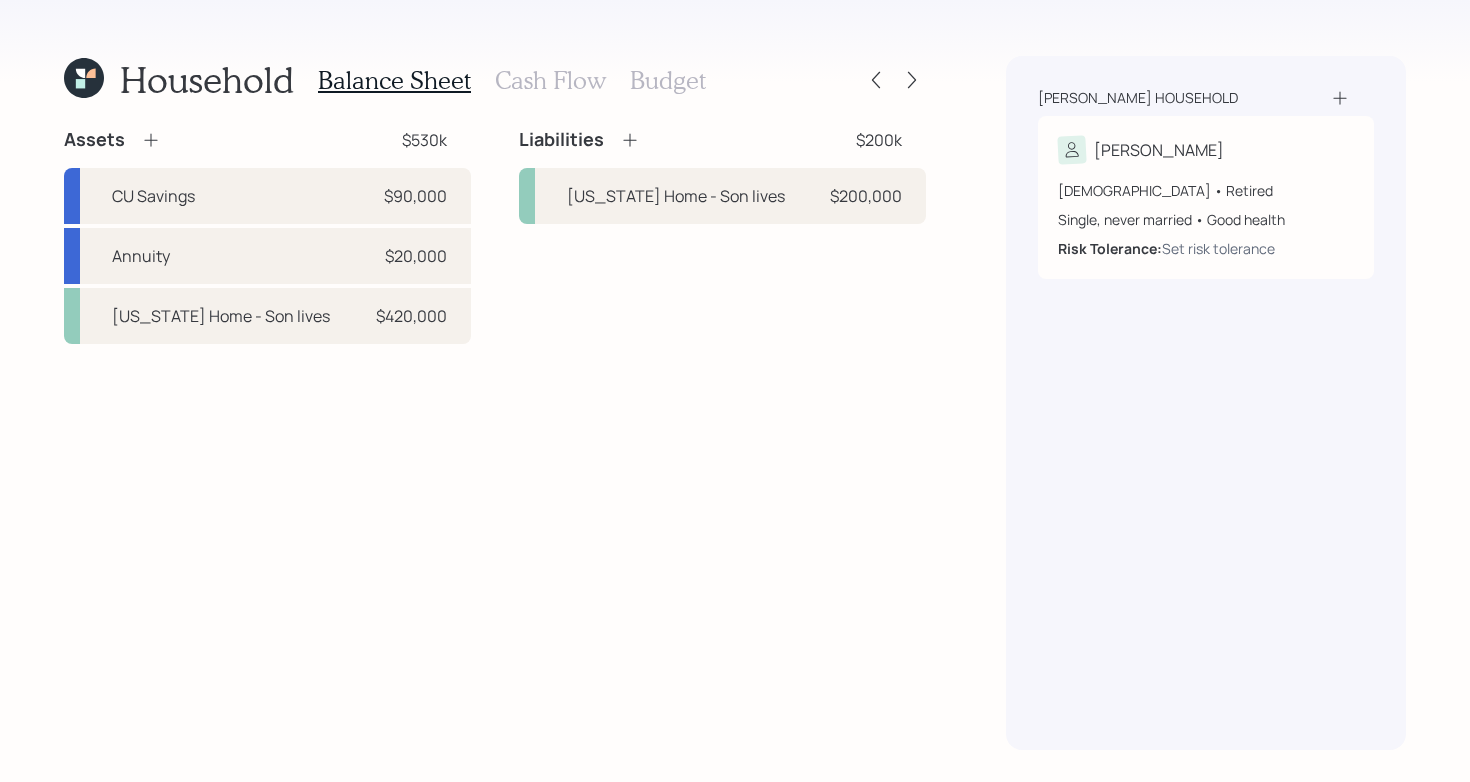 drag, startPoint x: 595, startPoint y: 362, endPoint x: 595, endPoint y: 350, distance: 12 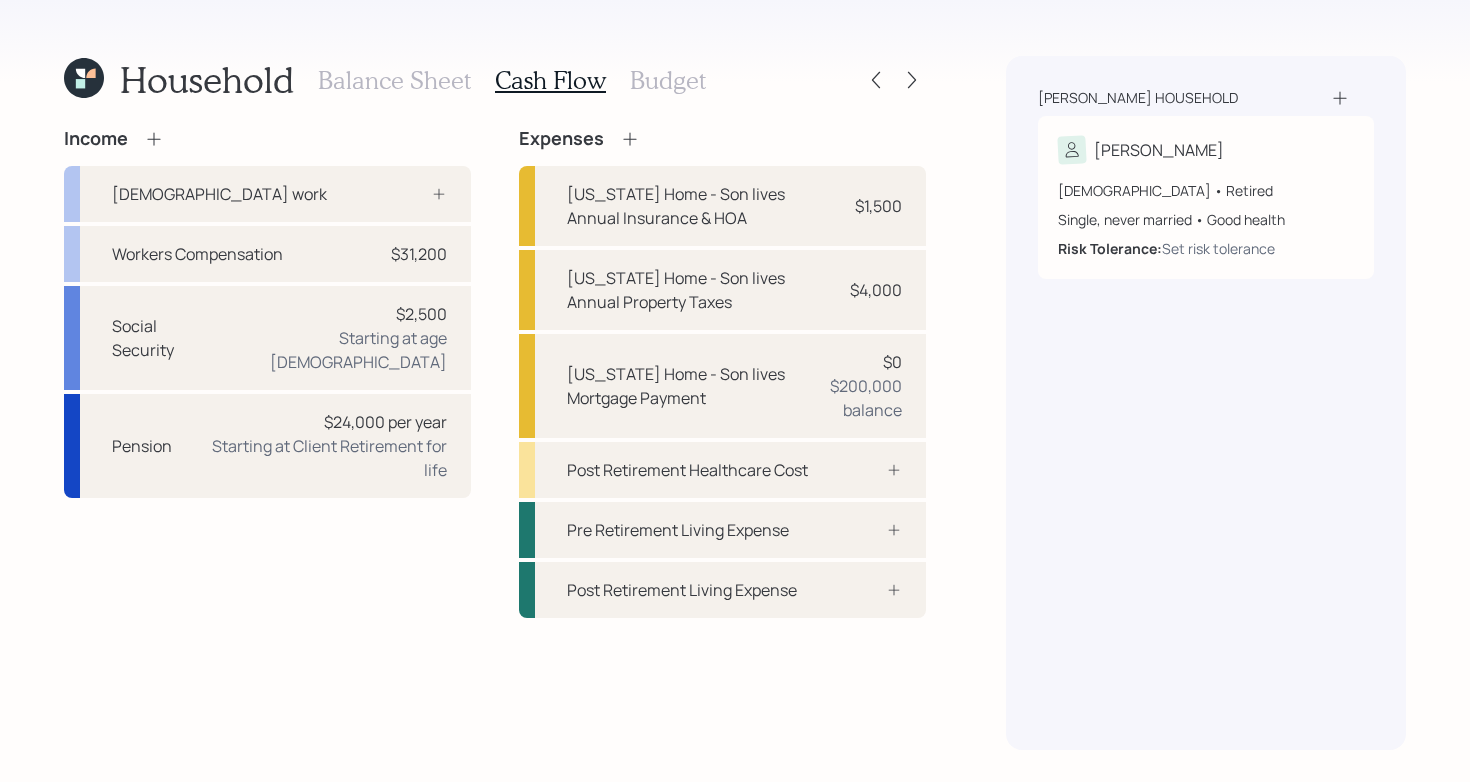 click on "Balance Sheet" at bounding box center (394, 80) 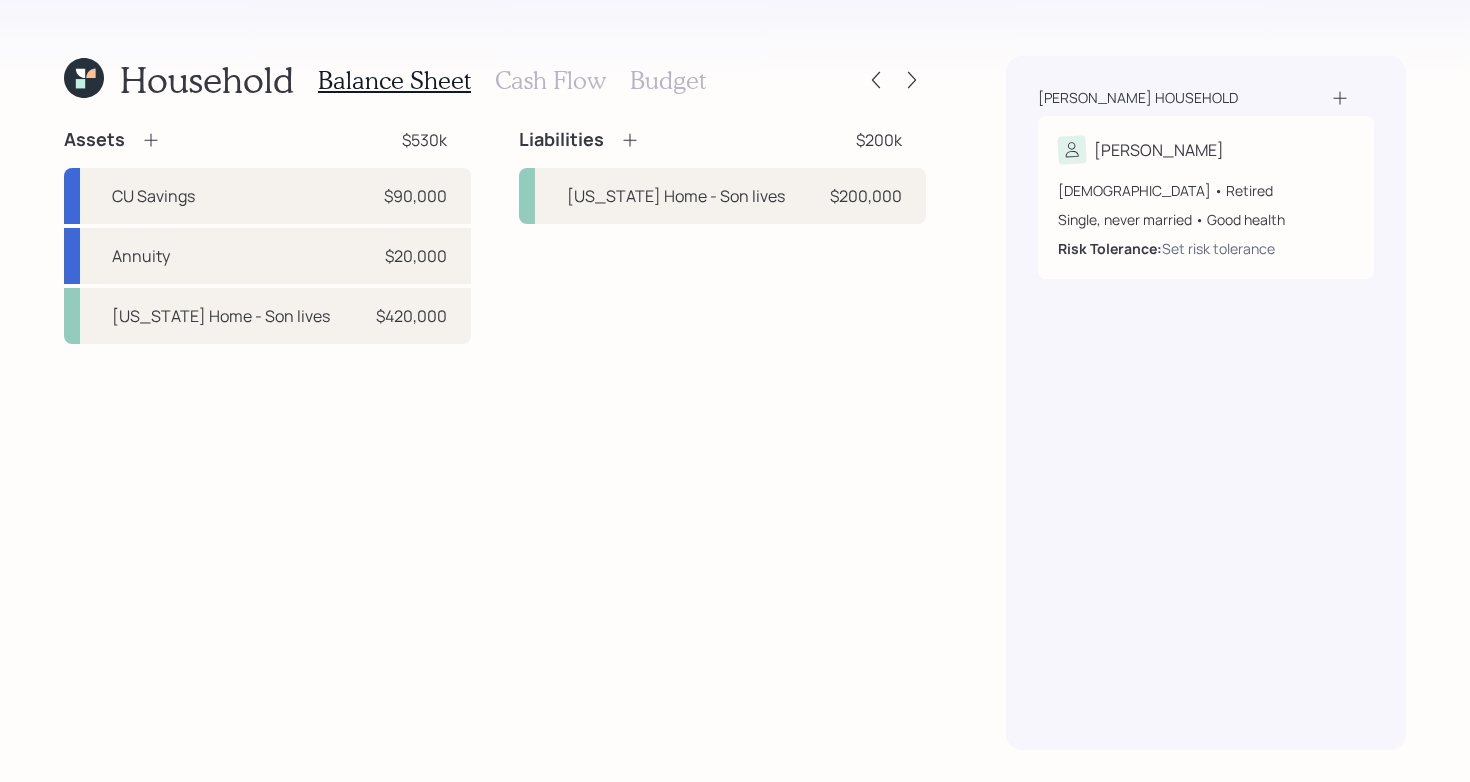 click on "Cash Flow" at bounding box center [550, 80] 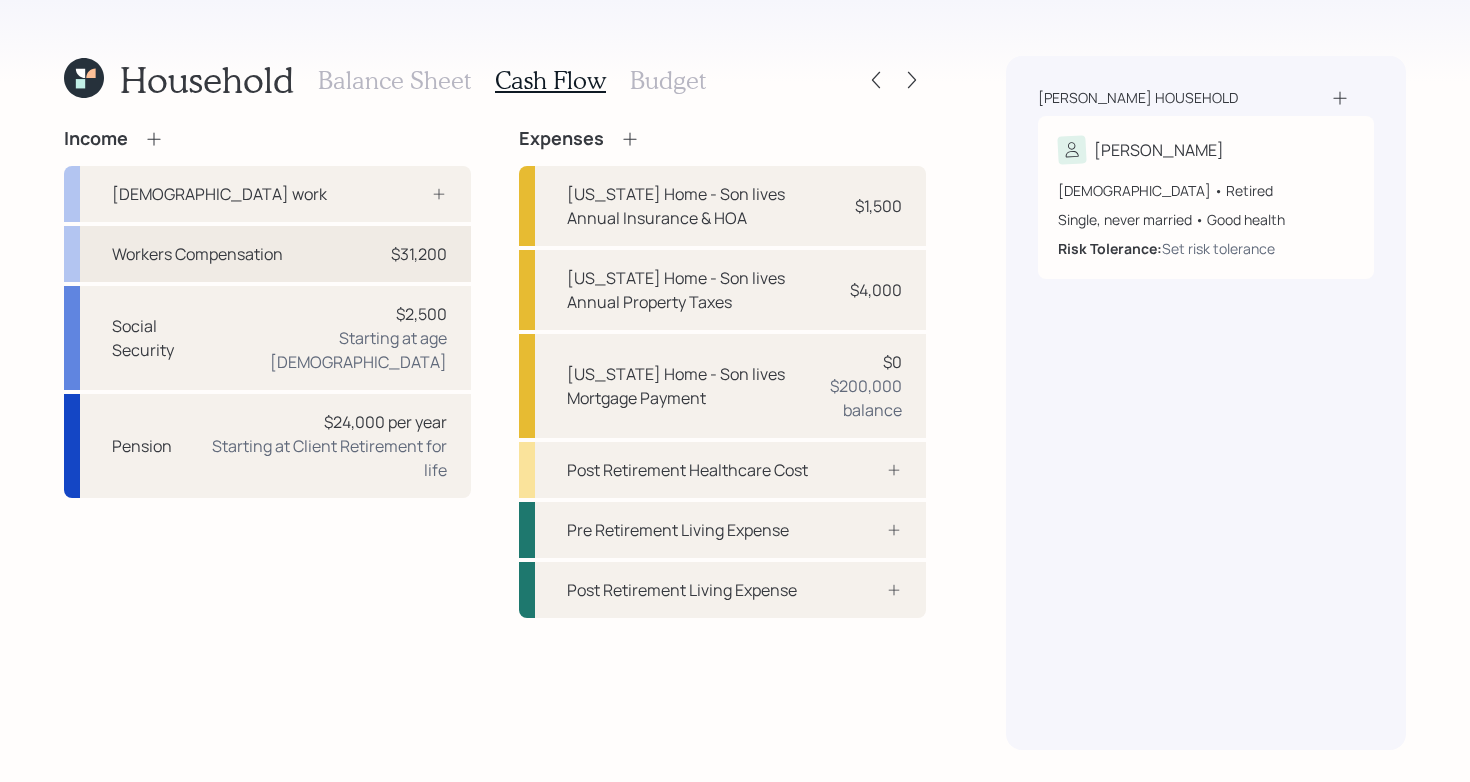 click on "Workers Compensation $31,200" at bounding box center [267, 254] 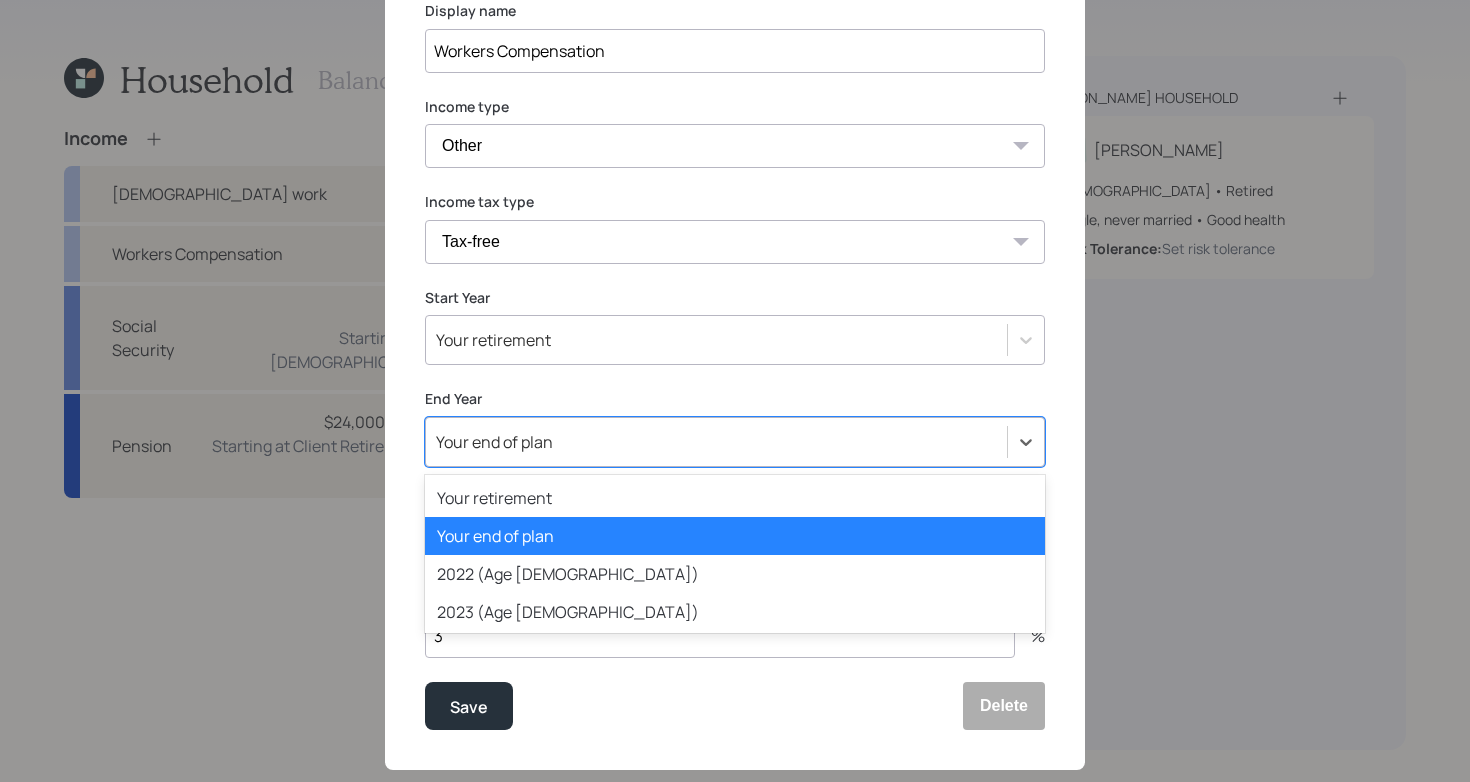 click on "Your end of plan" at bounding box center (716, 442) 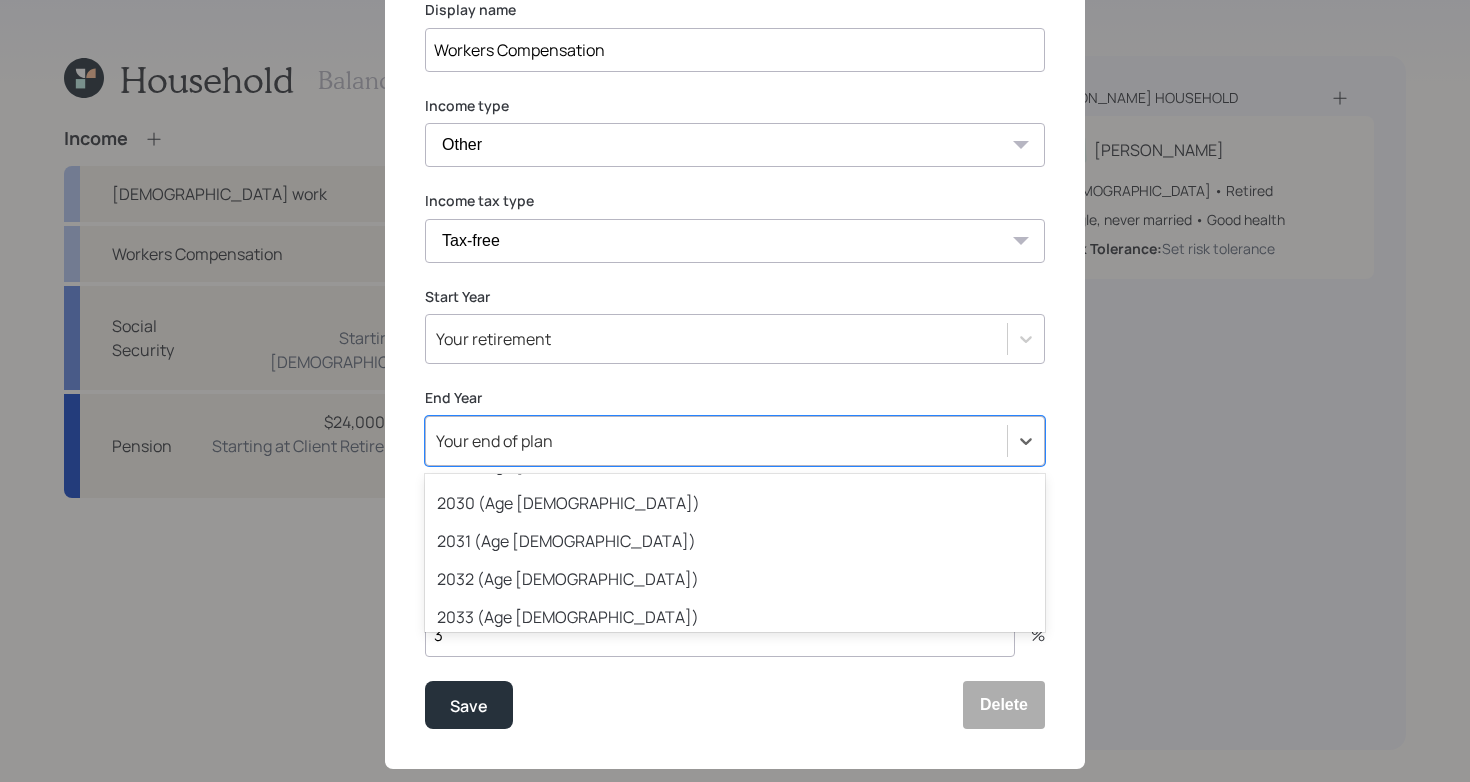 scroll, scrollTop: 372, scrollLeft: 0, axis: vertical 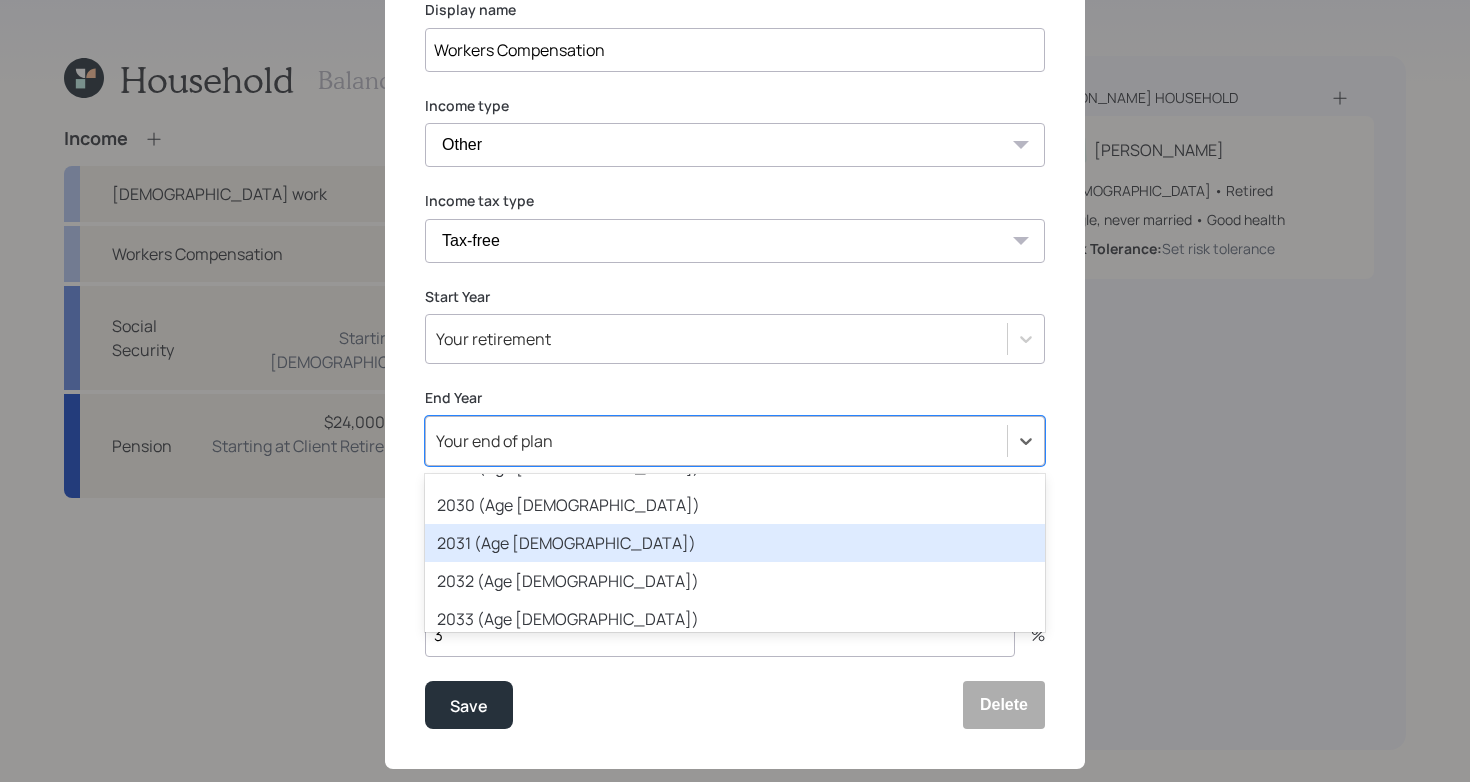 click on "2031 (Age 71)" at bounding box center [735, 543] 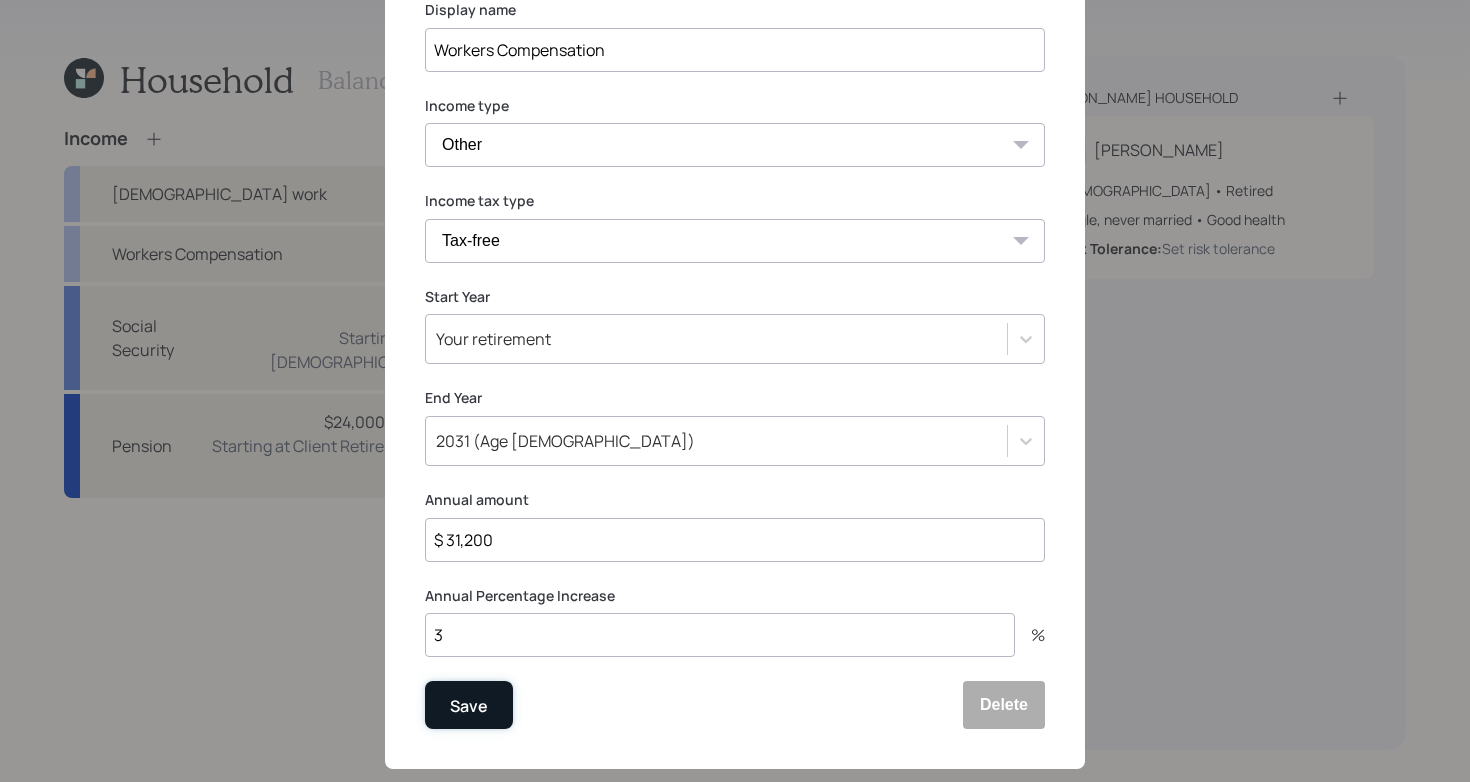 click on "Save" at bounding box center (469, 706) 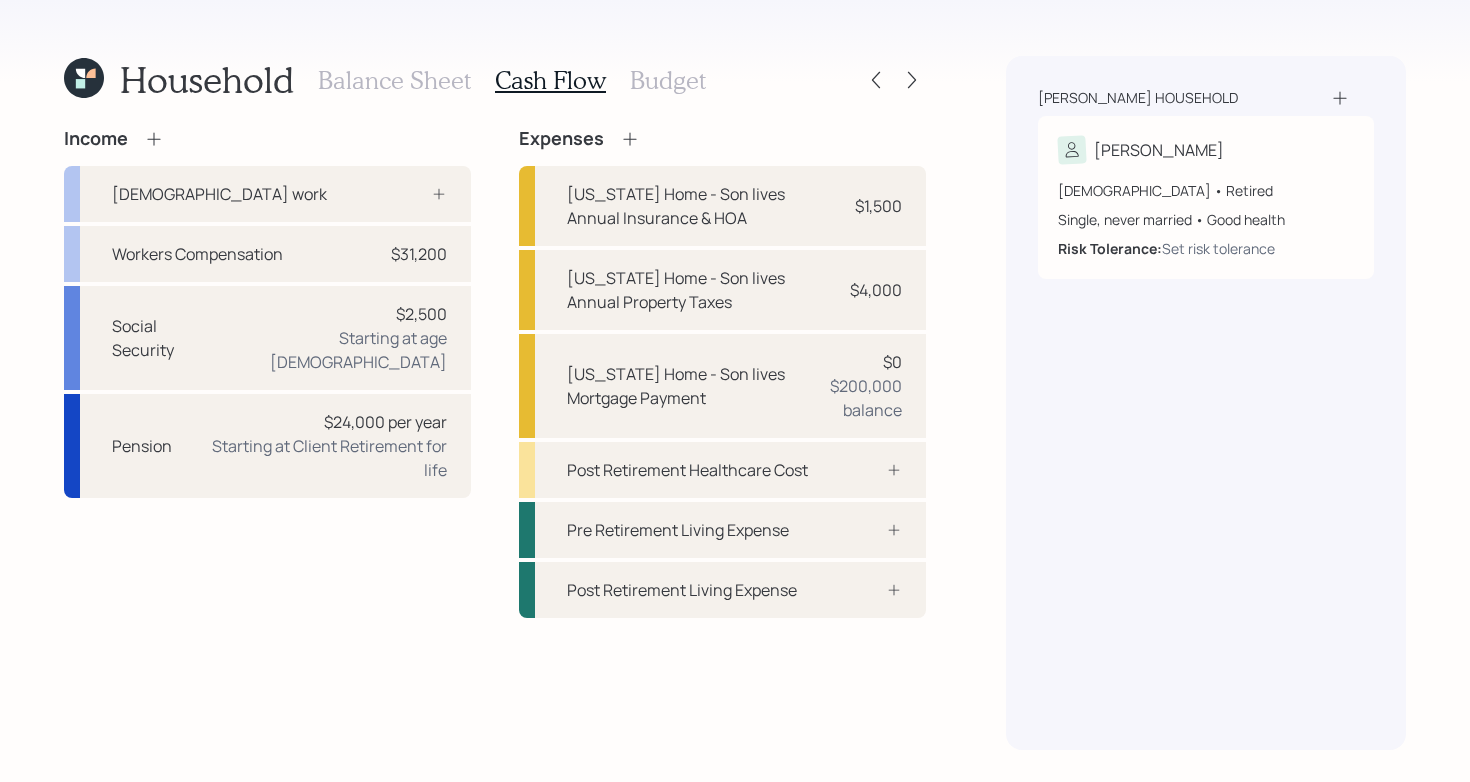 click on "Income Full-time work Workers Compensation $31,200 Social Security $2,500 Starting at age 65 Pension $24,000 per year Starting at Client Retirement for life Expenses Georgia Home - Son lives Annual Insurance & HOA $1,500 Georgia Home - Son lives Annual Property Taxes $4,000 Georgia Home - Son lives Mortgage Payment $0 $200,000 balance Post Retirement Healthcare Cost Pre Retirement Living Expense Post Retirement Living Expense" at bounding box center [495, 373] 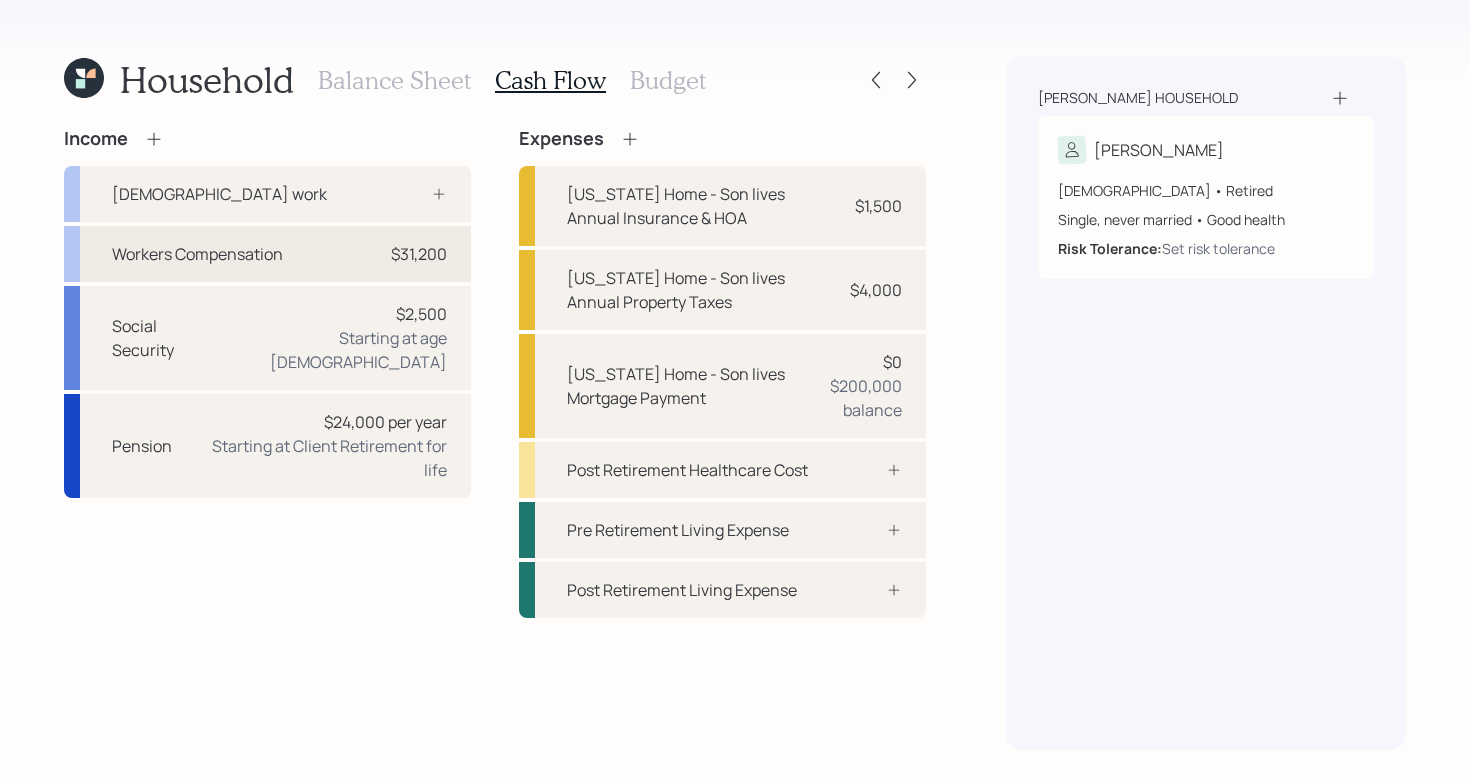 click on "Workers Compensation" at bounding box center [197, 254] 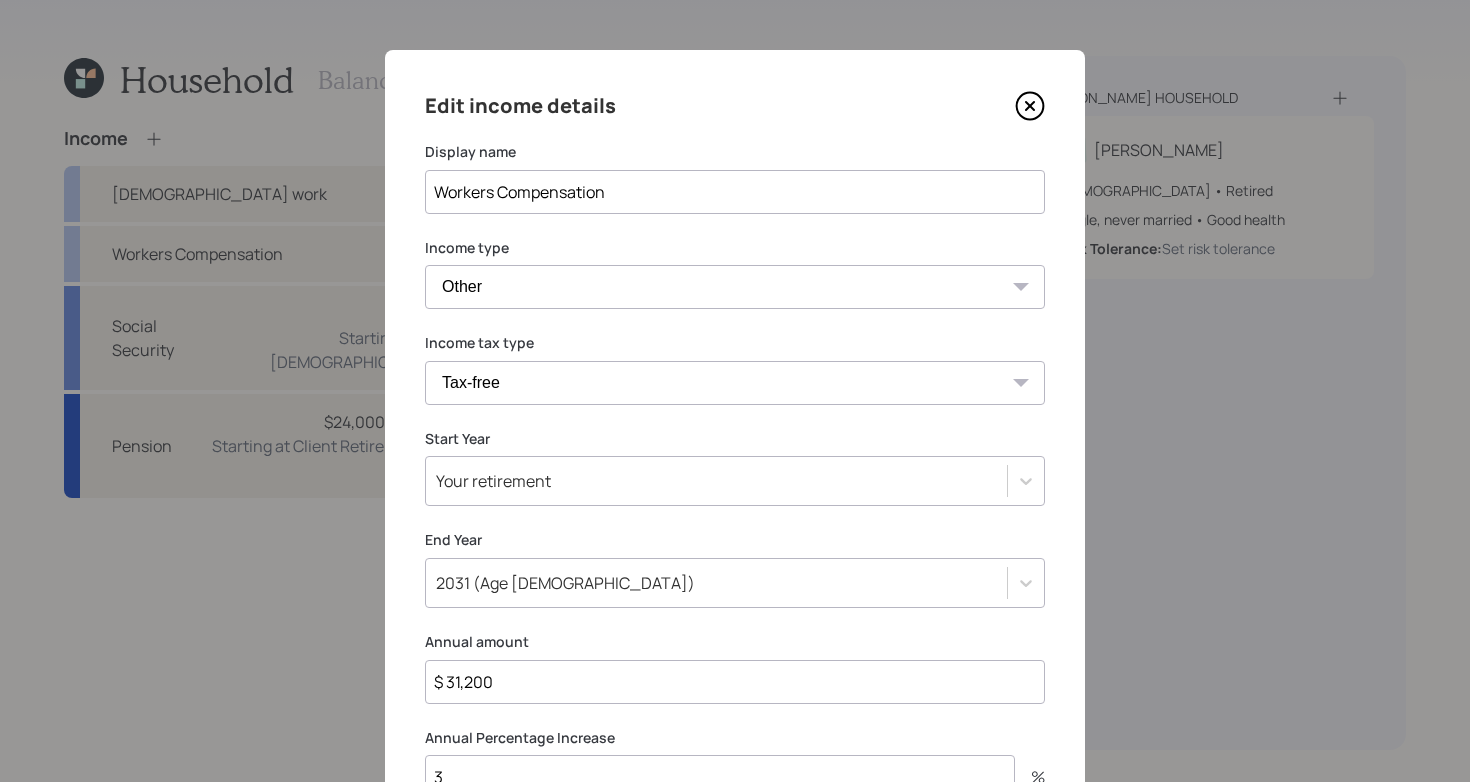 click 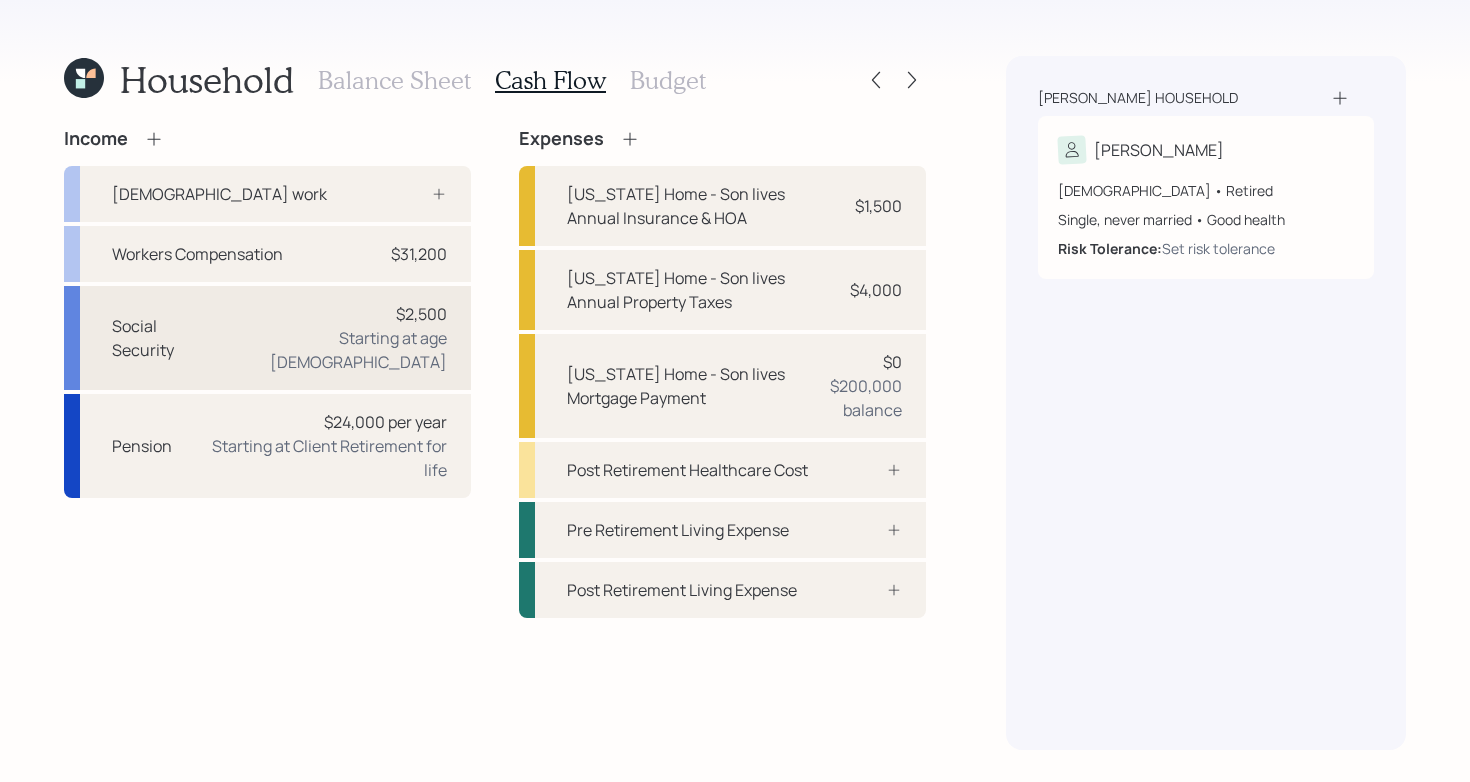 click on "Social Security $2,500 Starting at age 65" at bounding box center (267, 338) 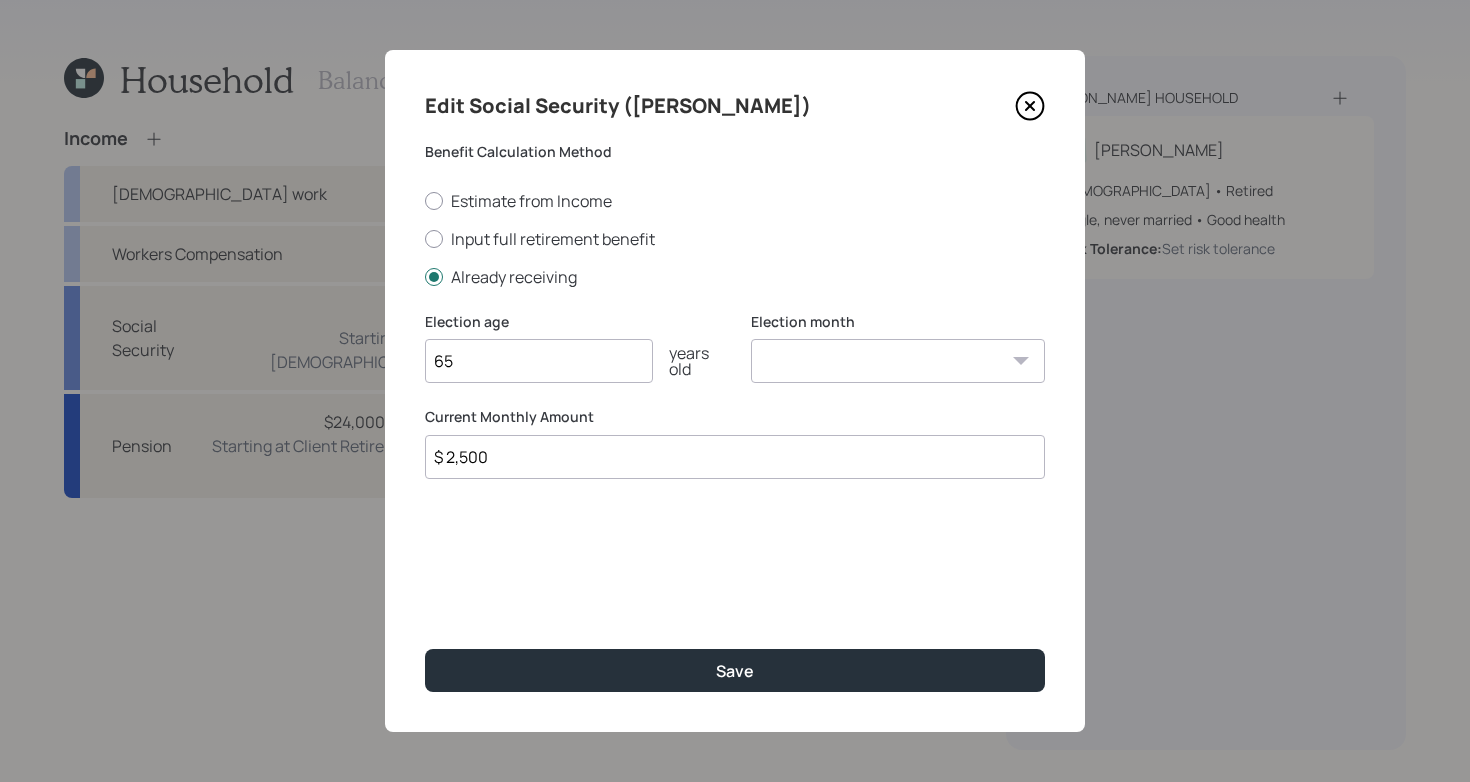 click 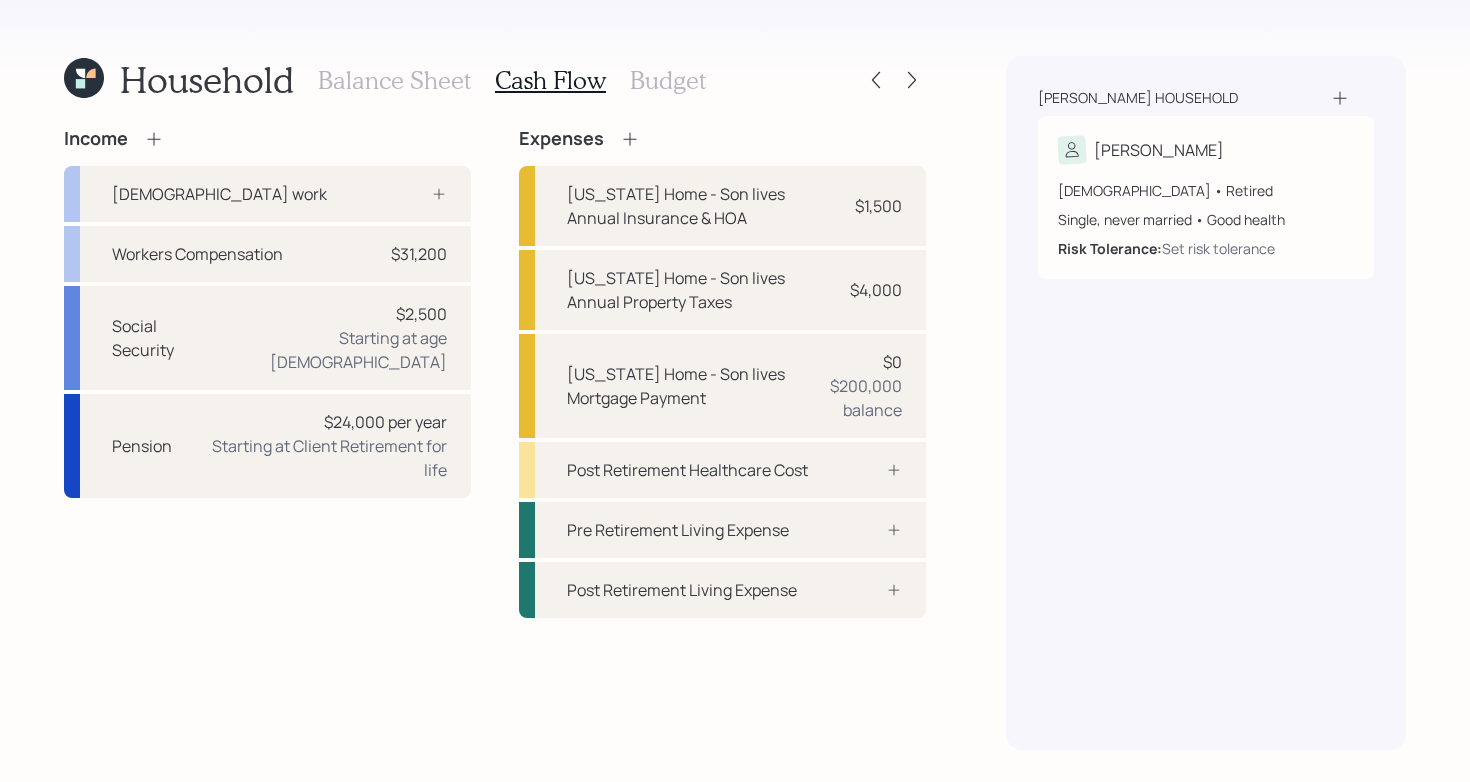 click on "Income Full-time work Workers Compensation $31,200 Social Security $2,500 Starting at age 65 Pension $24,000 per year Starting at Client Retirement for life Expenses Georgia Home - Son lives Annual Insurance & HOA $1,500 Georgia Home - Son lives Annual Property Taxes $4,000 Georgia Home - Son lives Mortgage Payment $0 $200,000 balance Post Retirement Healthcare Cost Pre Retirement Living Expense Post Retirement Living Expense" at bounding box center [495, 373] 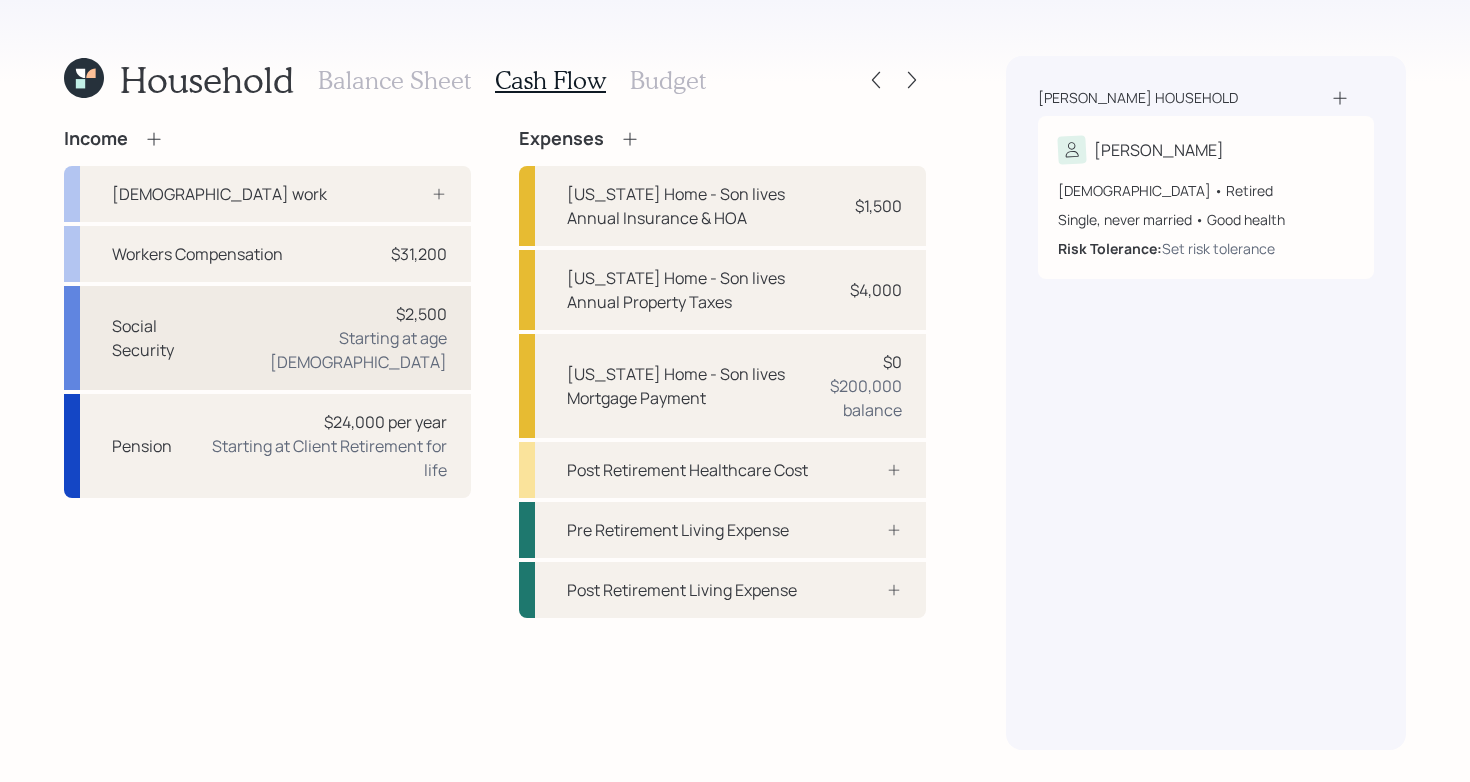 click on "Social Security $2,500 Starting at age 65" at bounding box center [267, 338] 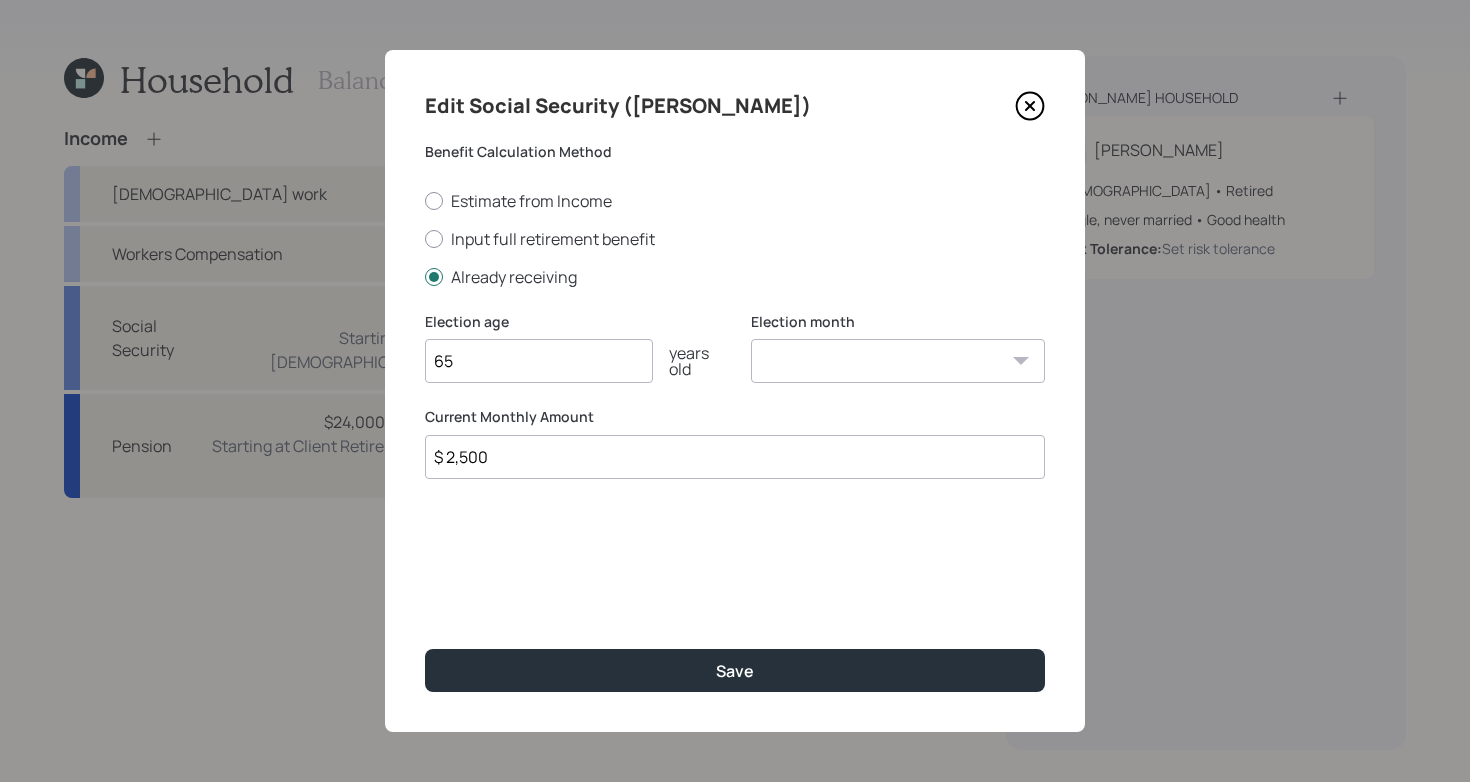 click 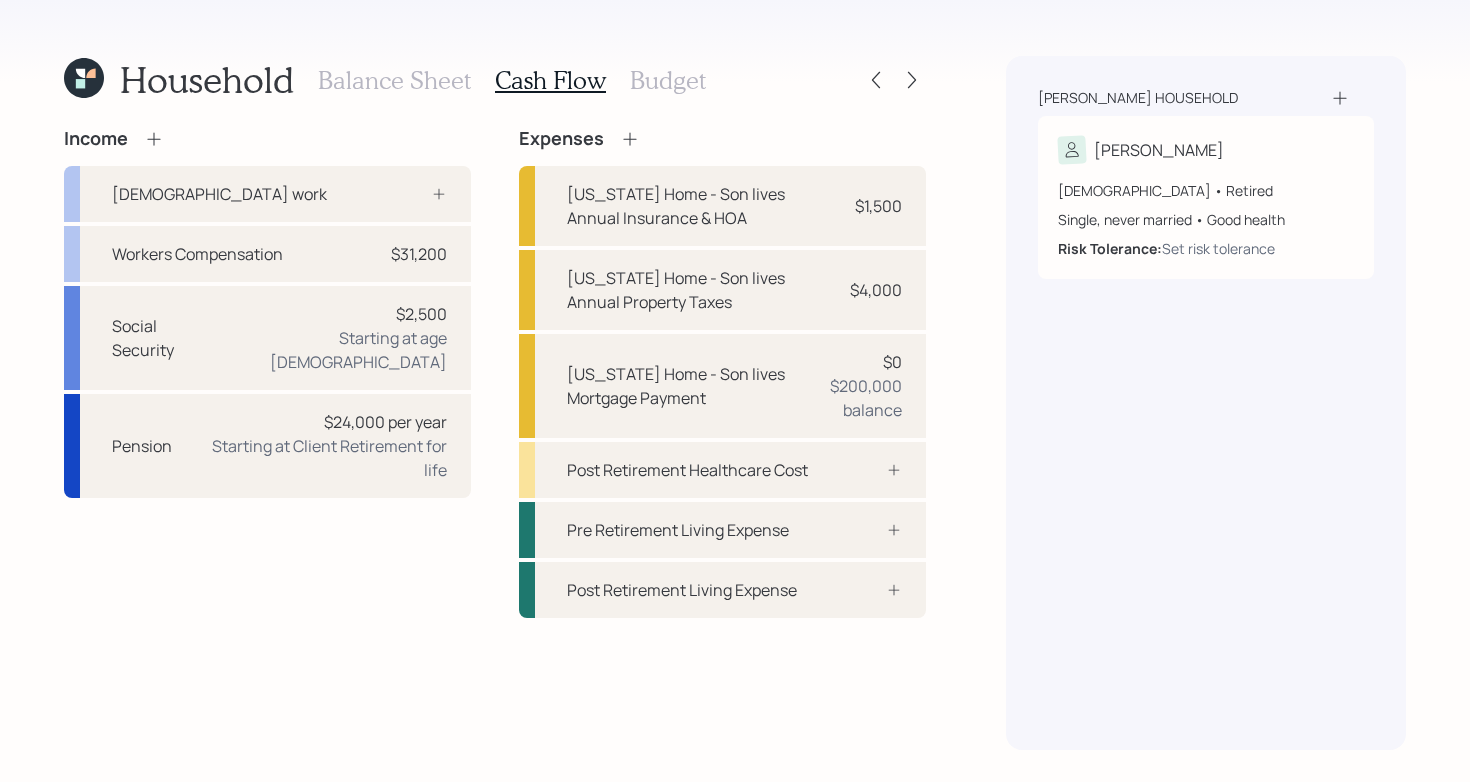 click on "Income Full-time work Workers Compensation $31,200 Social Security $2,500 Starting at age 65 Pension $24,000 per year Starting at Client Retirement for life Expenses Georgia Home - Son lives Annual Insurance & HOA $1,500 Georgia Home - Son lives Annual Property Taxes $4,000 Georgia Home - Son lives Mortgage Payment $0 $200,000 balance Post Retirement Healthcare Cost Pre Retirement Living Expense Post Retirement Living Expense" at bounding box center [495, 373] 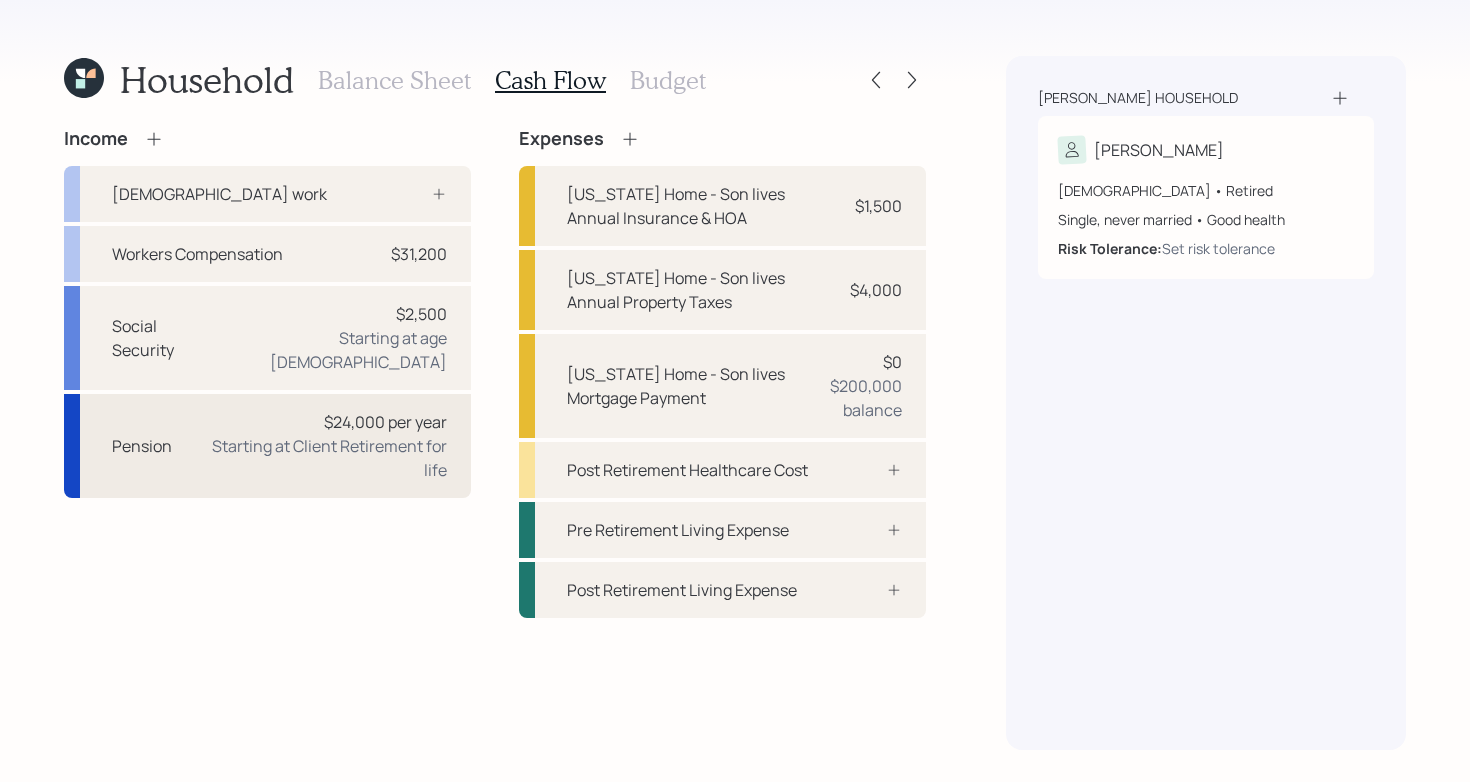 click on "Starting at Client Retirement for life" at bounding box center [317, 458] 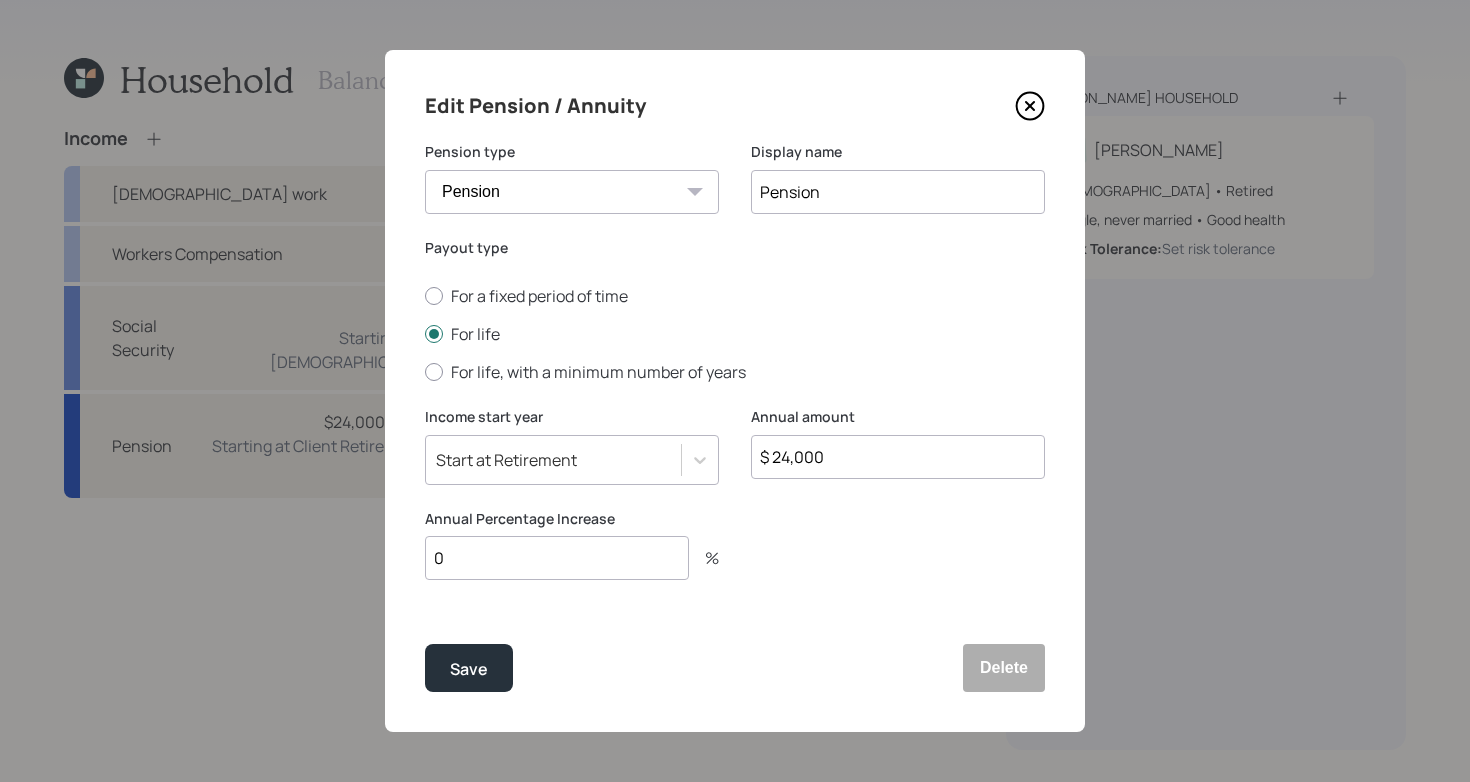 click on "0" at bounding box center (557, 558) 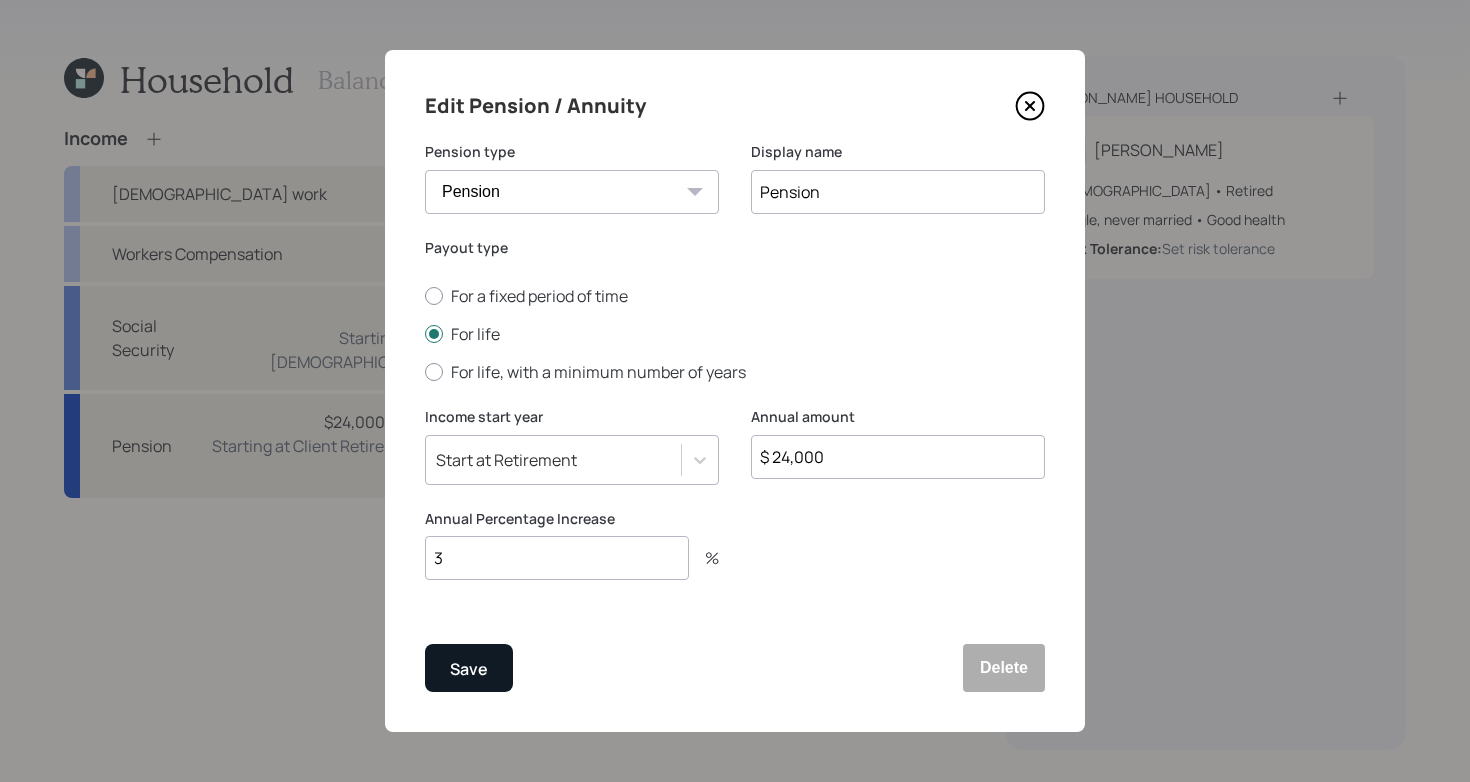 type on "3" 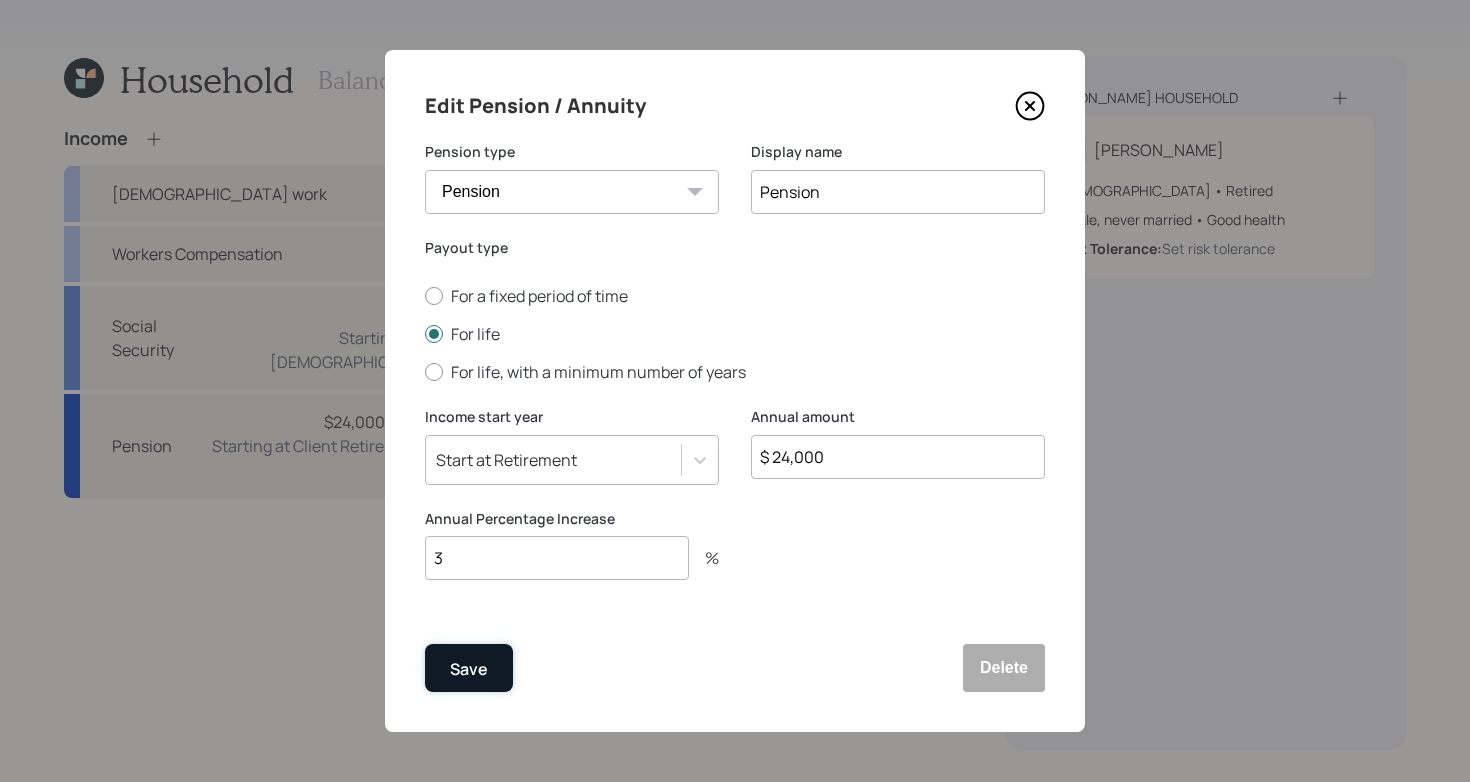 click on "Save" at bounding box center (469, 669) 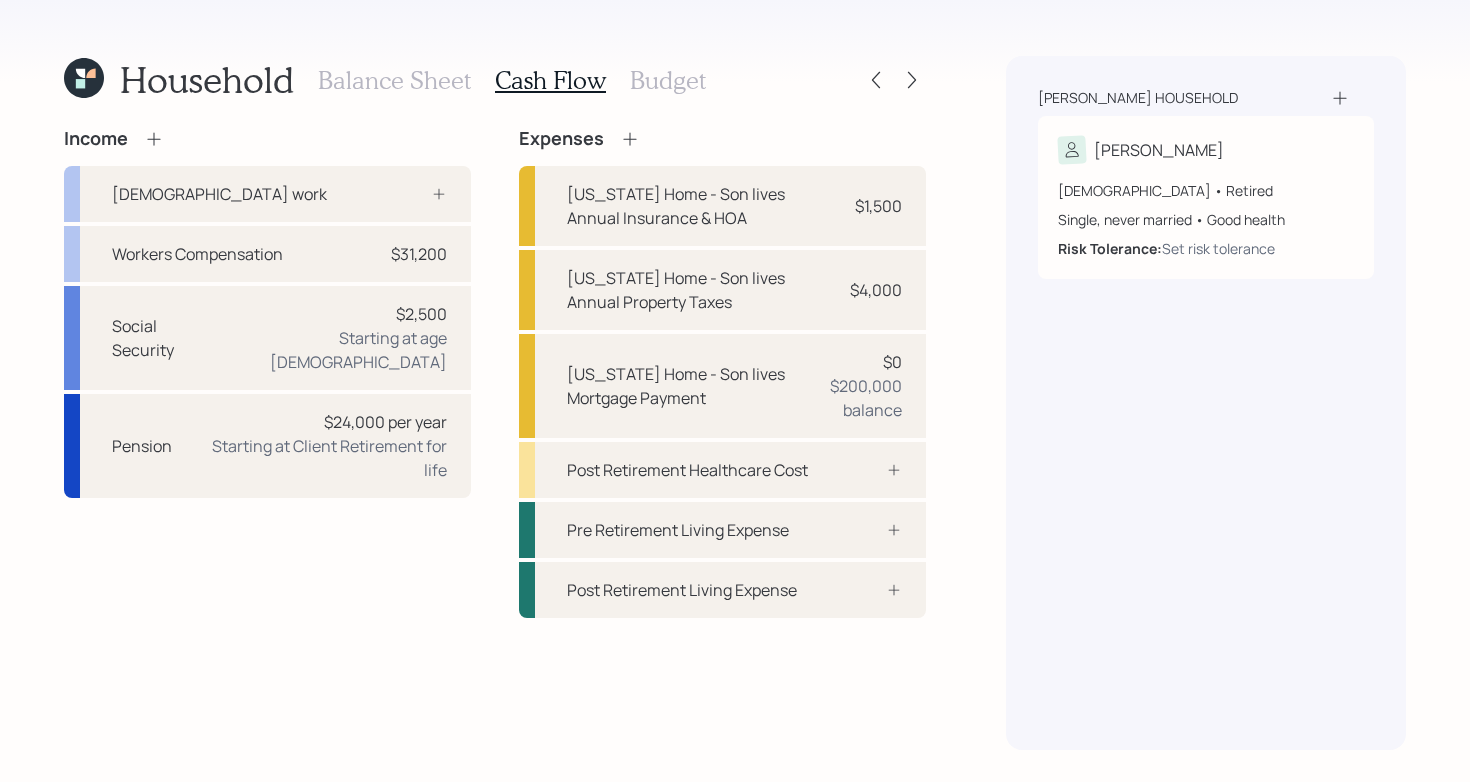 click on "Income Full-time work Workers Compensation $31,200 Social Security $2,500 Starting at age 65 Pension $24,000 per year Starting at Client Retirement for life" at bounding box center (267, 373) 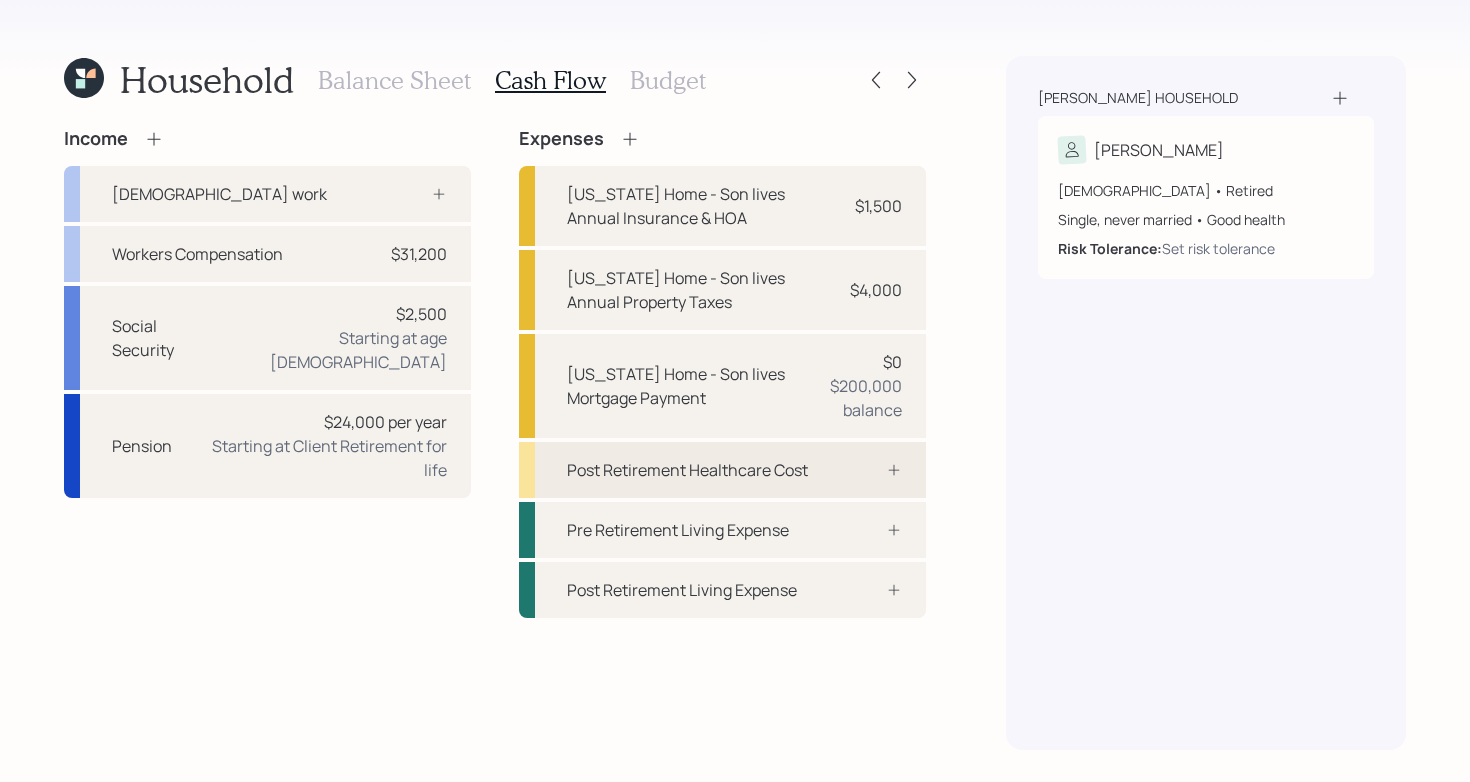 click on "Post Retirement Healthcare Cost" at bounding box center (687, 470) 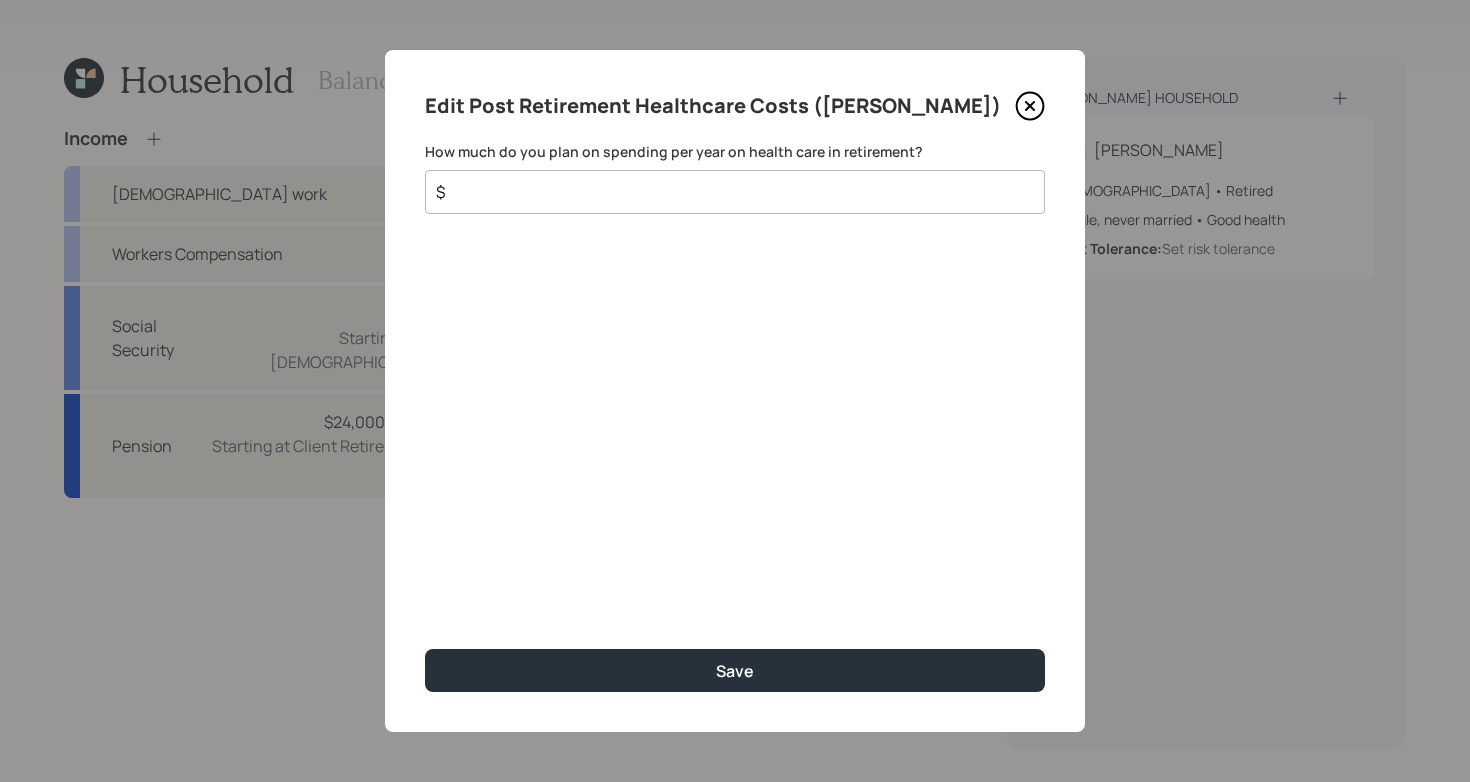 click on "$" at bounding box center (727, 192) 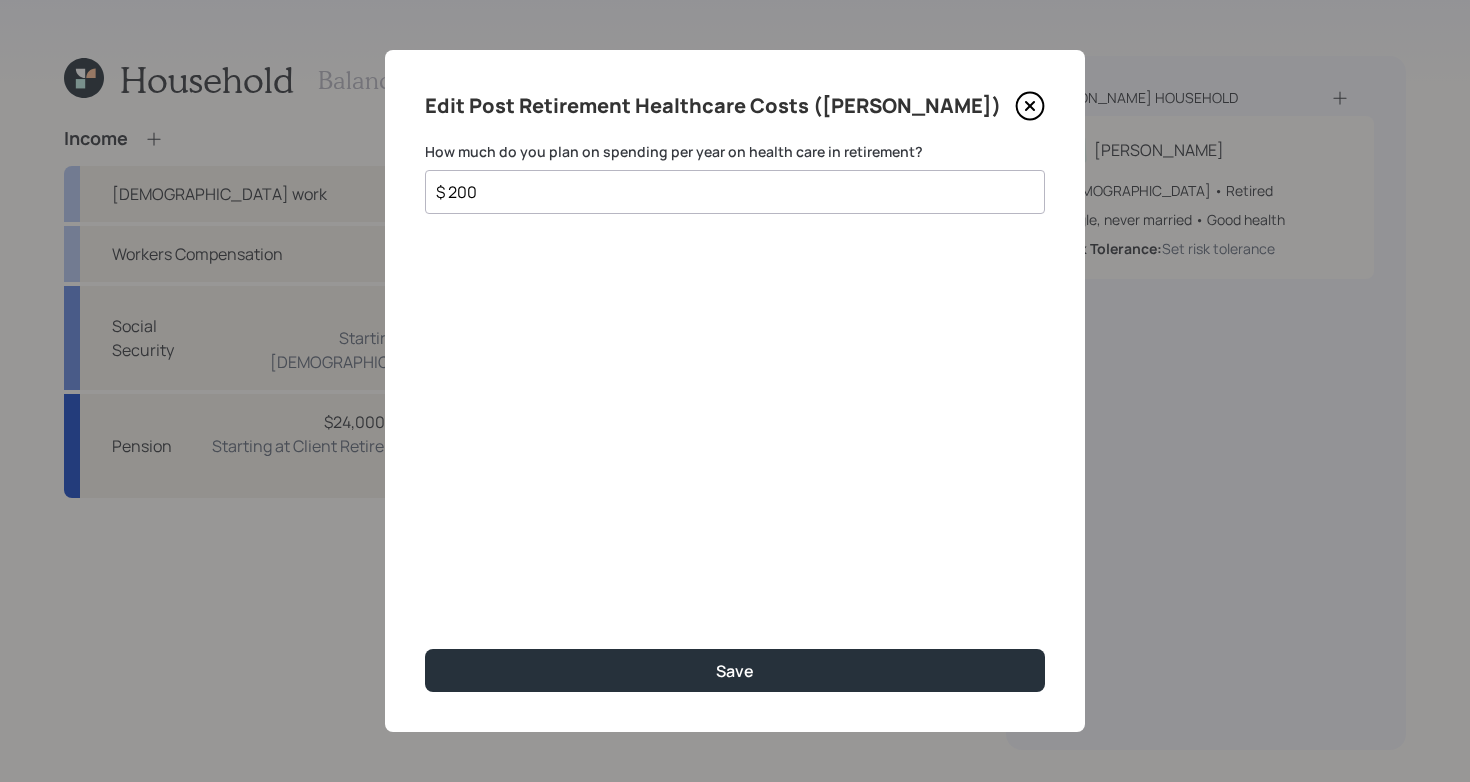 type on "$ 200" 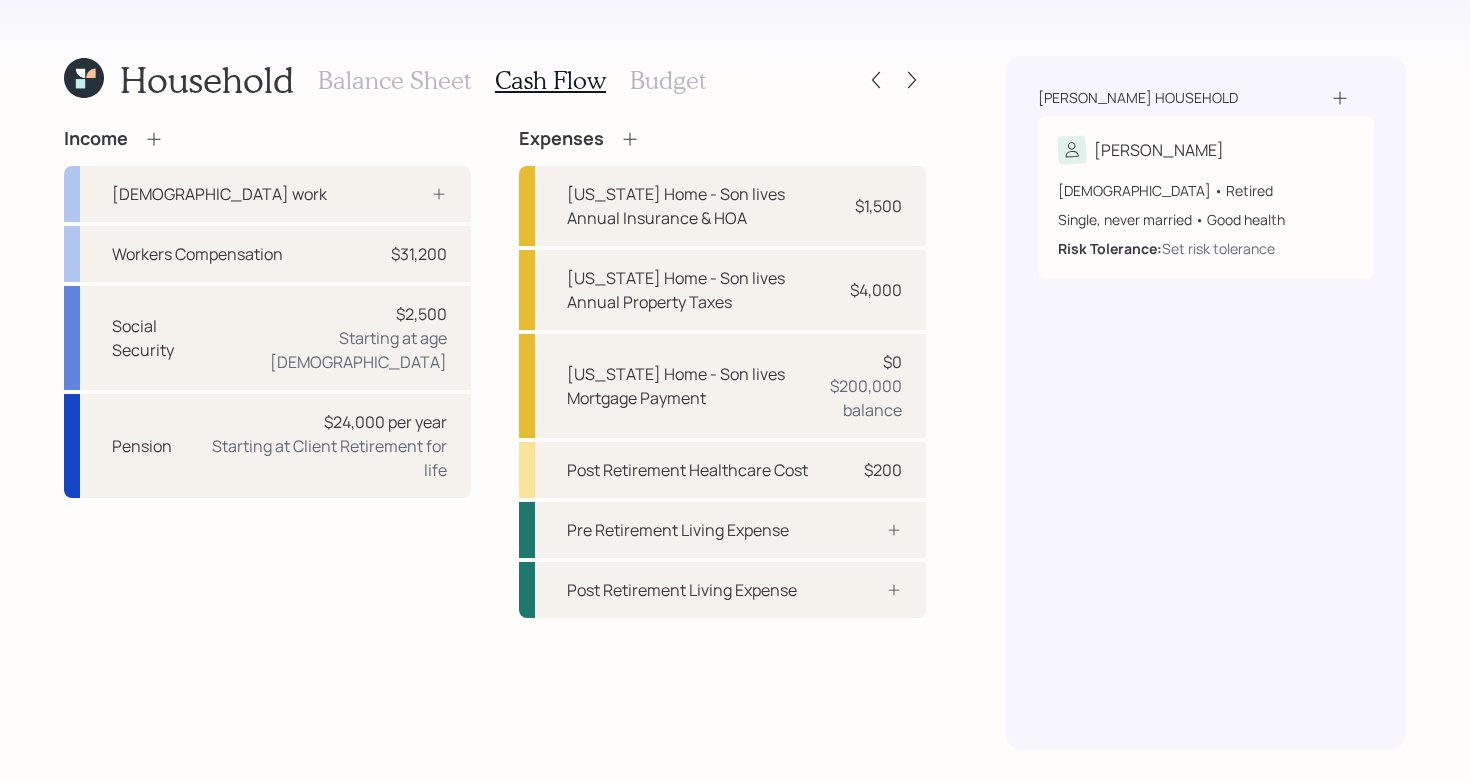 click on "Income Full-time work Workers Compensation $31,200 Social Security $2,500 Starting at age 65 Pension $24,000 per year Starting at Client Retirement for life Expenses Georgia Home - Son lives Annual Insurance & HOA $1,500 Georgia Home - Son lives Annual Property Taxes $4,000 Georgia Home - Son lives Mortgage Payment $0 $200,000 balance Post Retirement Healthcare Cost $200 Pre Retirement Living Expense Post Retirement Living Expense" at bounding box center [495, 373] 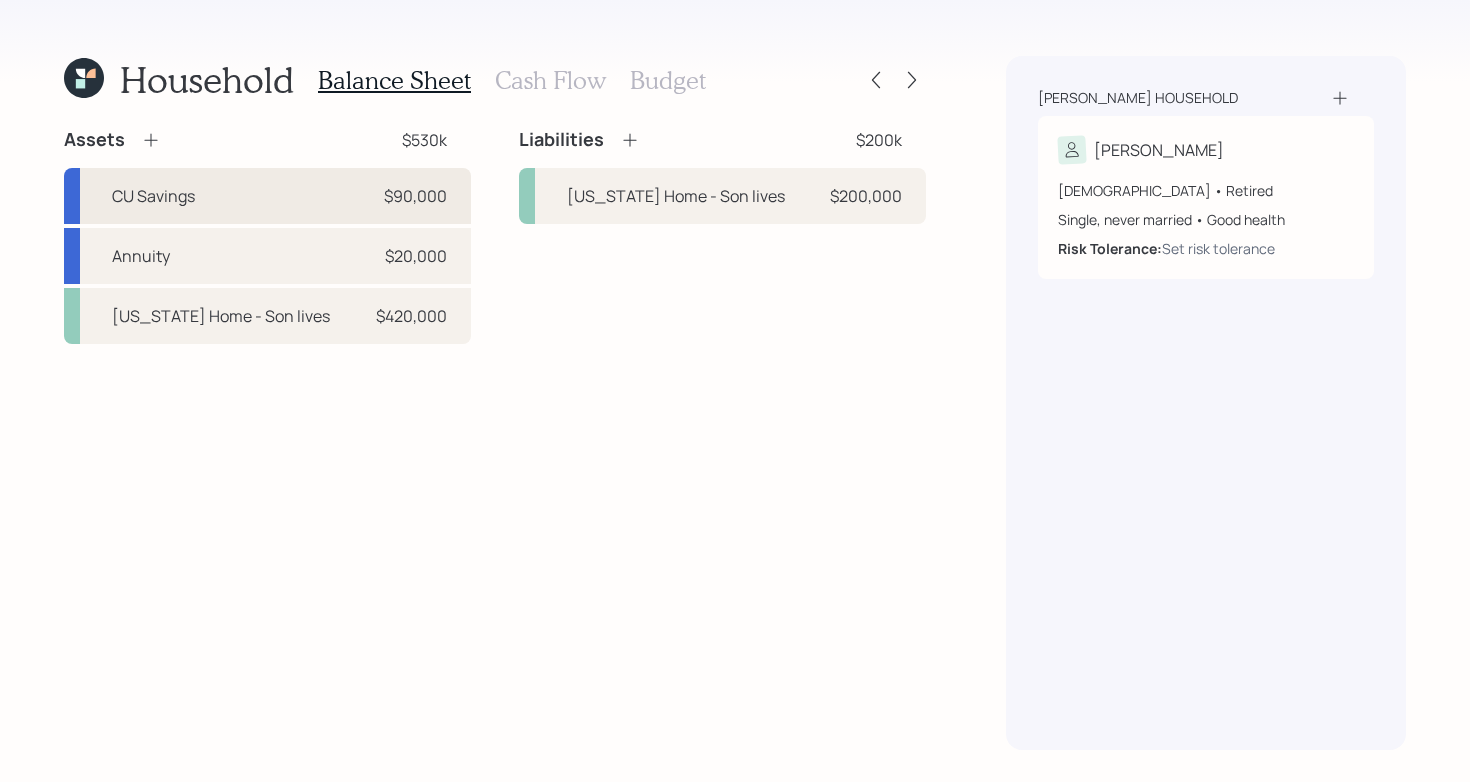 click on "CU Savings $90,000" at bounding box center [267, 196] 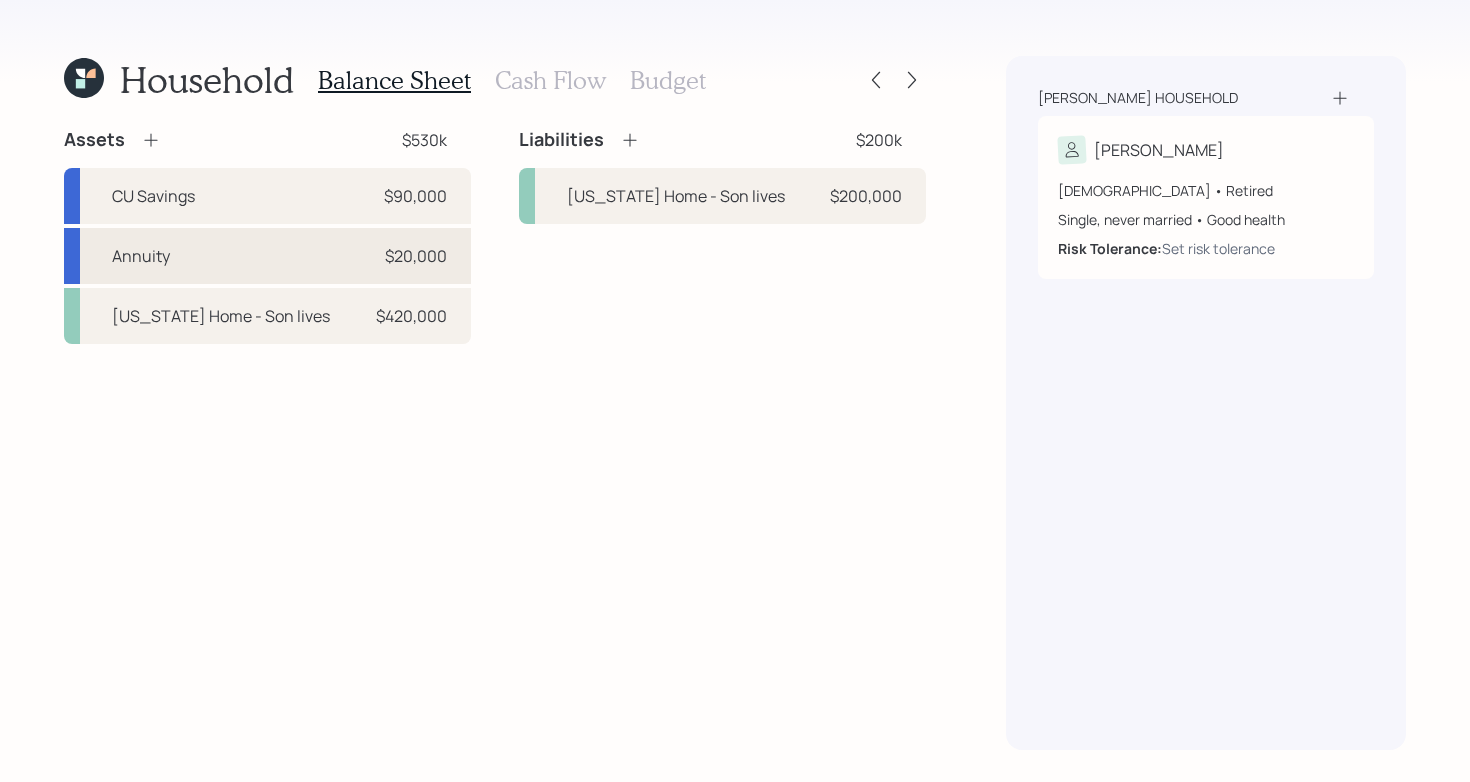 select on "taxable" 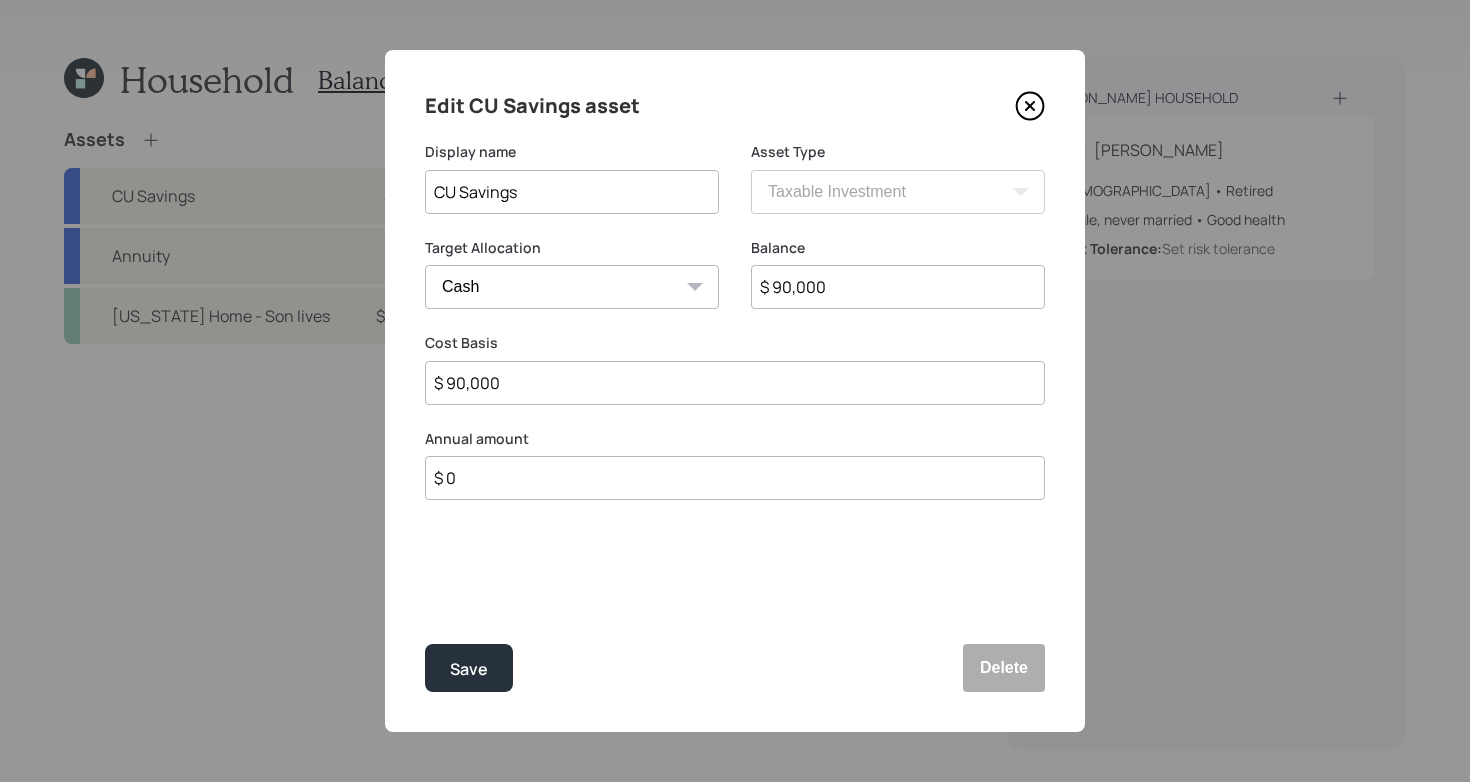 click on "$ 0" at bounding box center [735, 478] 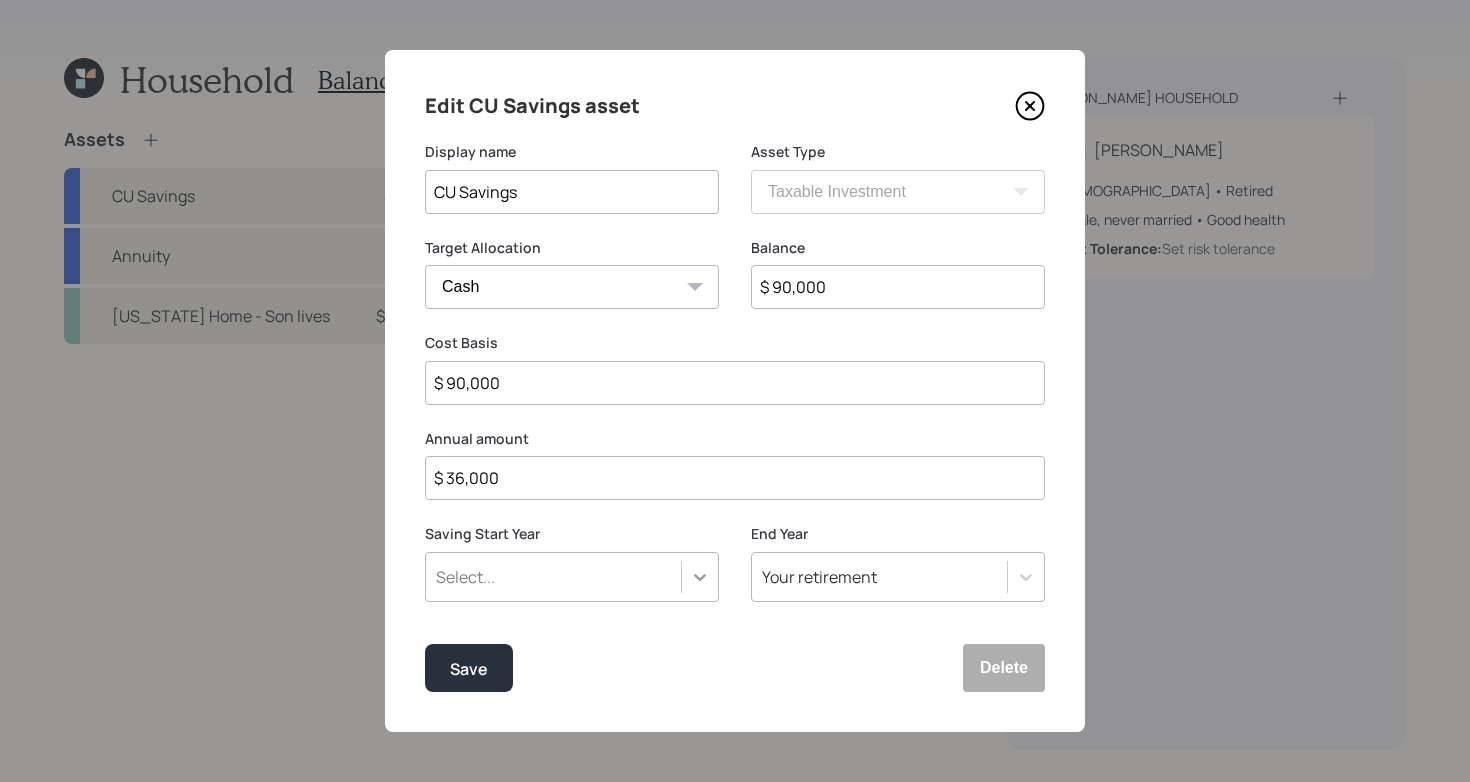 type on "$ 36,000" 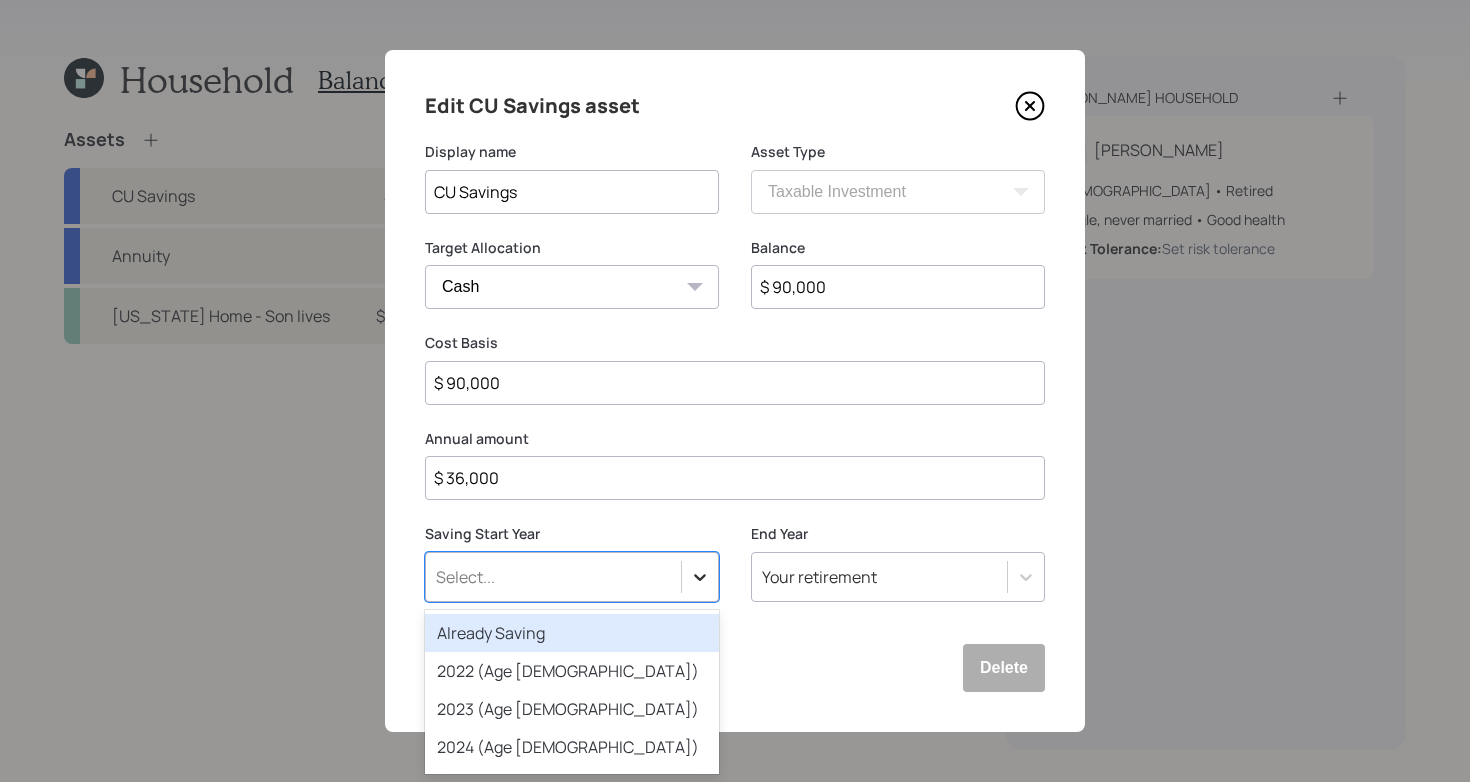 click 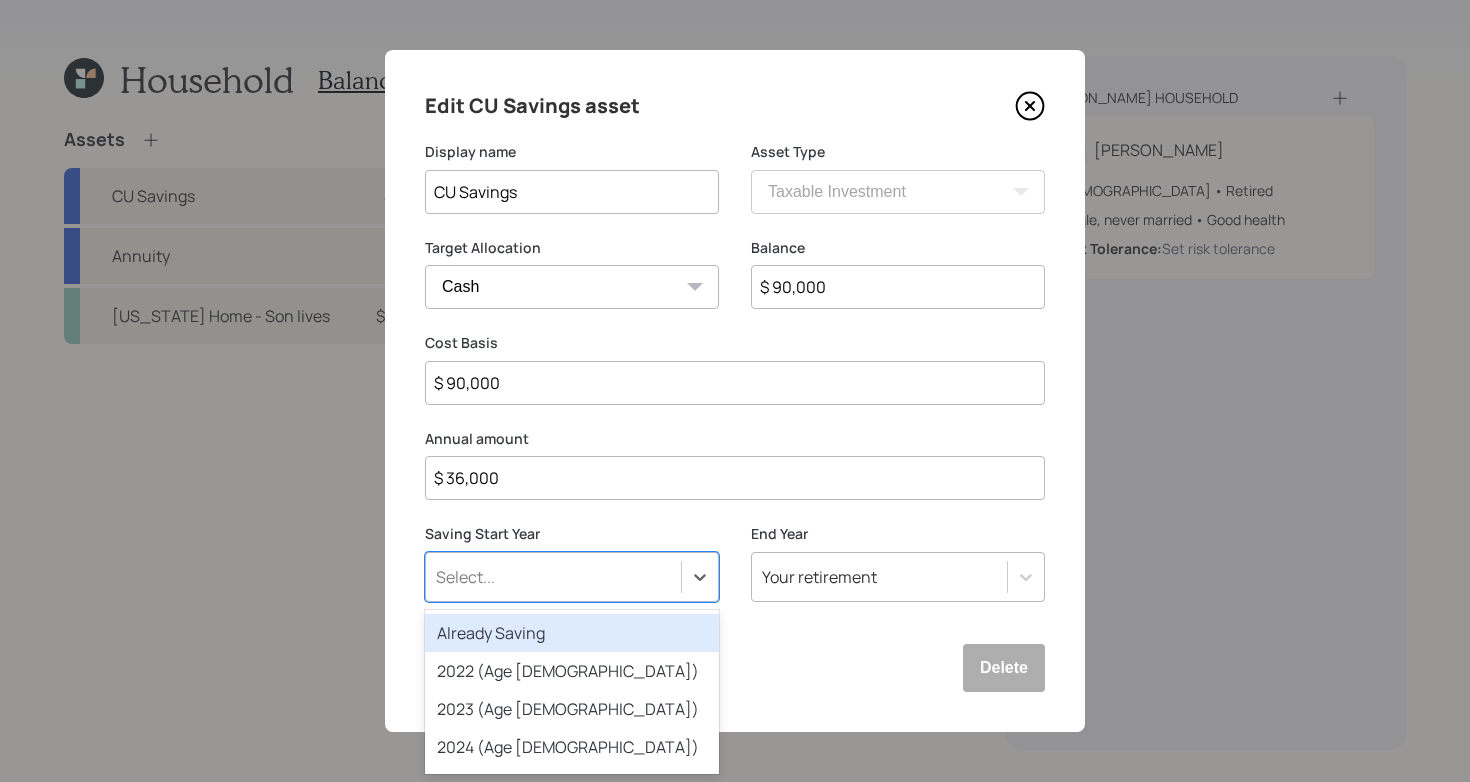 click on "Already Saving" at bounding box center [572, 633] 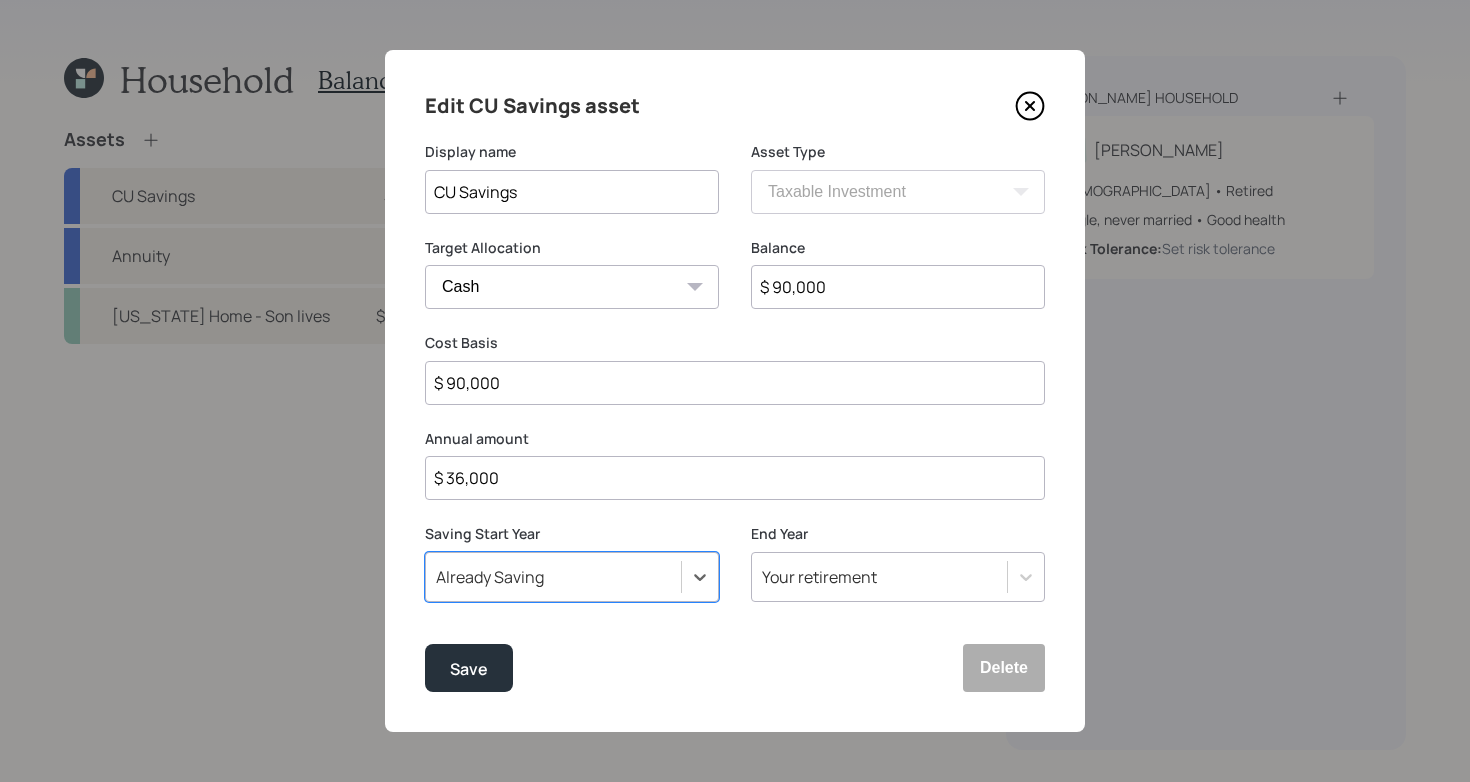 click on "Your retirement" at bounding box center [898, 577] 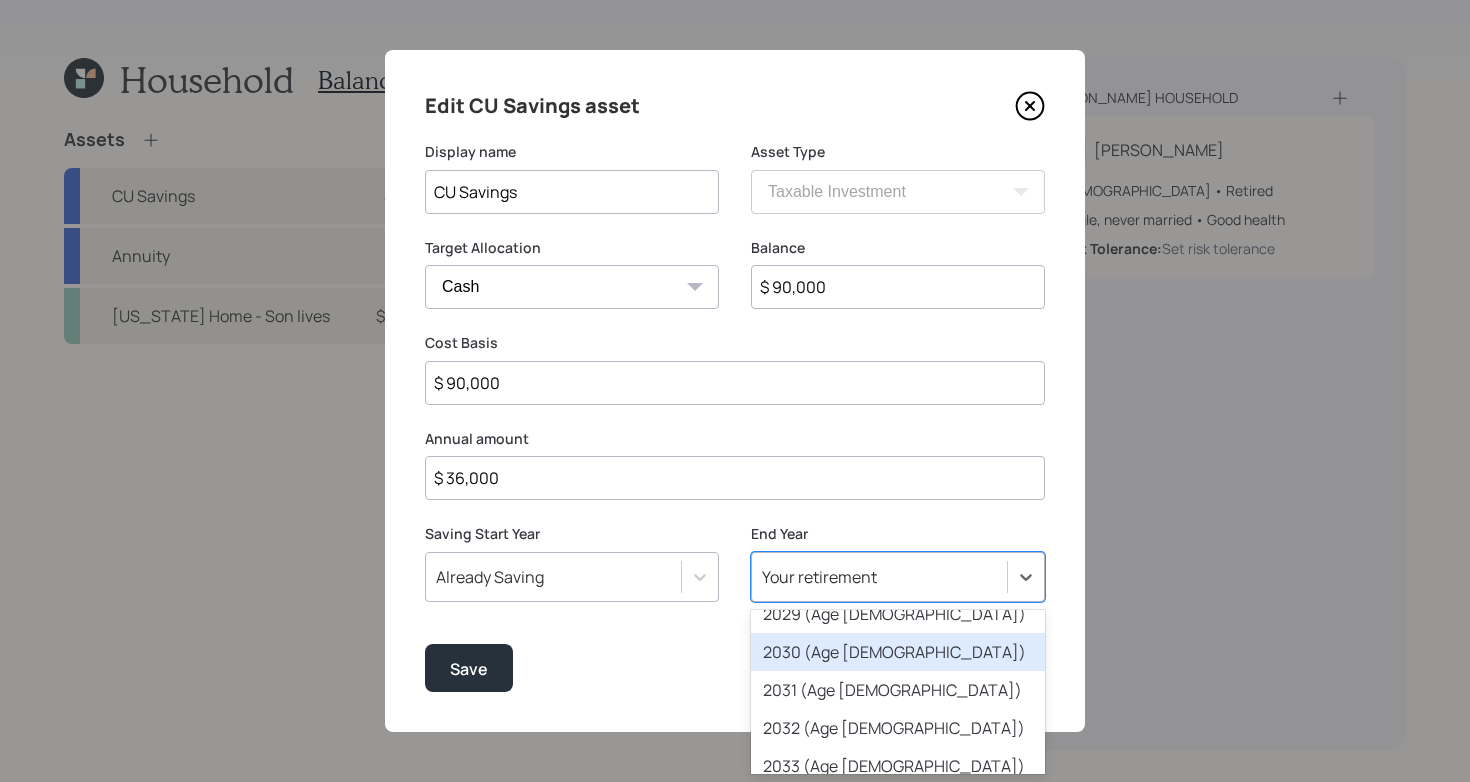 scroll, scrollTop: 326, scrollLeft: 0, axis: vertical 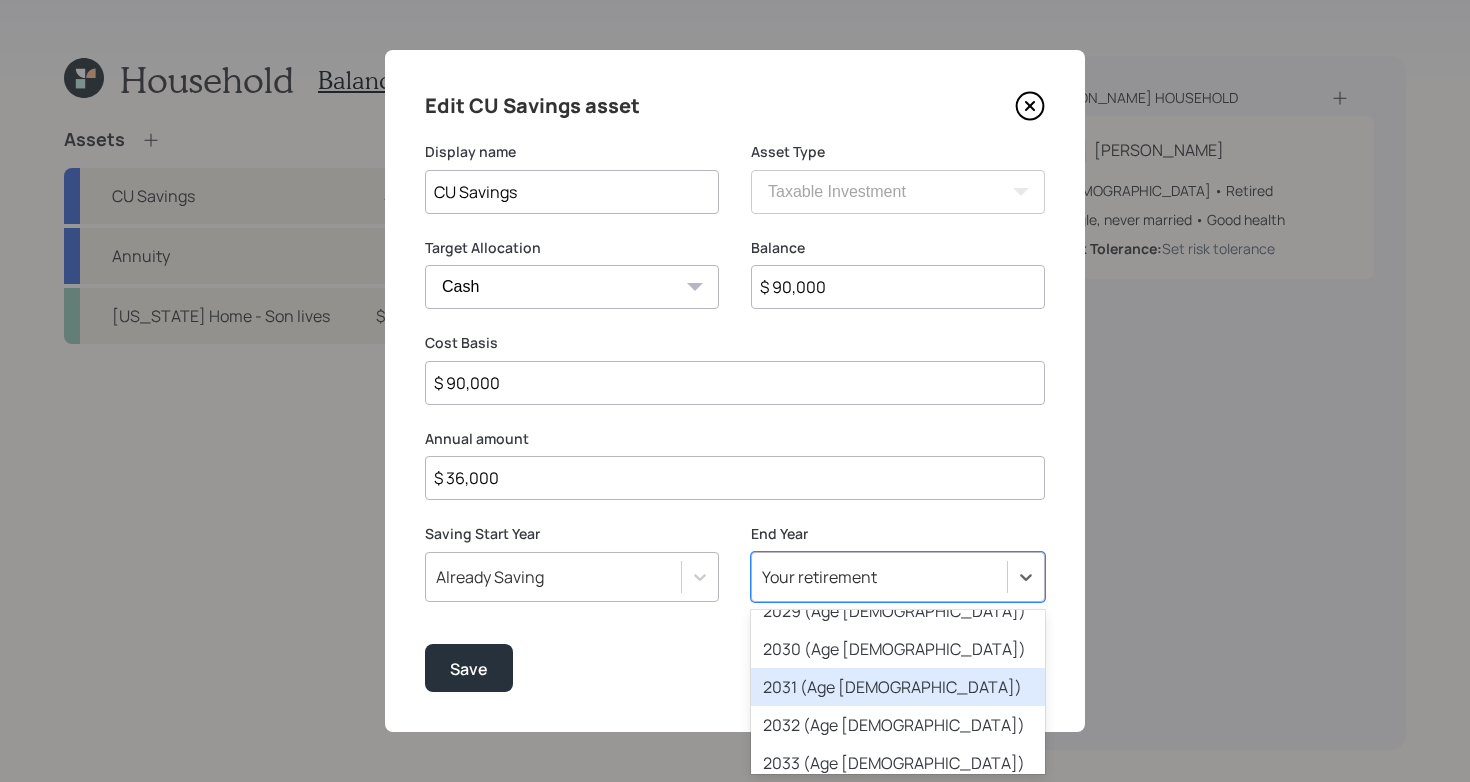 click on "2031 (Age 71)" at bounding box center [898, 687] 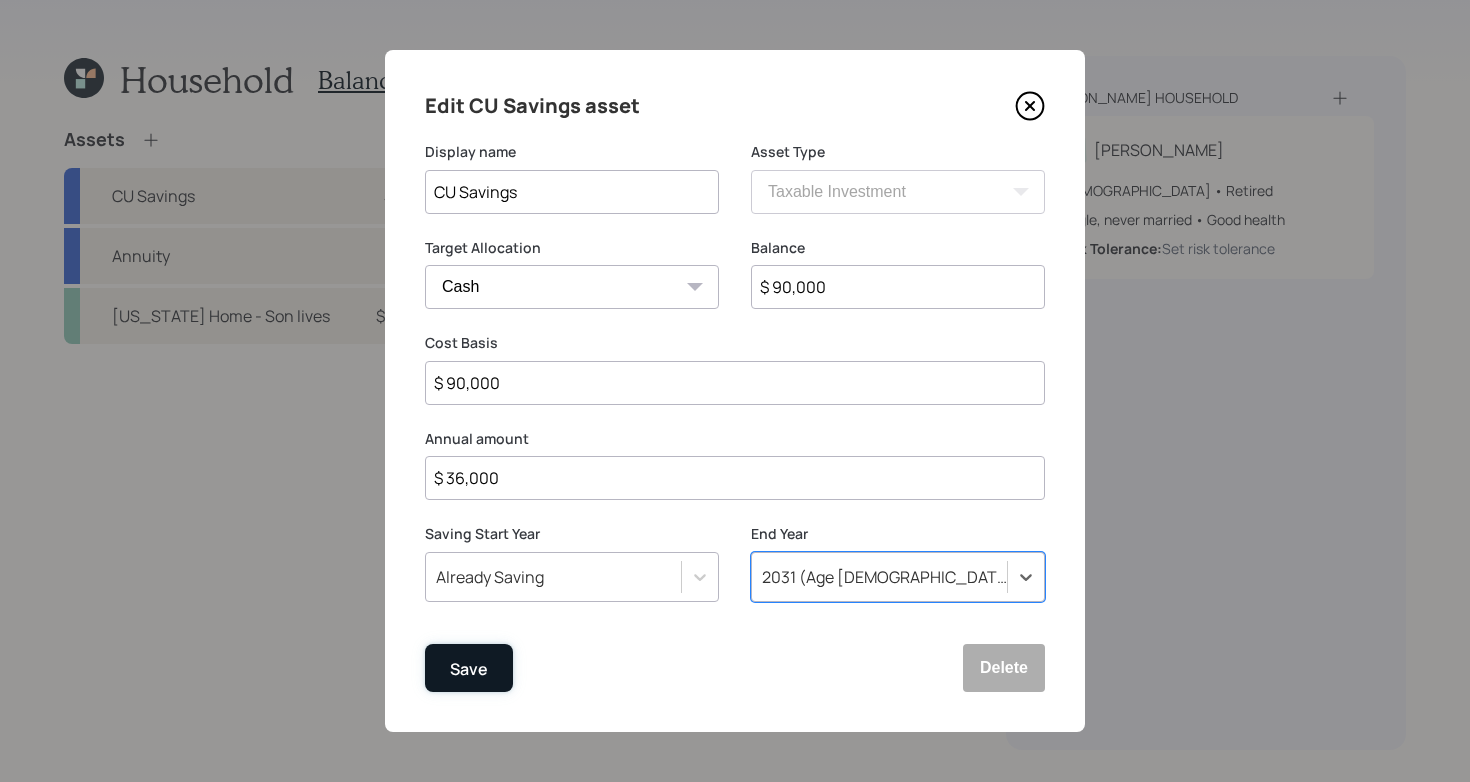 click on "Save" at bounding box center [469, 668] 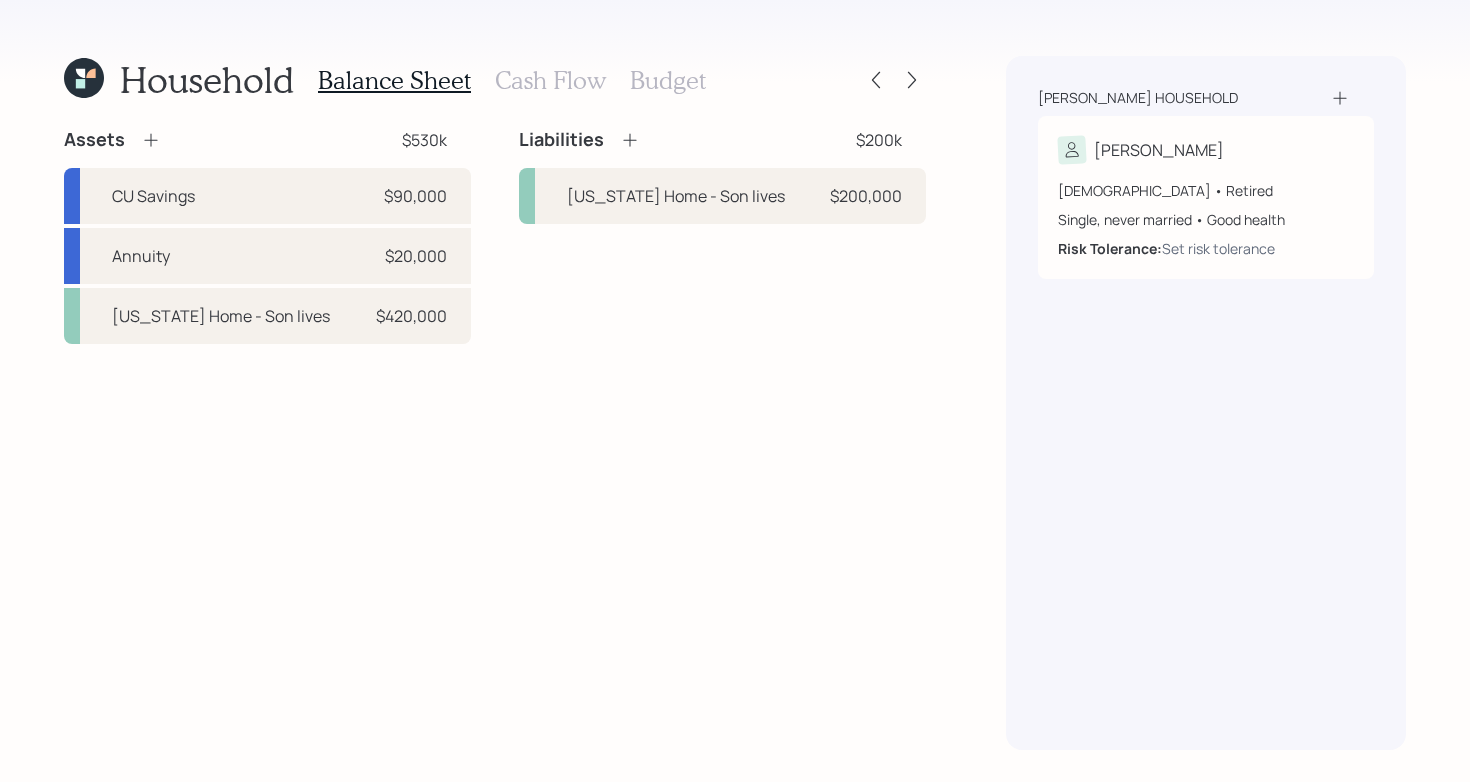 click on "Assets $530k CU Savings $90,000 Annuity $20,000 Georgia Home - Son lives $420,000 Liabilities $200k Georgia Home - Son lives $200,000" at bounding box center (495, 236) 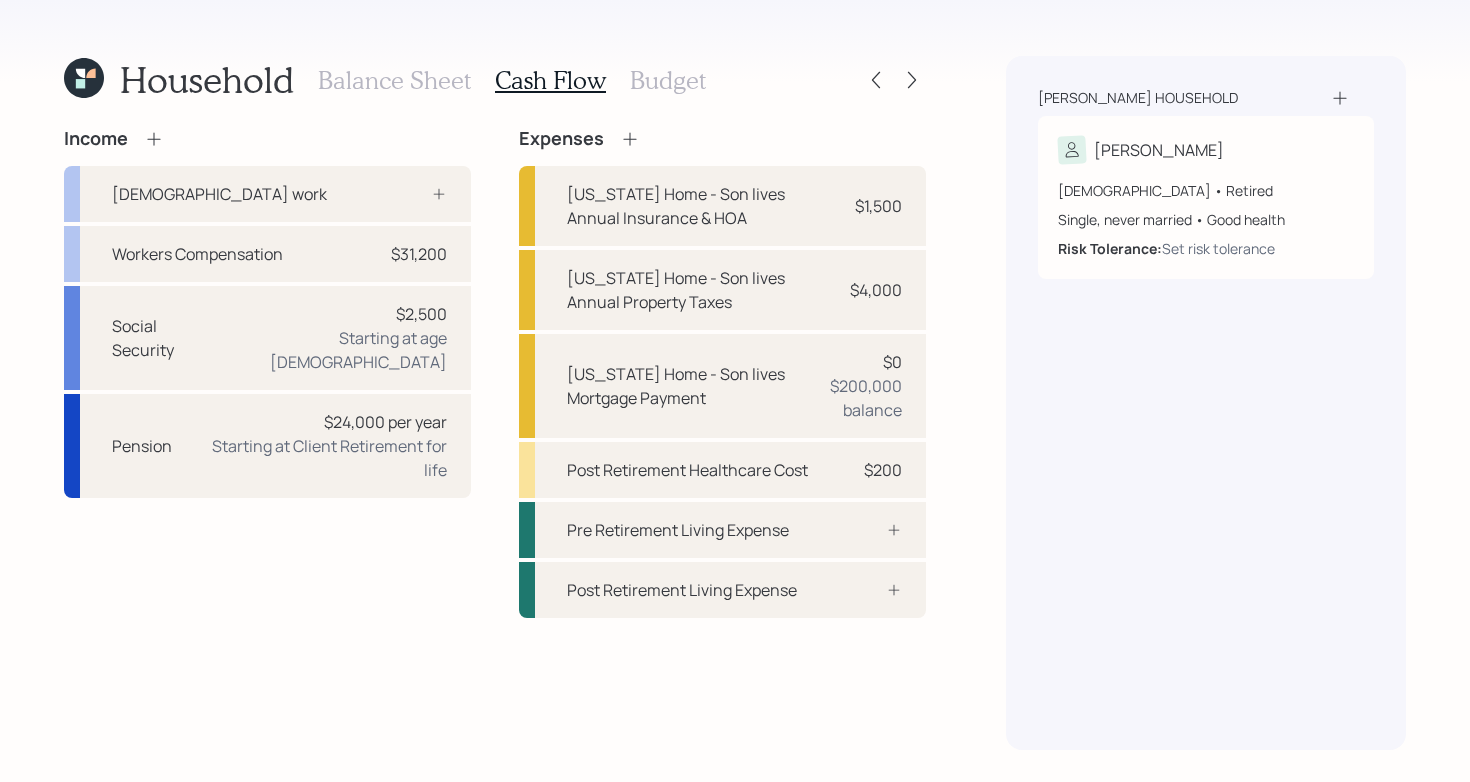 click on "Budget" at bounding box center (668, 80) 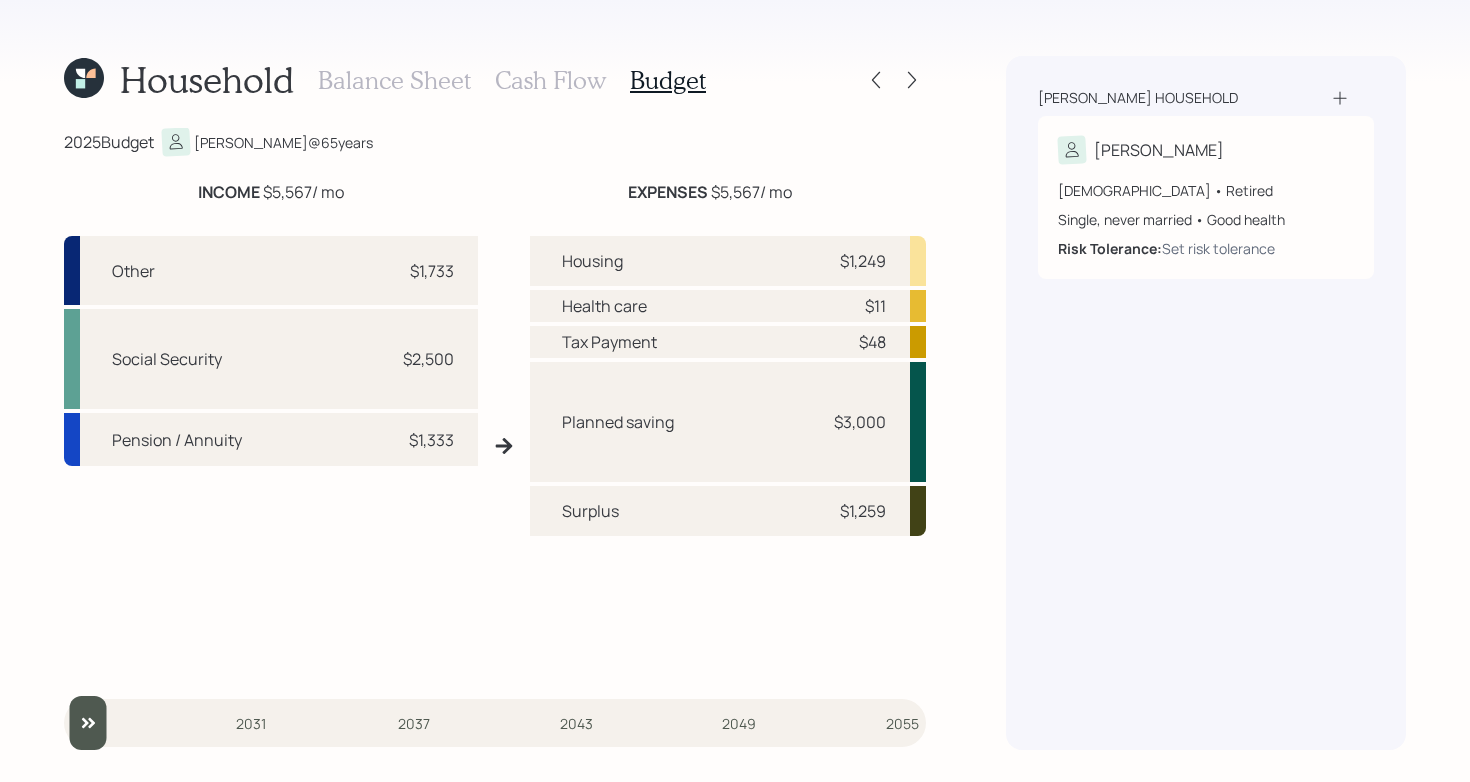 click on "Cash Flow" at bounding box center (550, 80) 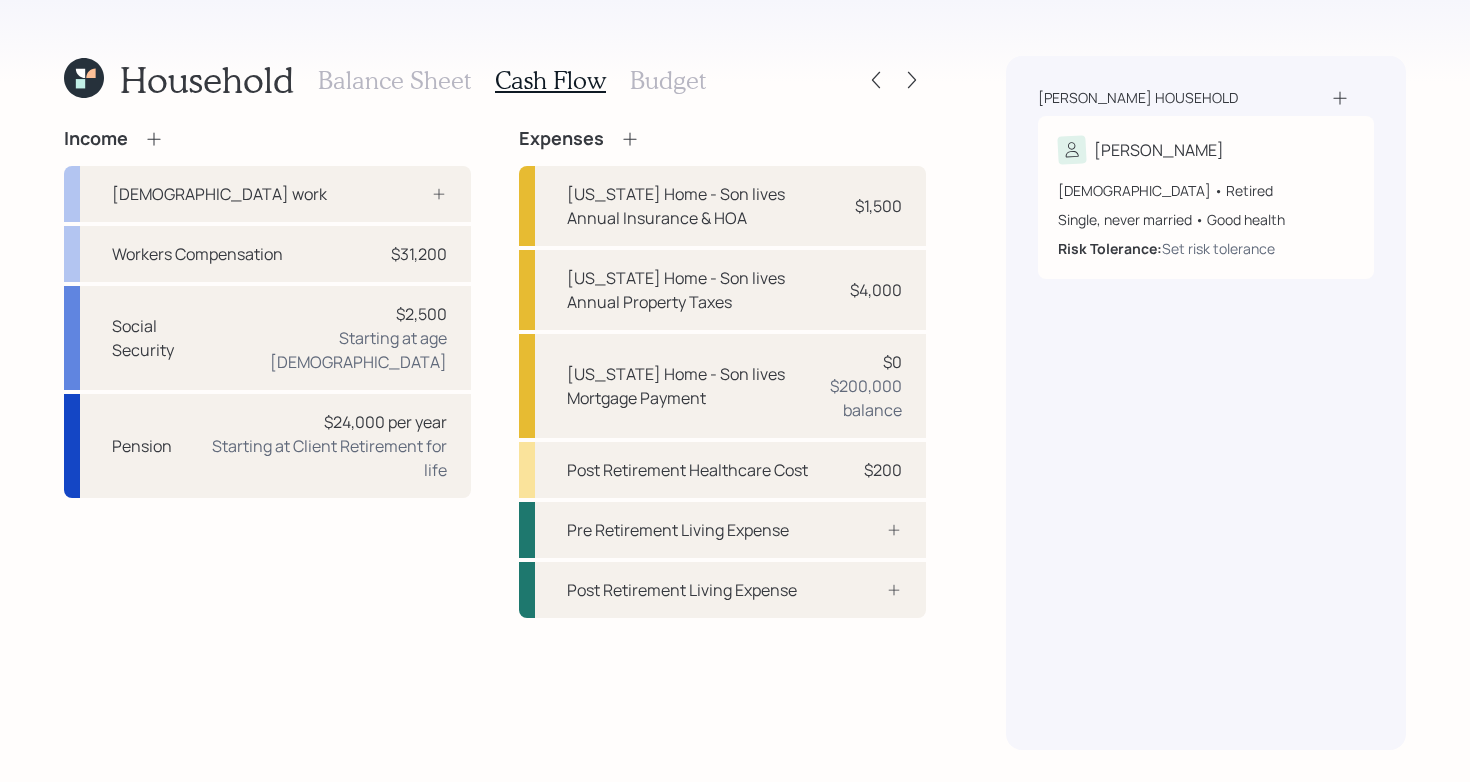 click on "Balance Sheet" at bounding box center [394, 80] 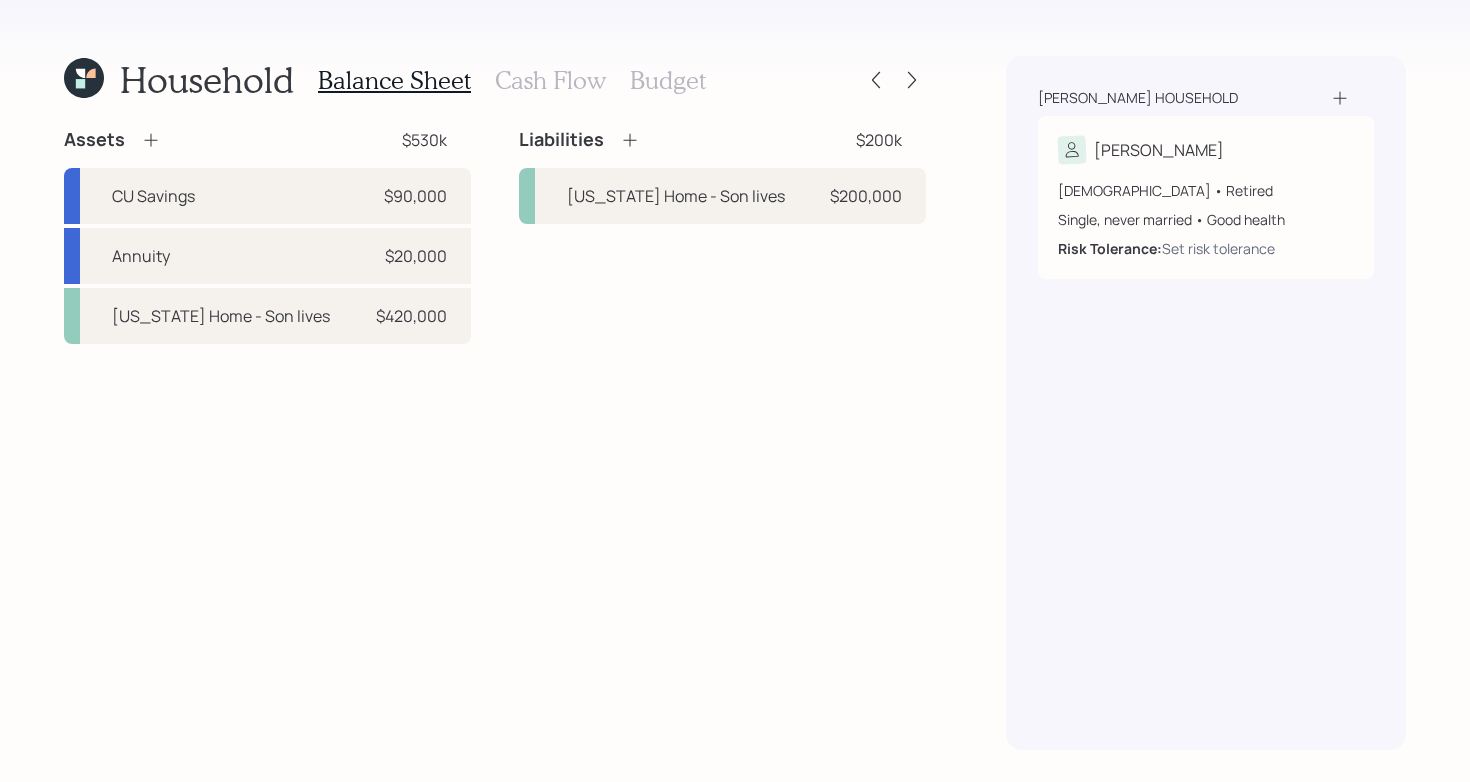 click on "Cash Flow" at bounding box center (550, 80) 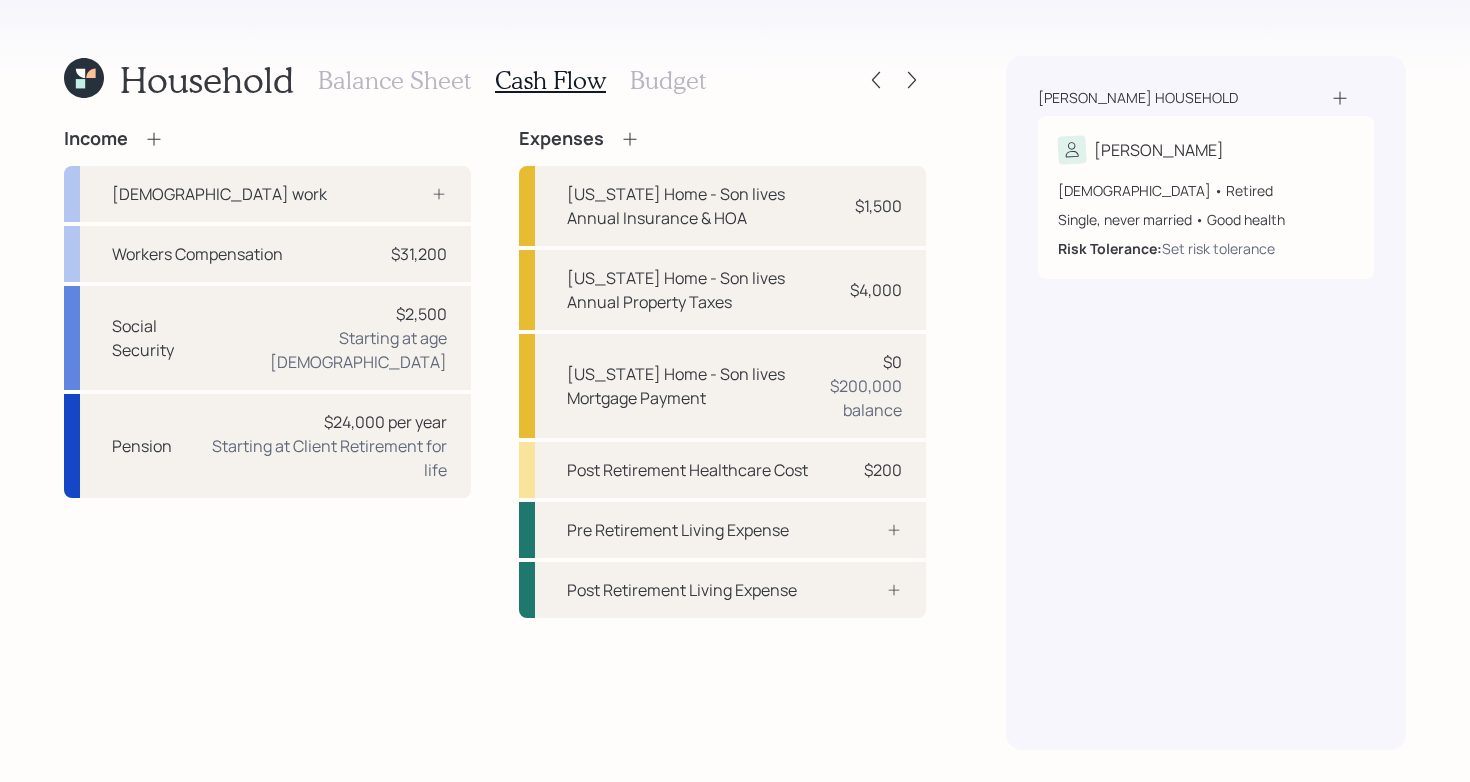 click on "Budget" at bounding box center (668, 80) 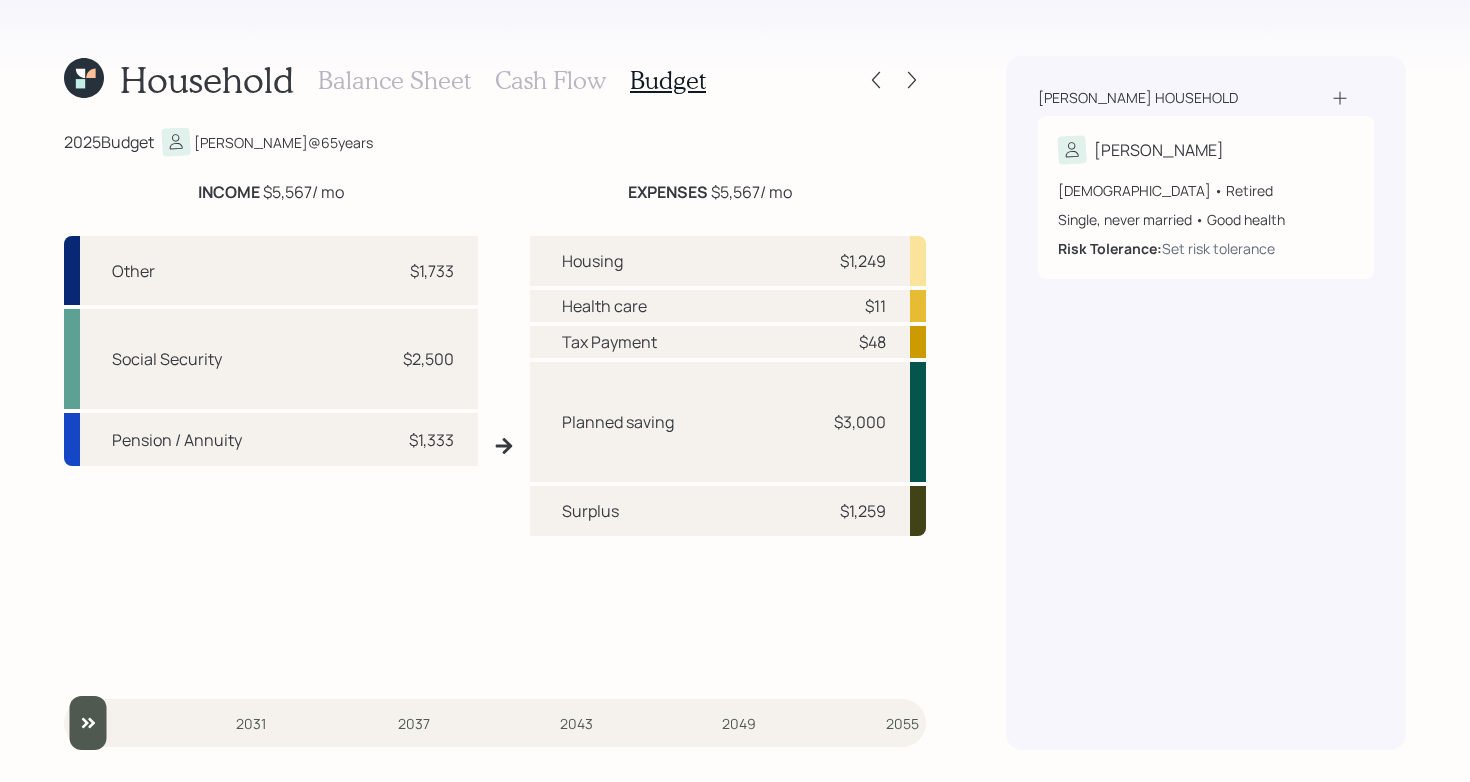 click on "Balance Sheet" at bounding box center [394, 80] 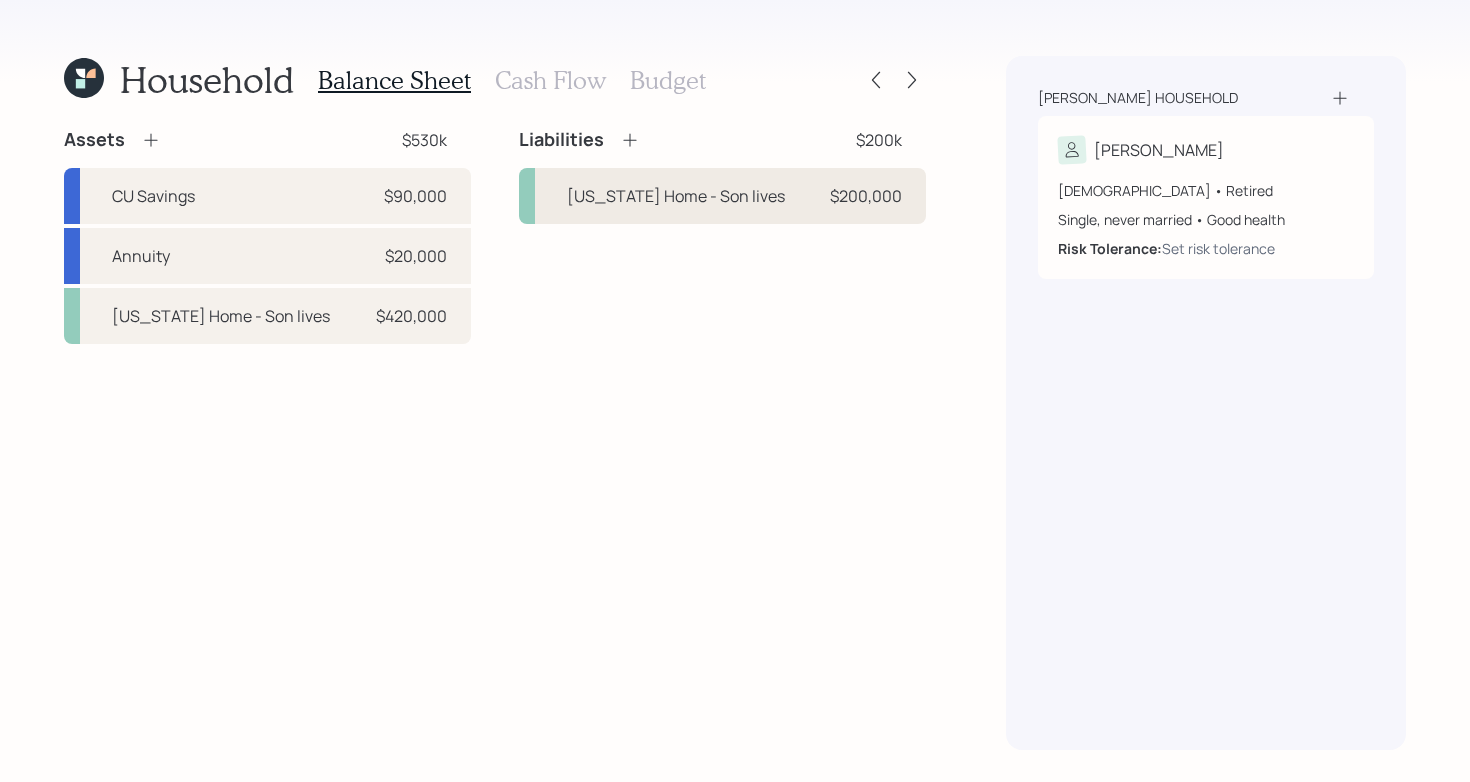 click on "Georgia Home - Son lives" at bounding box center (676, 196) 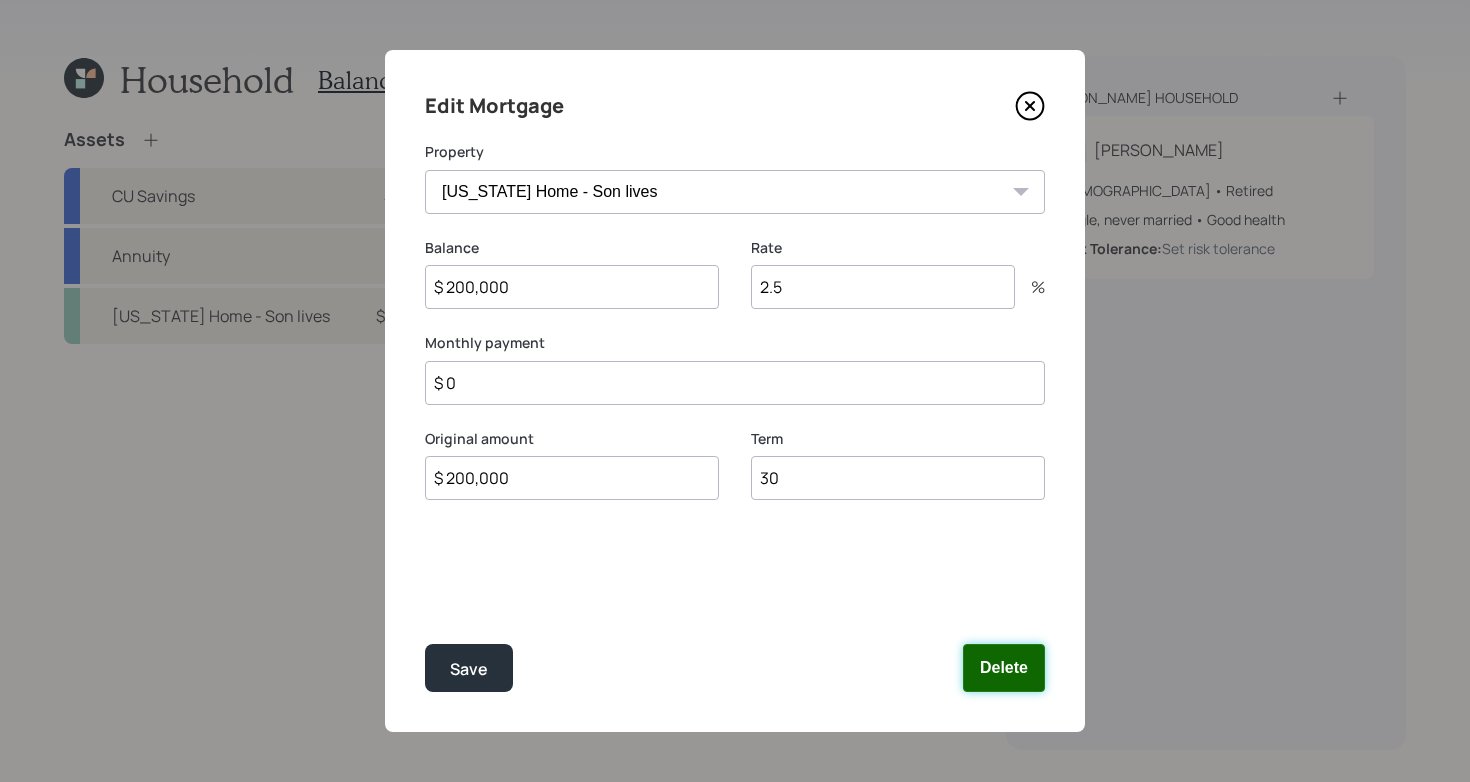click on "Delete" at bounding box center (1004, 668) 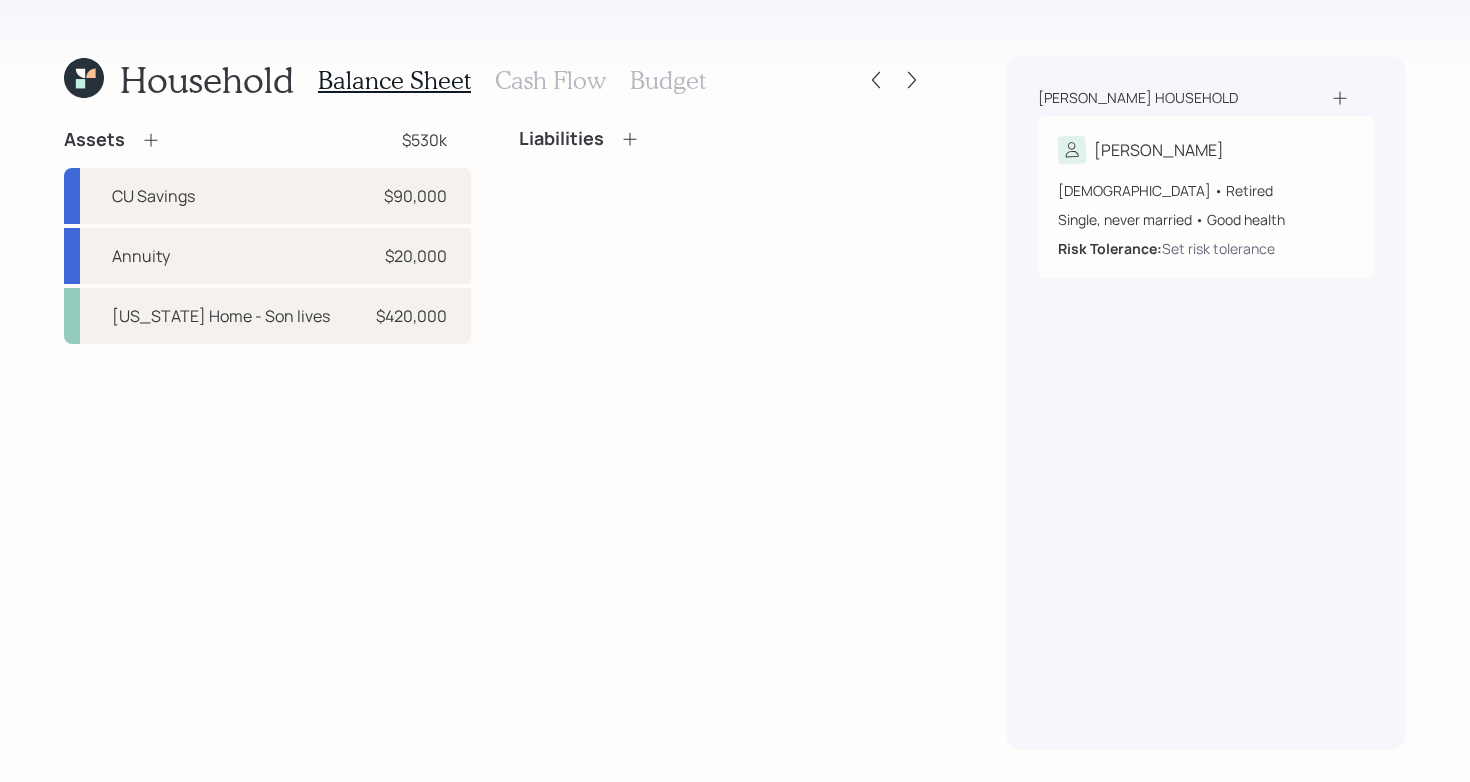 click on "Budget" at bounding box center (668, 80) 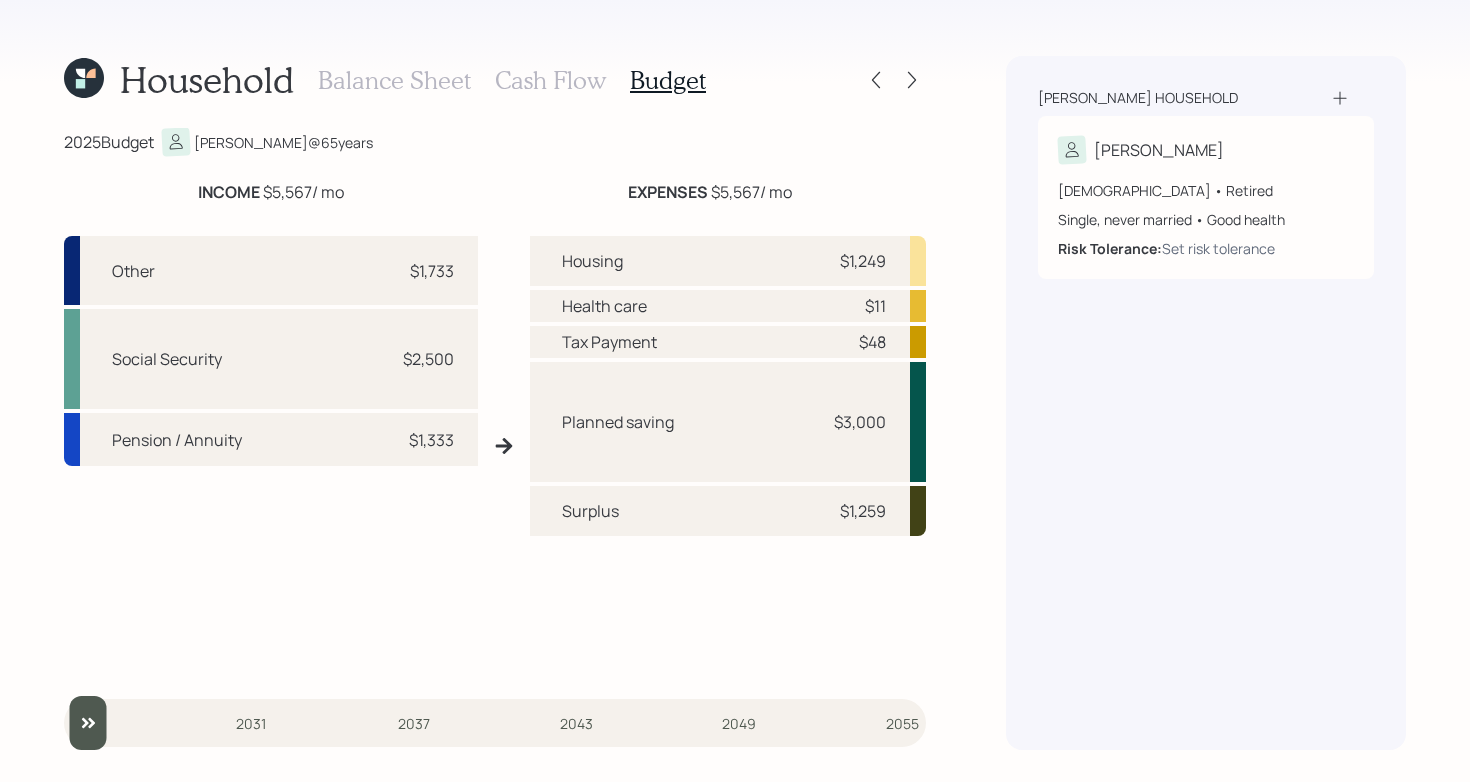 click 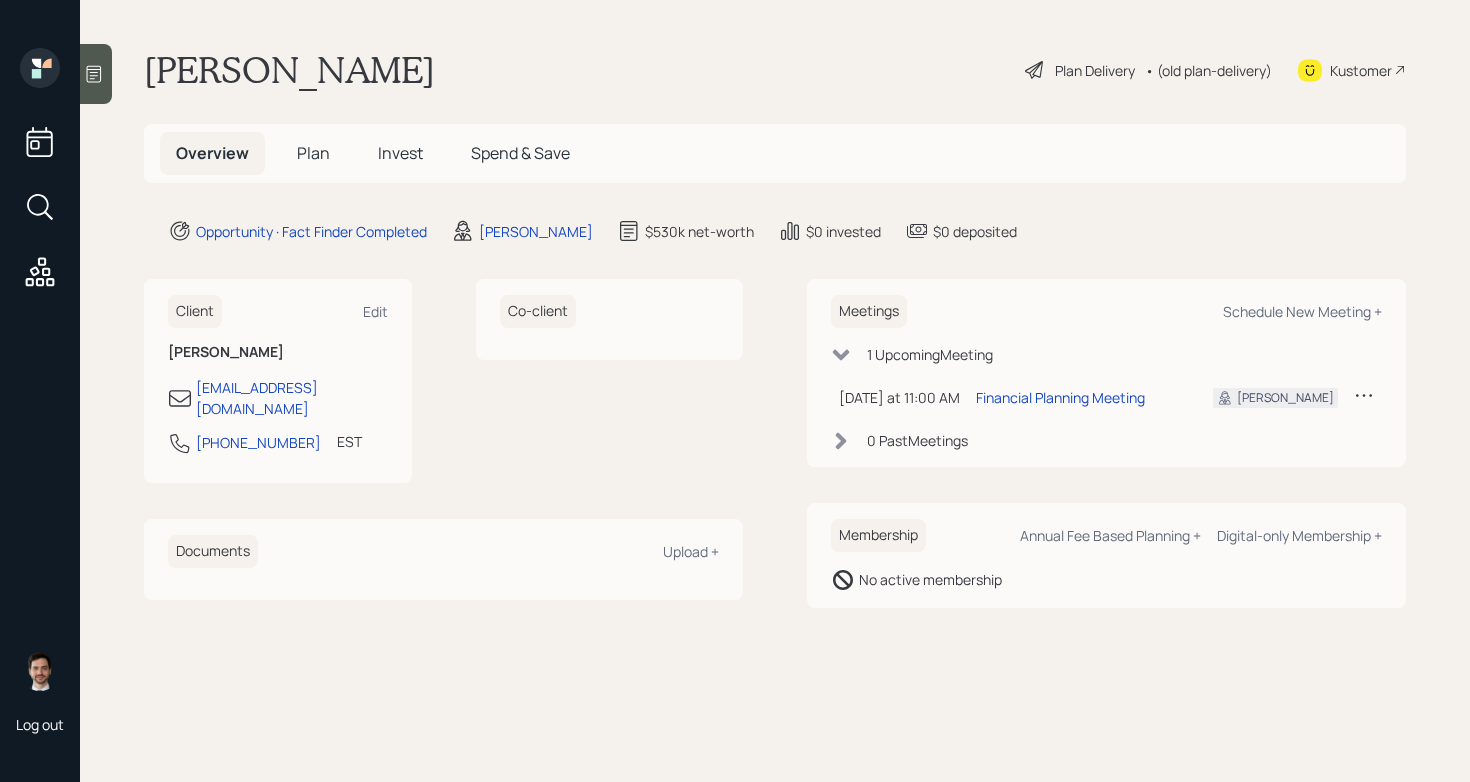 scroll, scrollTop: 0, scrollLeft: 0, axis: both 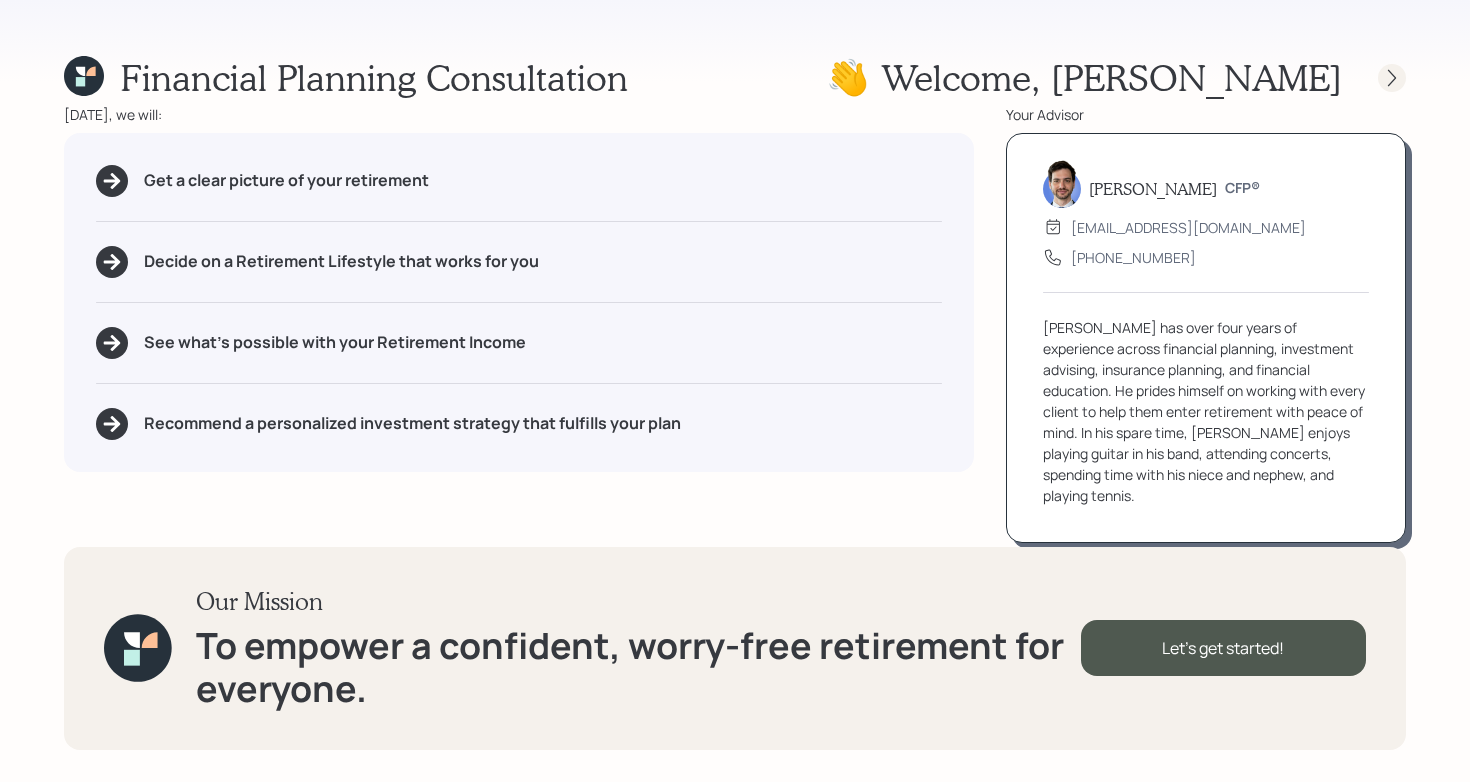 click 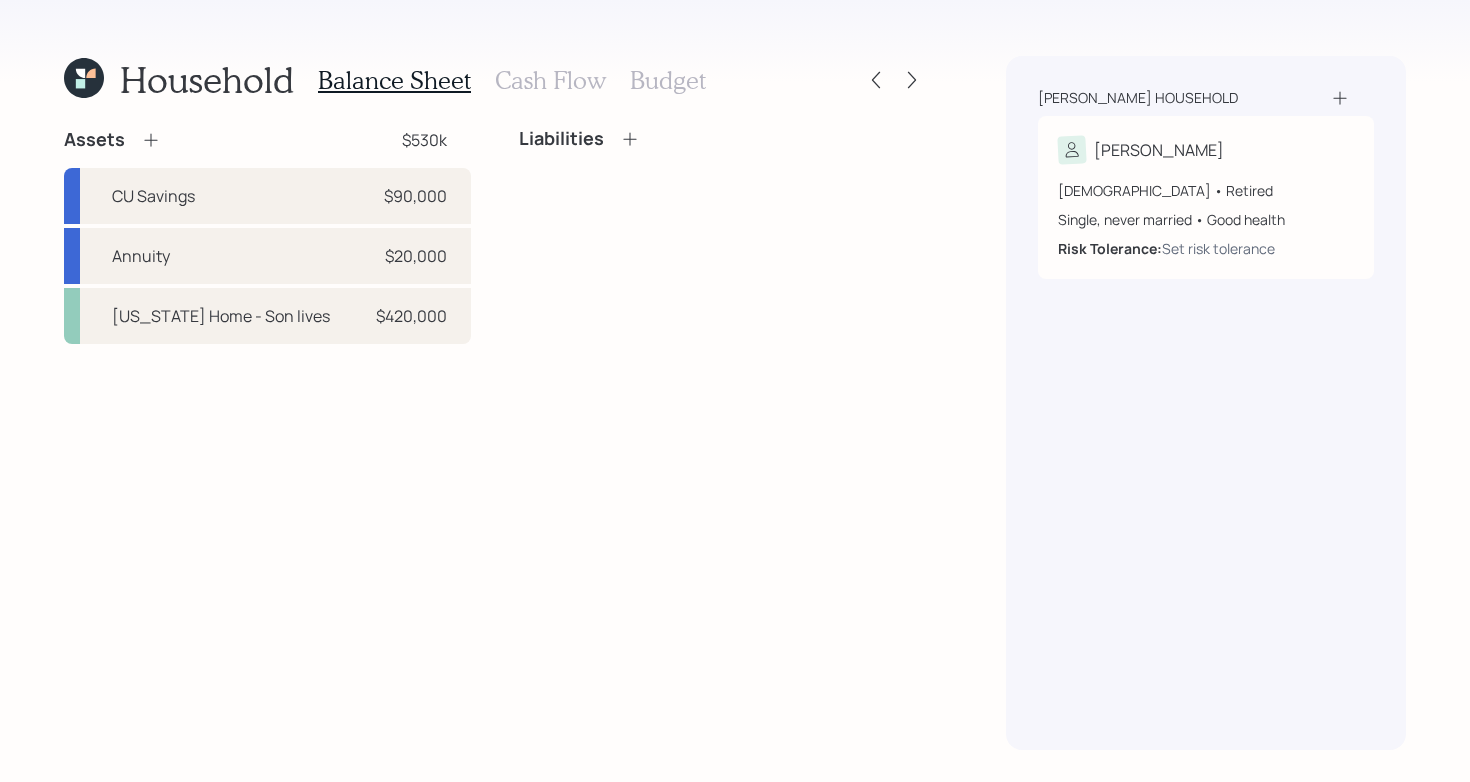 click on "Budget" at bounding box center (668, 80) 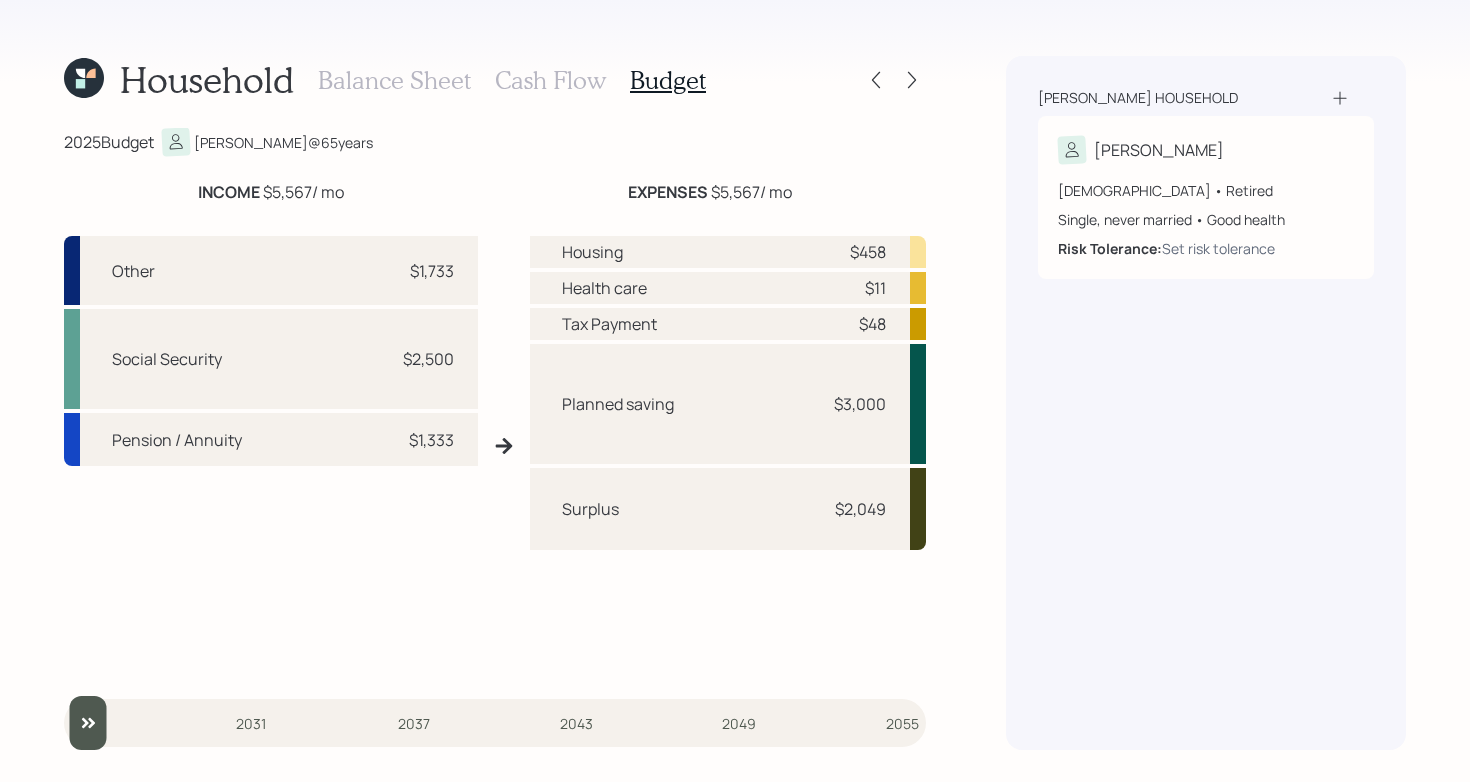 click 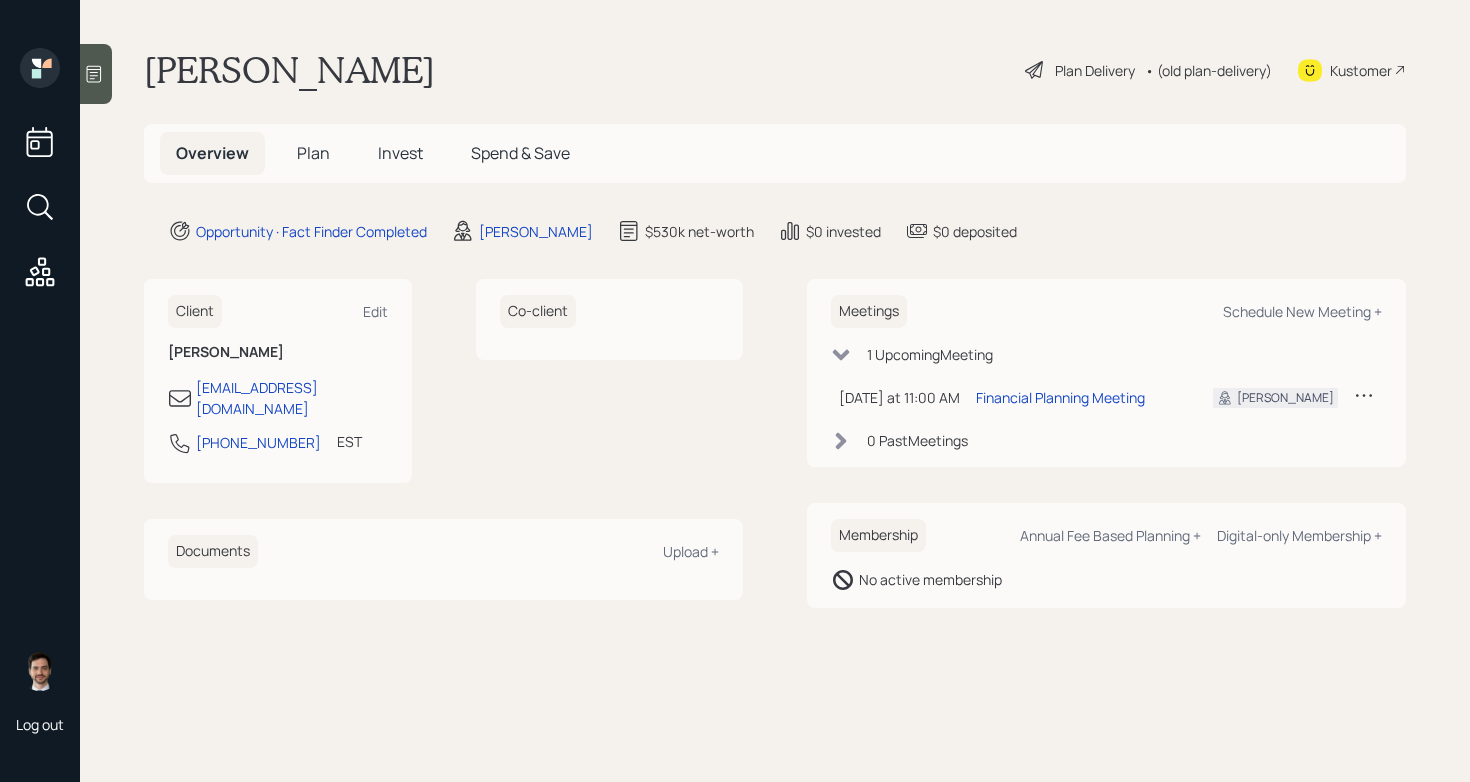 click on "Plan Delivery" at bounding box center (1095, 70) 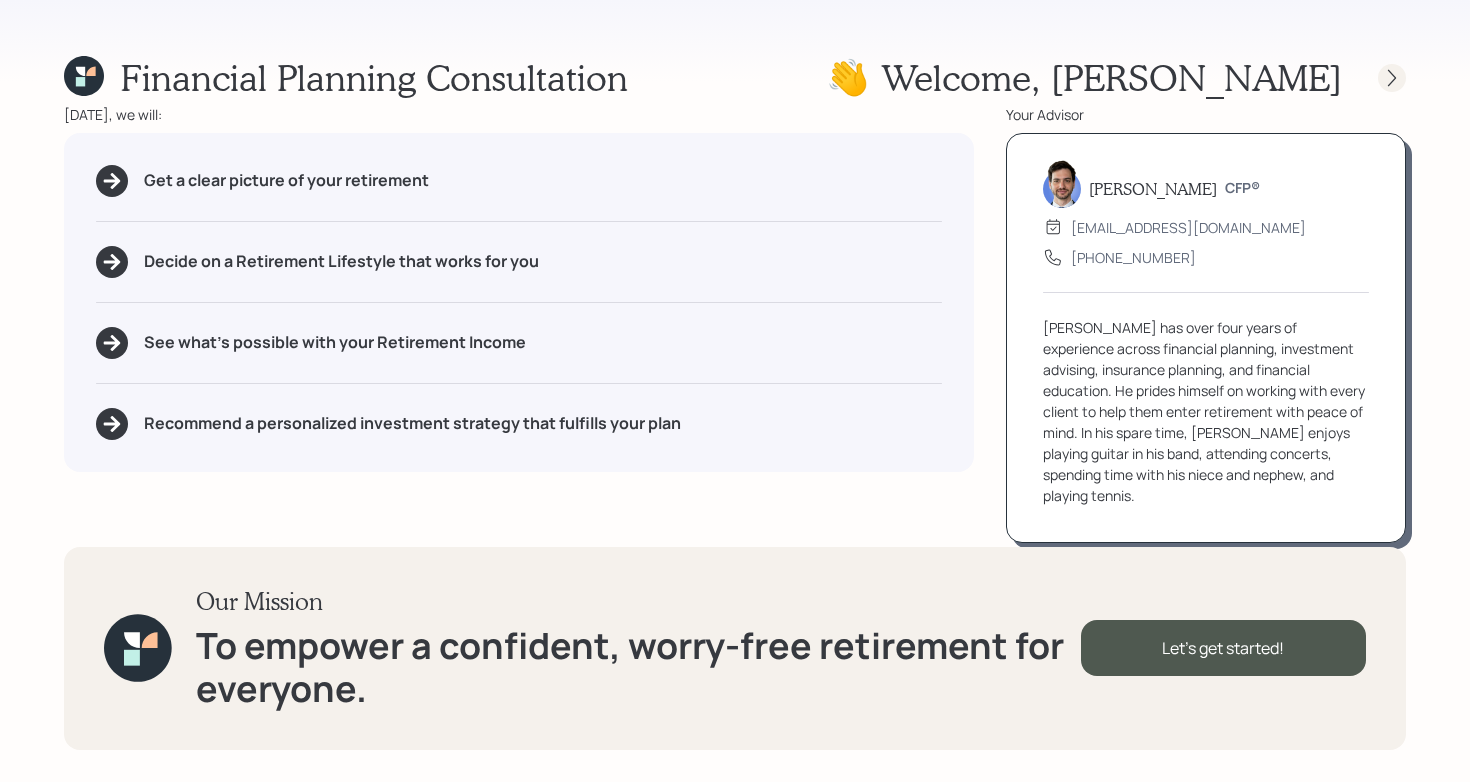 click 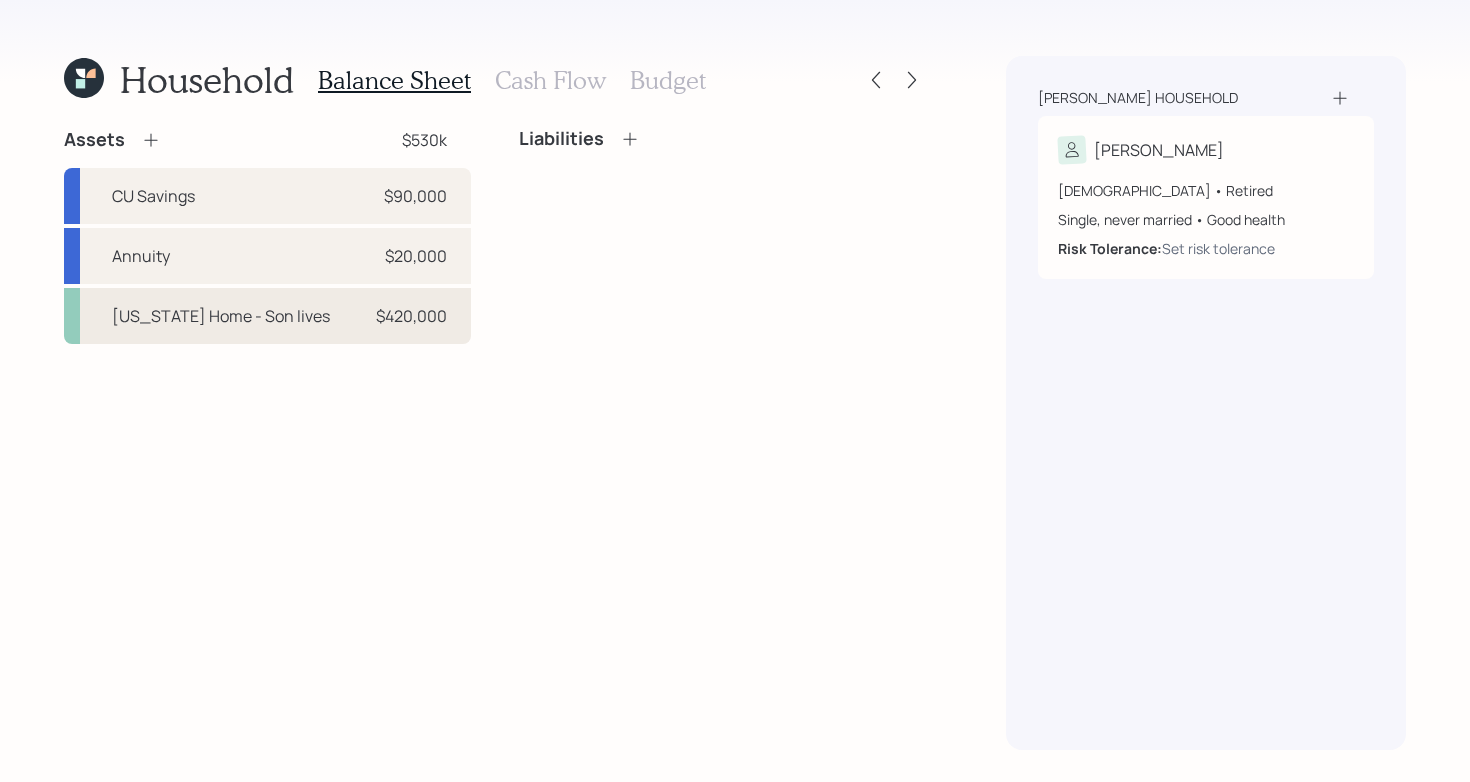 click on "Georgia Home - Son lives" at bounding box center (221, 316) 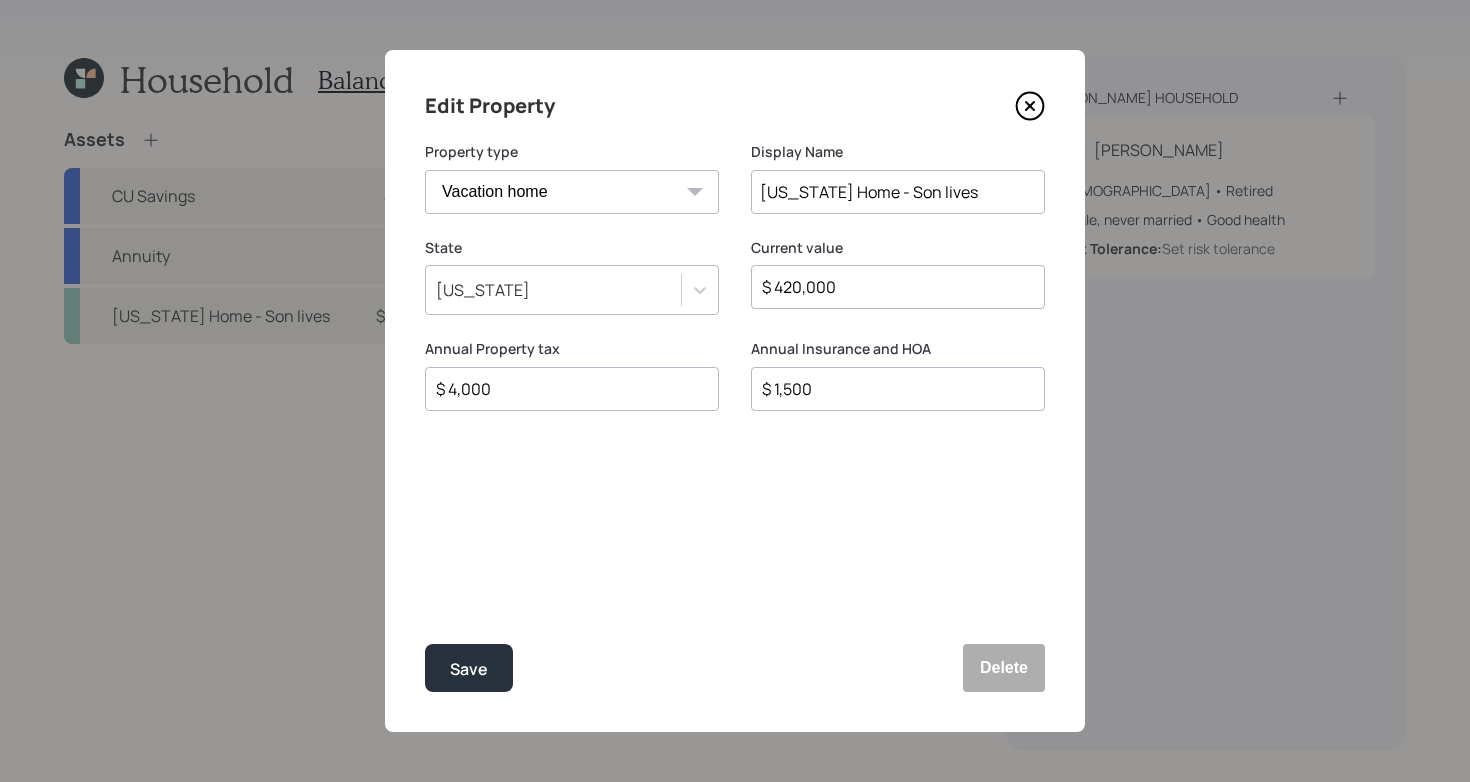 click on "$ 4,000" at bounding box center (564, 389) 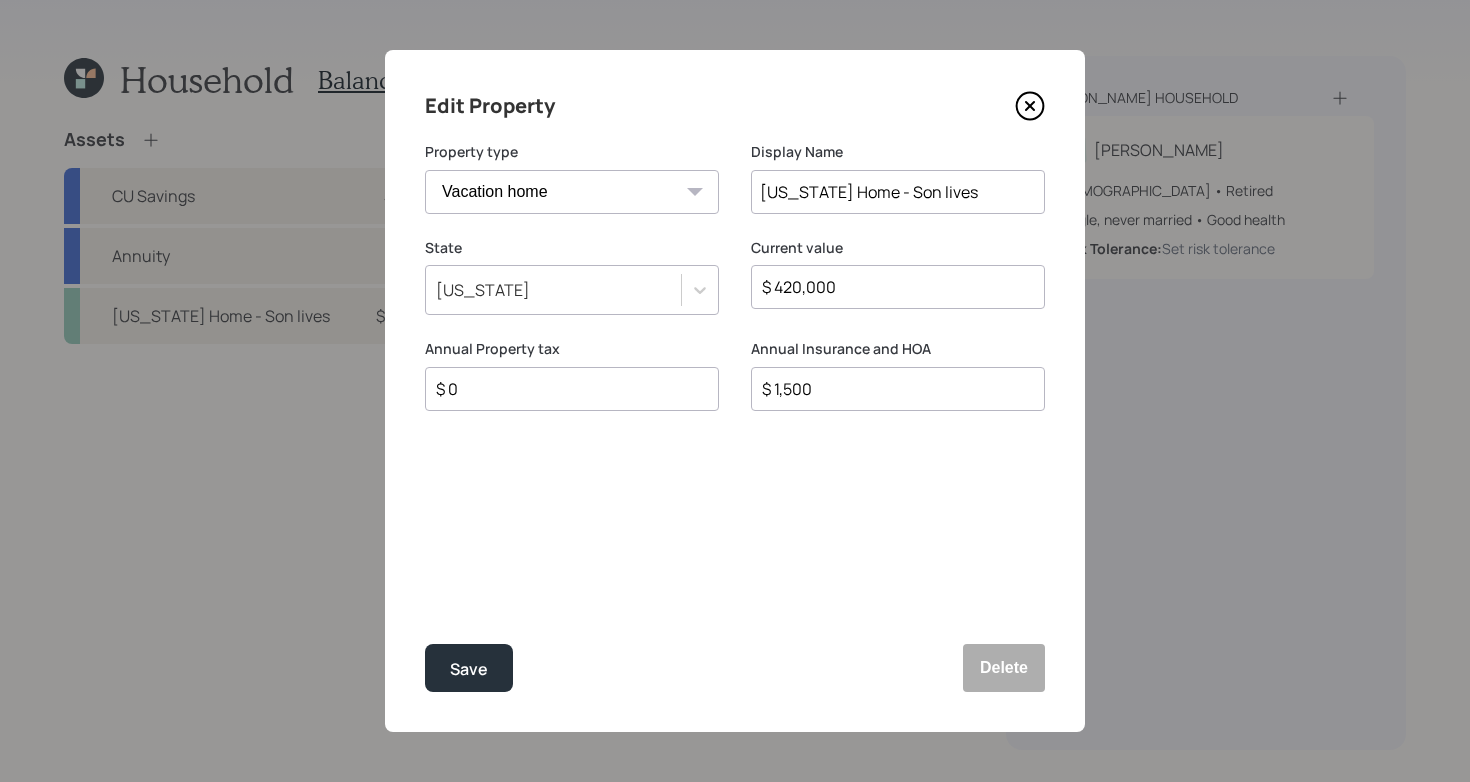 type on "$ 0" 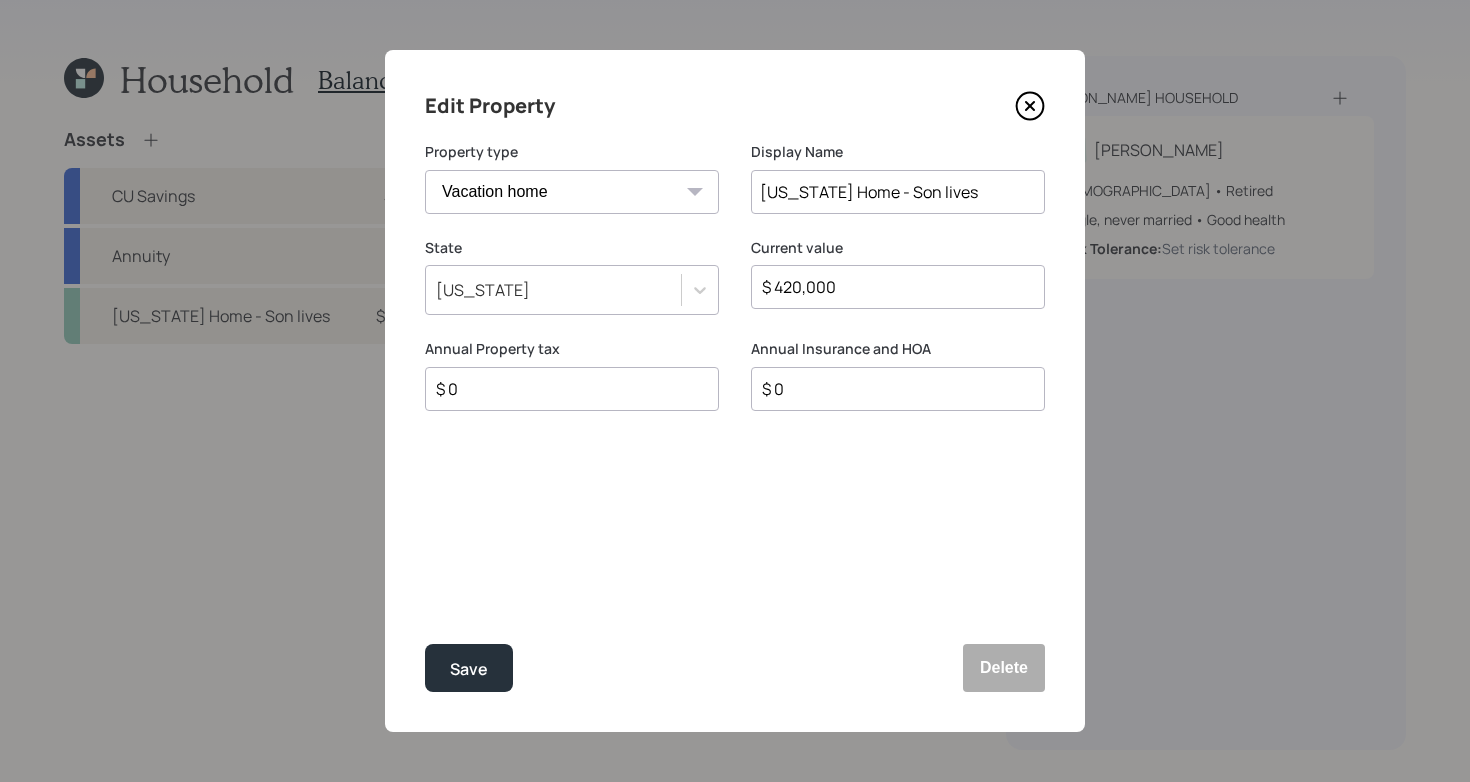 type on "$ 0" 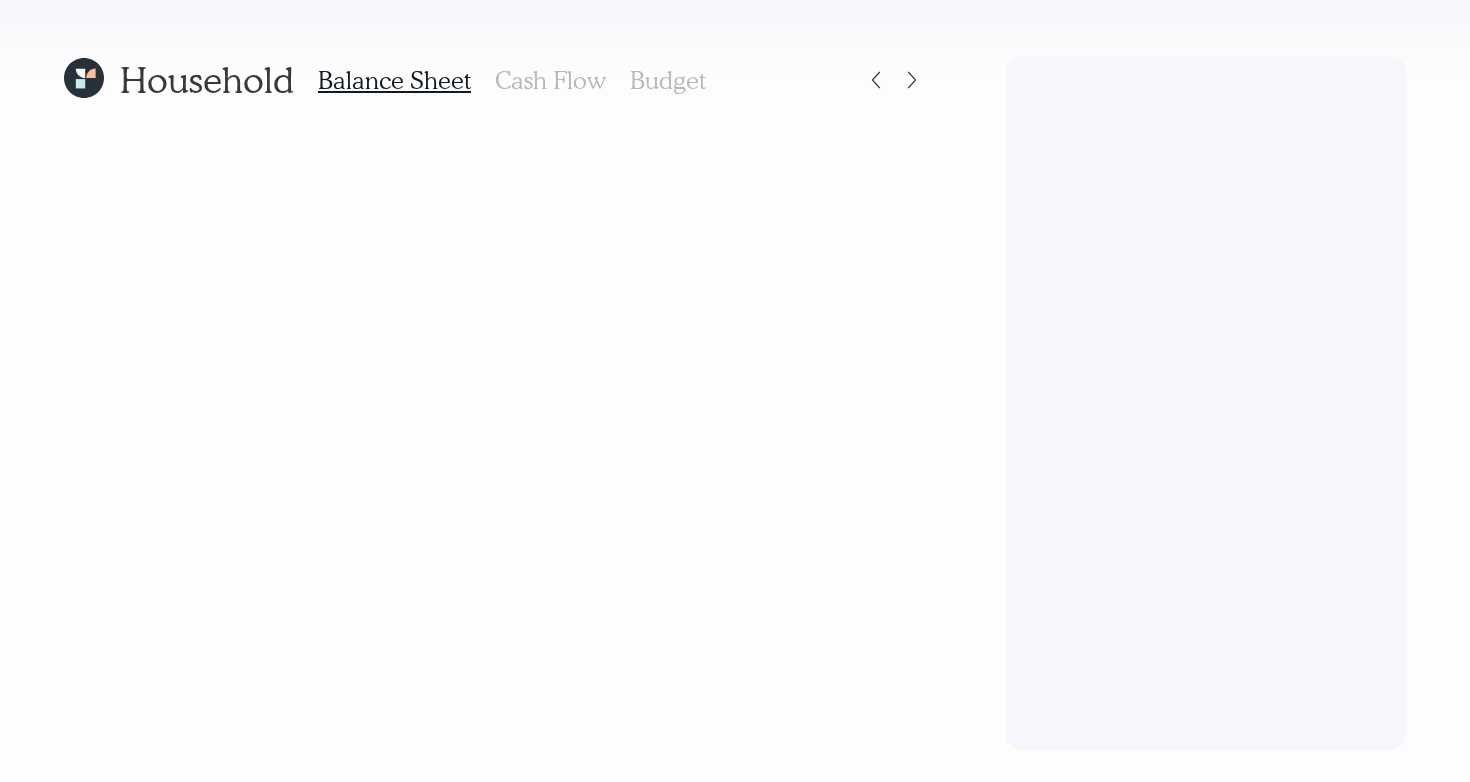 scroll, scrollTop: 0, scrollLeft: 0, axis: both 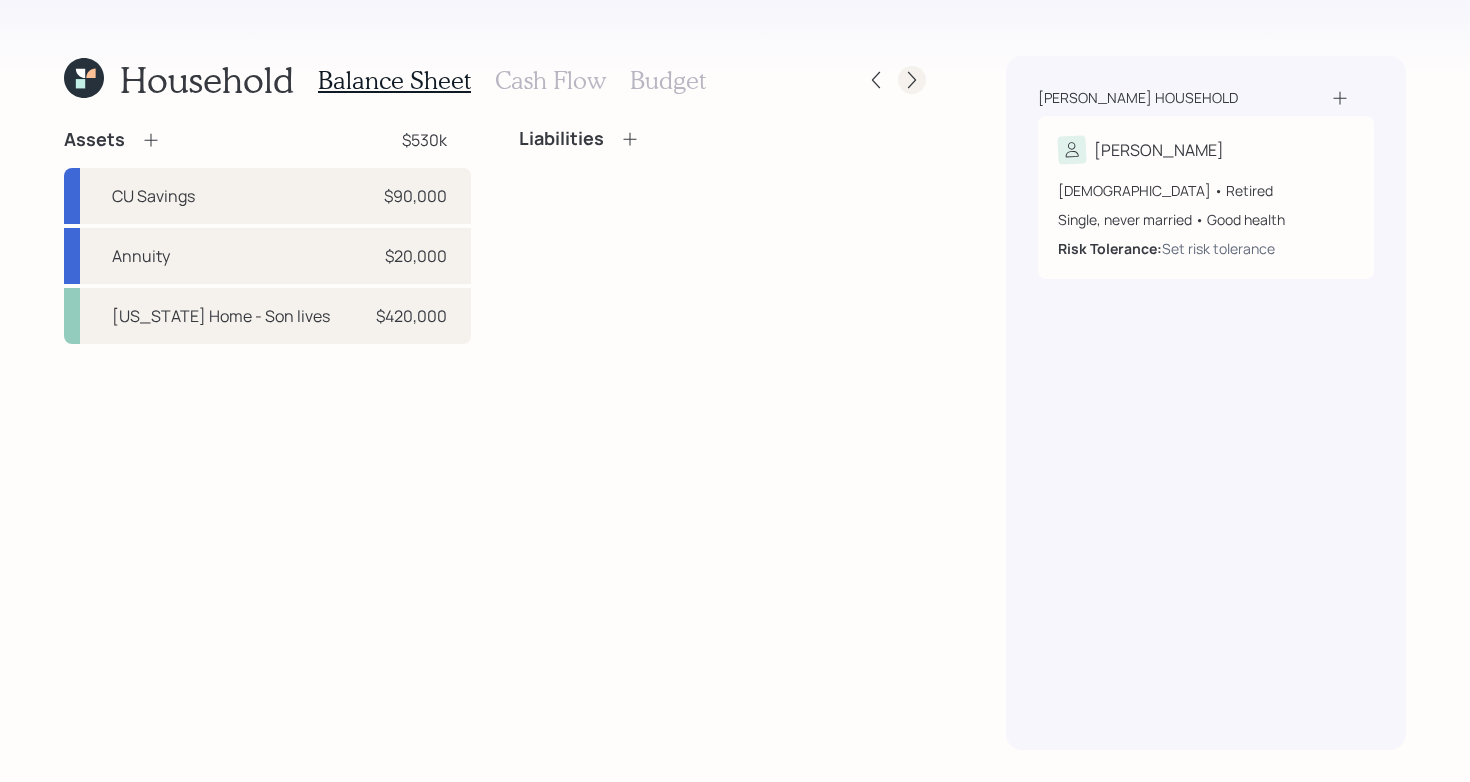 click 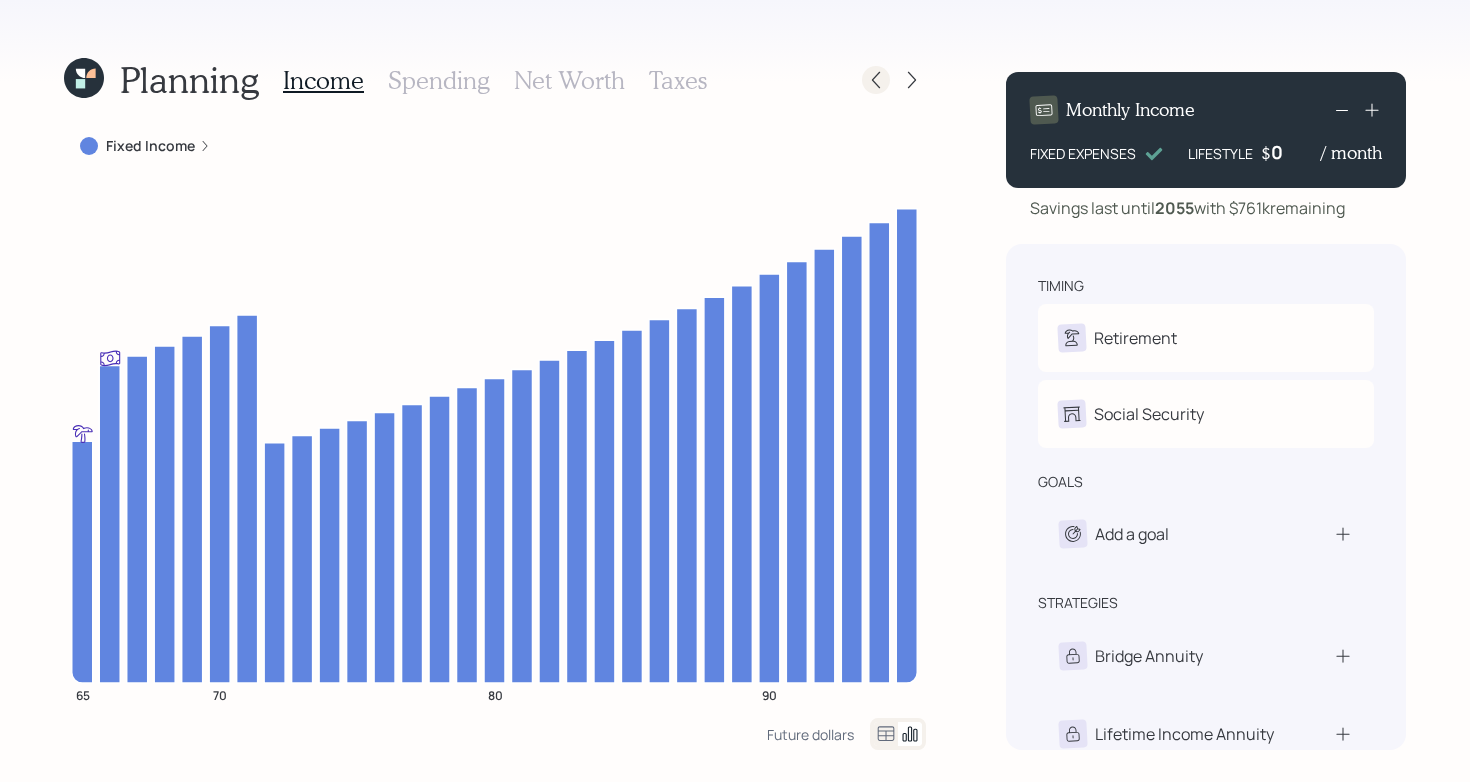 click 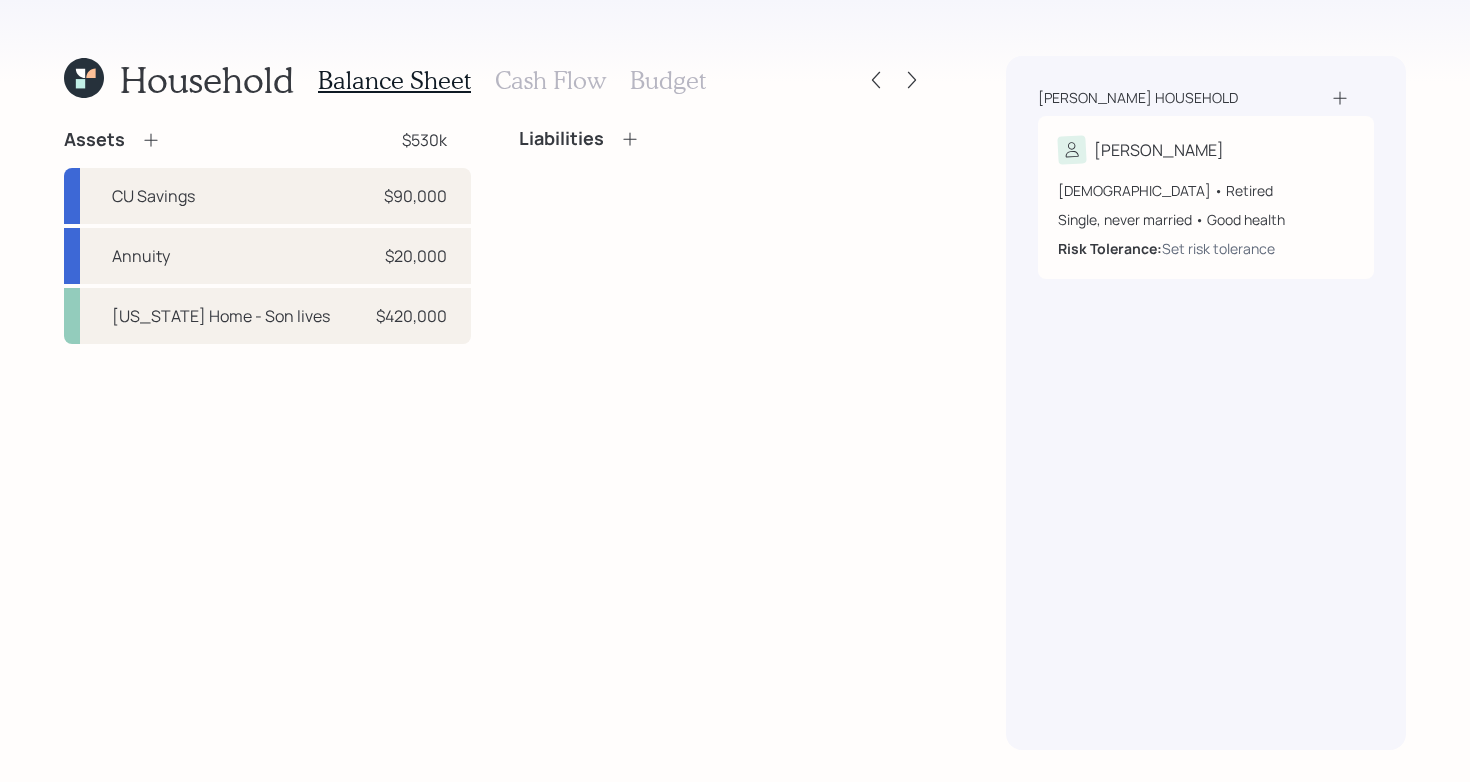 click on "Cash Flow" at bounding box center [550, 80] 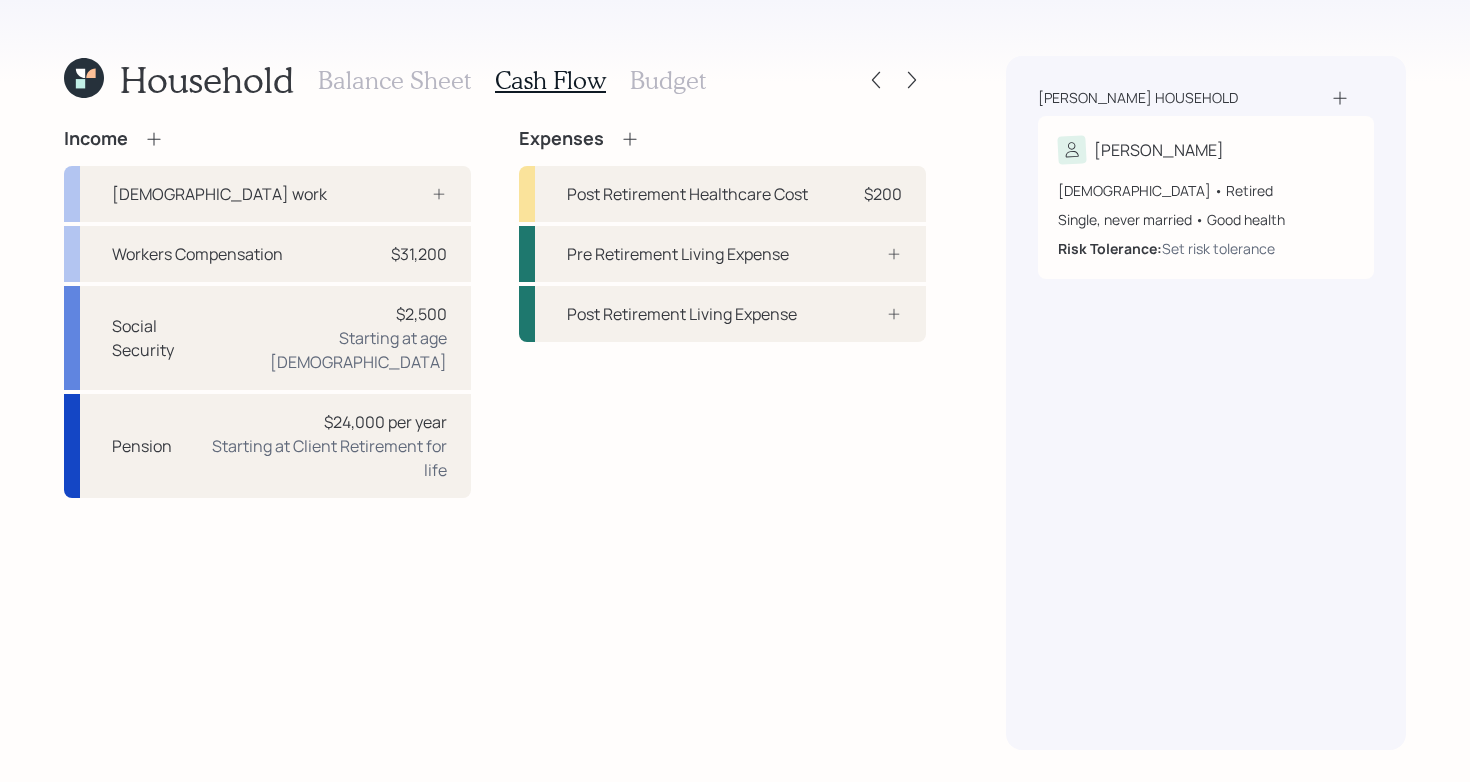 click on "Budget" at bounding box center [668, 80] 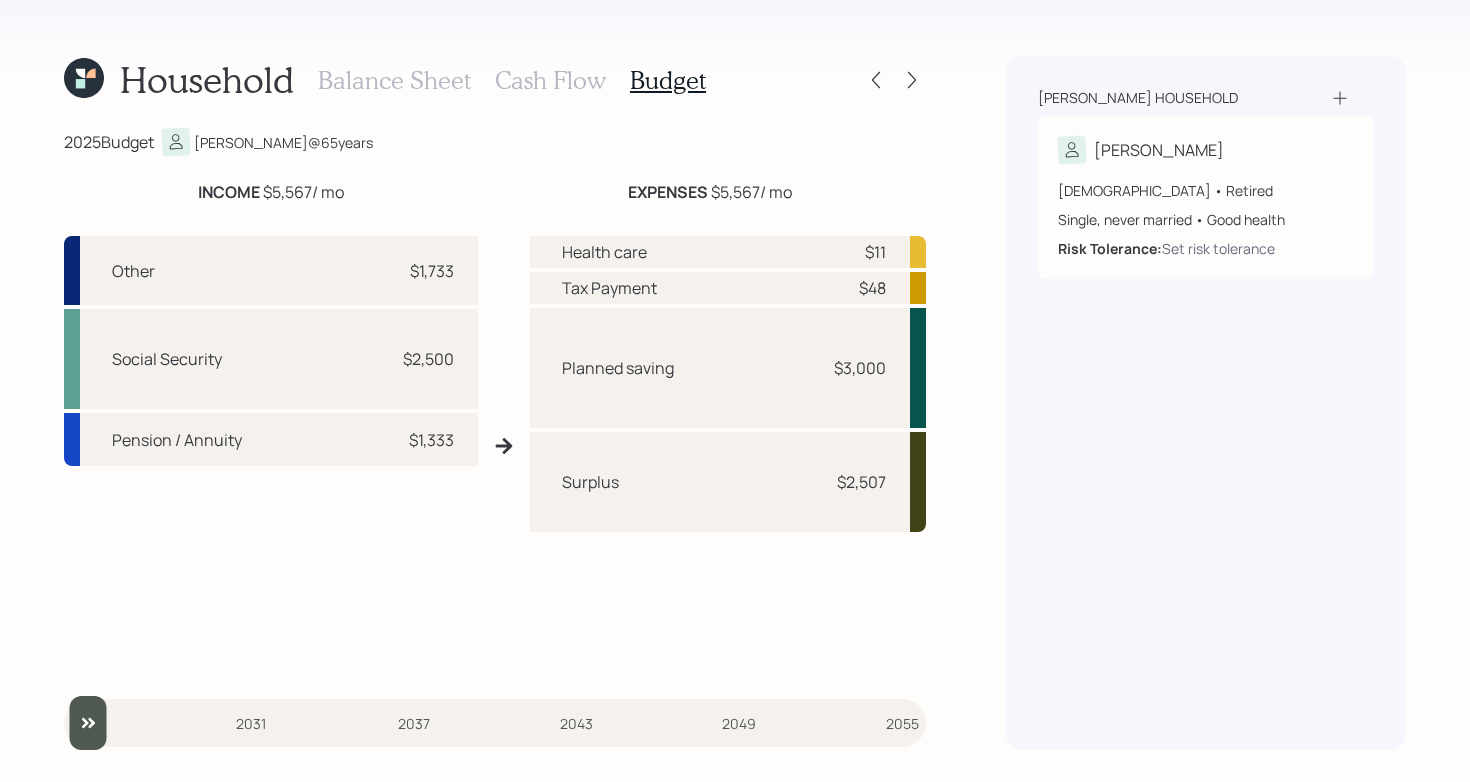 click on "Cash Flow" at bounding box center (550, 80) 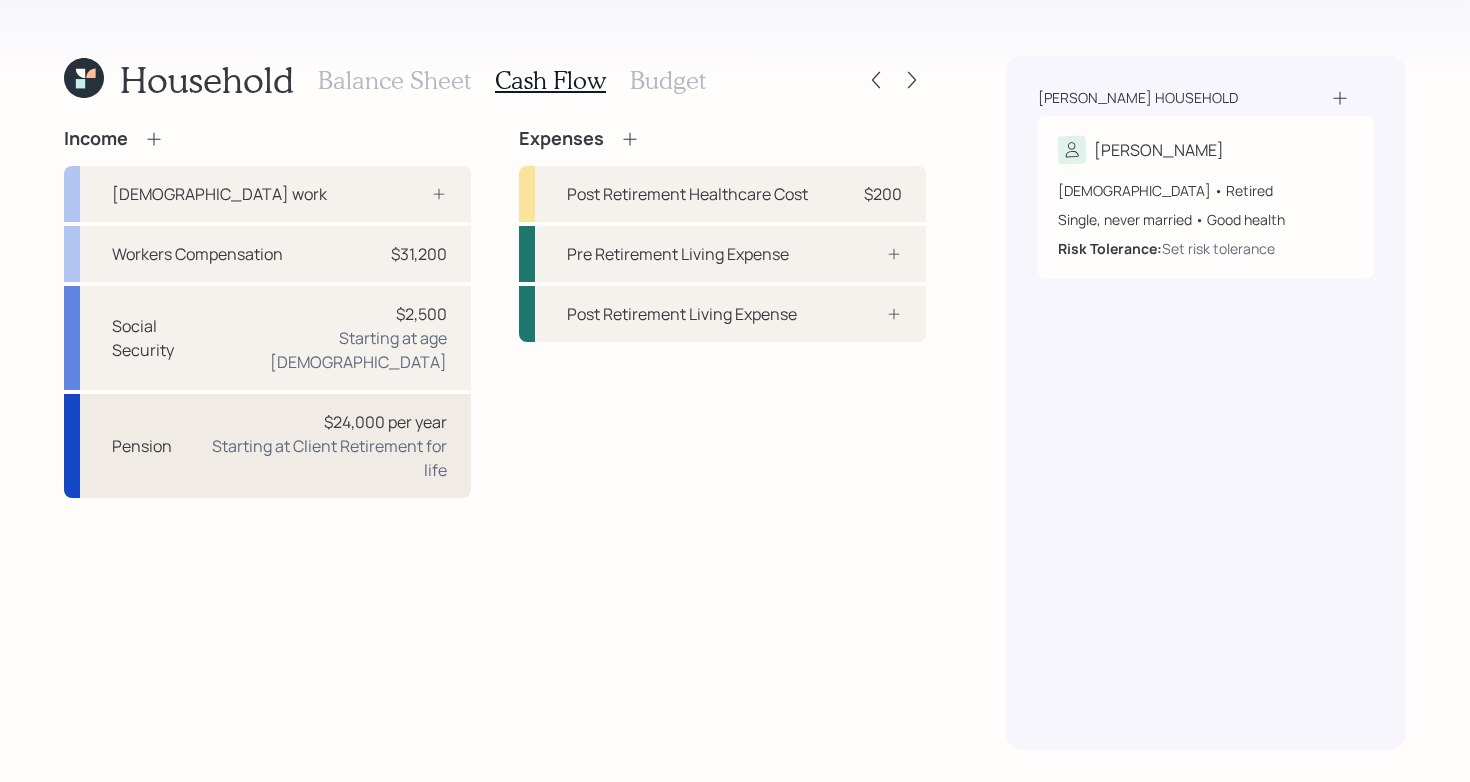 click on "Starting at Client Retirement for life" at bounding box center [317, 458] 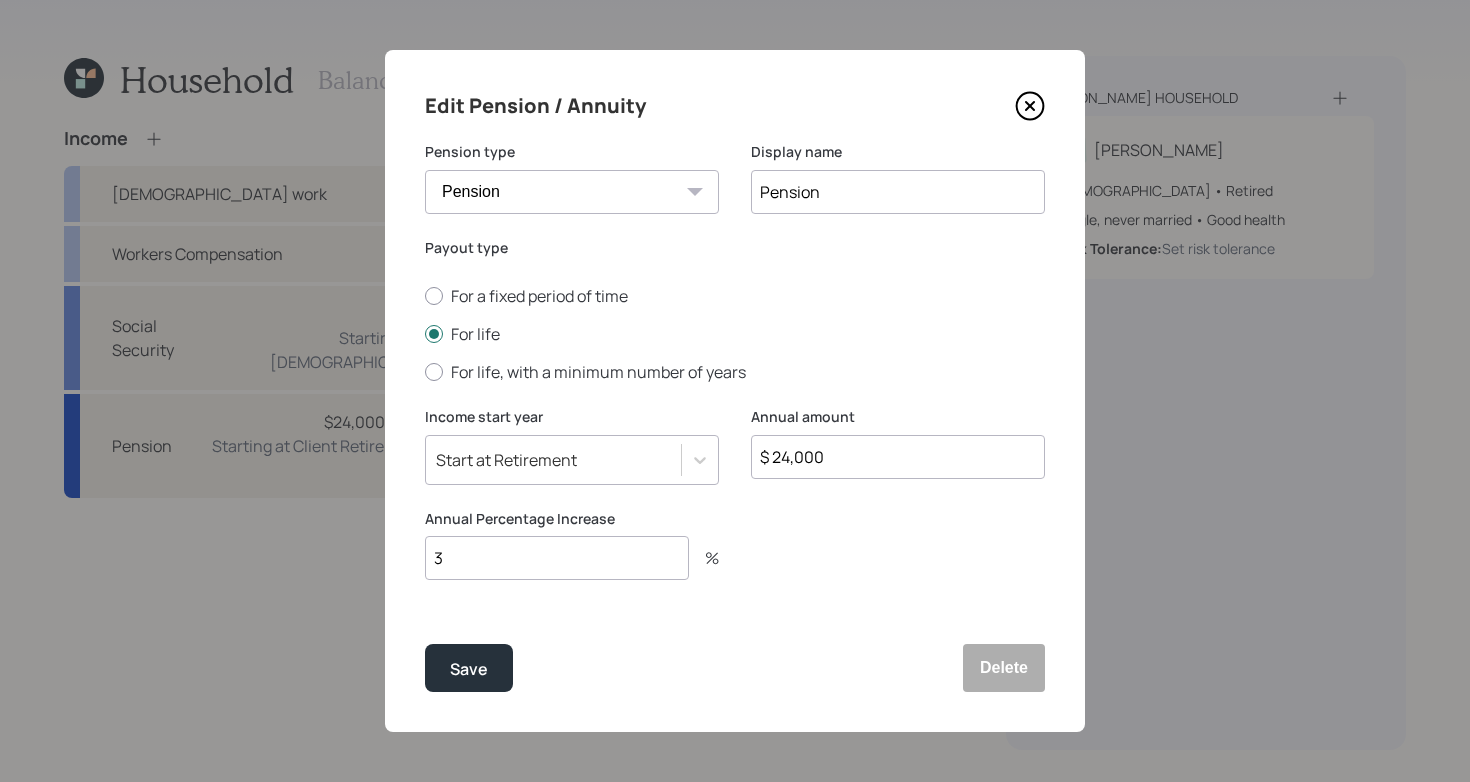 click 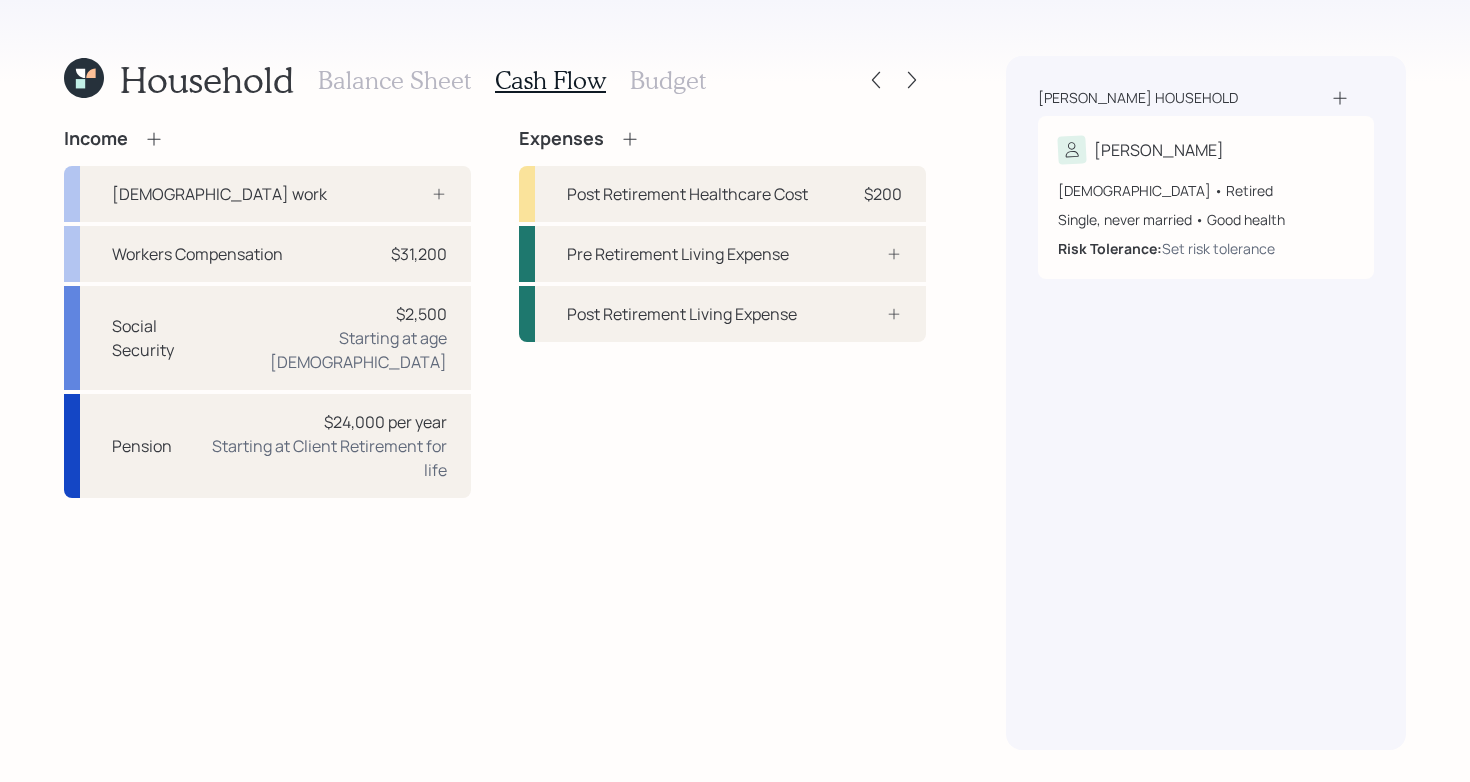 click on "Budget" at bounding box center (668, 80) 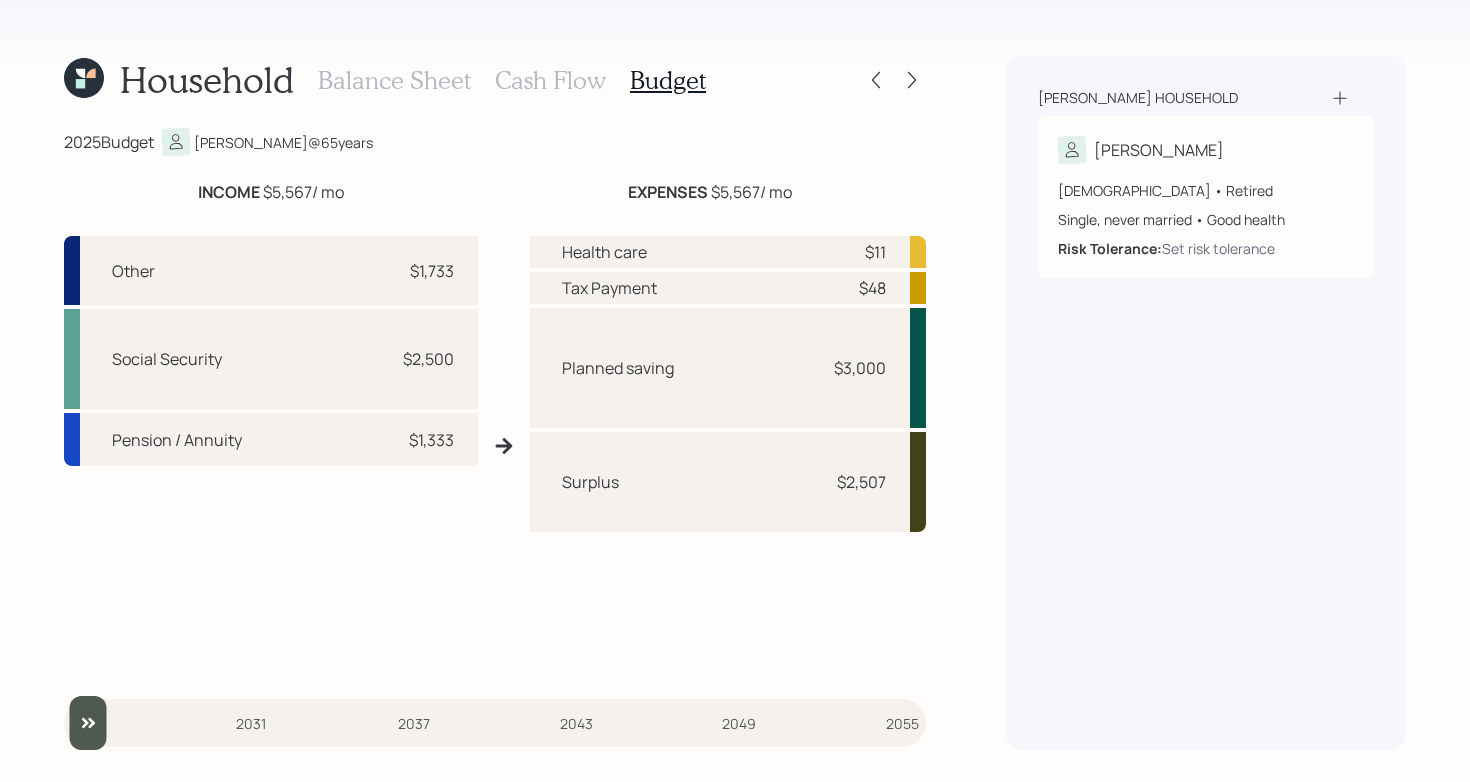 click on "Cash Flow" at bounding box center (550, 80) 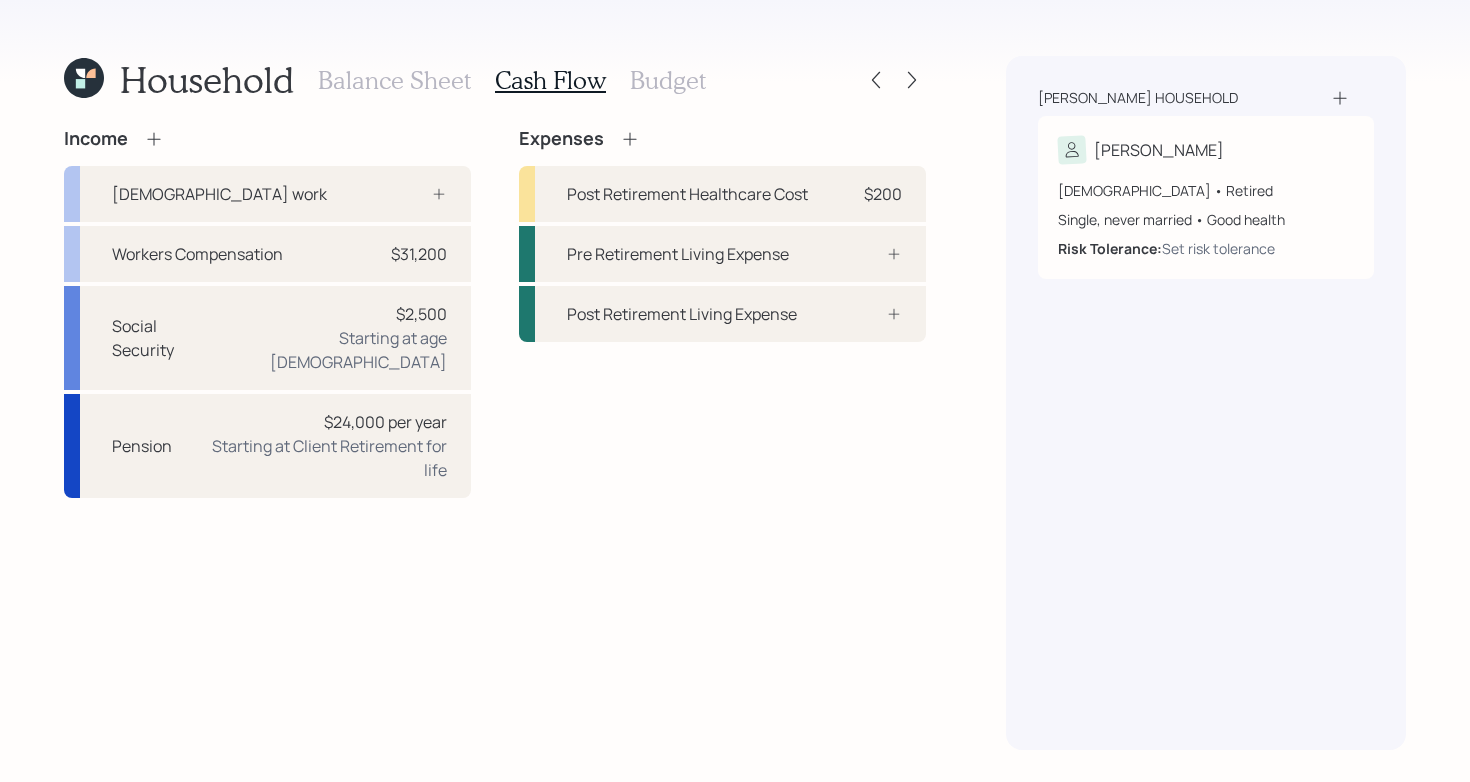 click on "Budget" at bounding box center (668, 80) 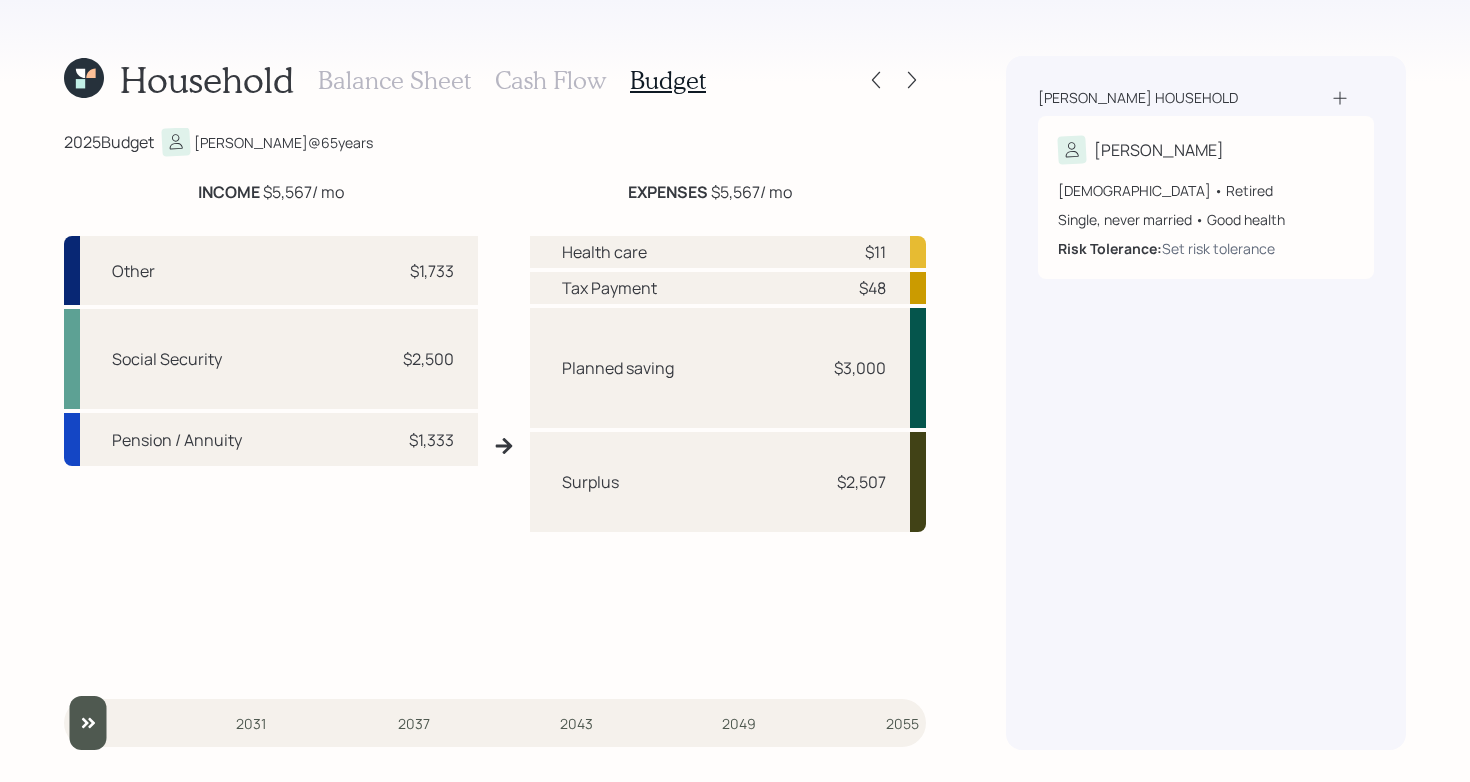 click on "Cash Flow" at bounding box center (550, 80) 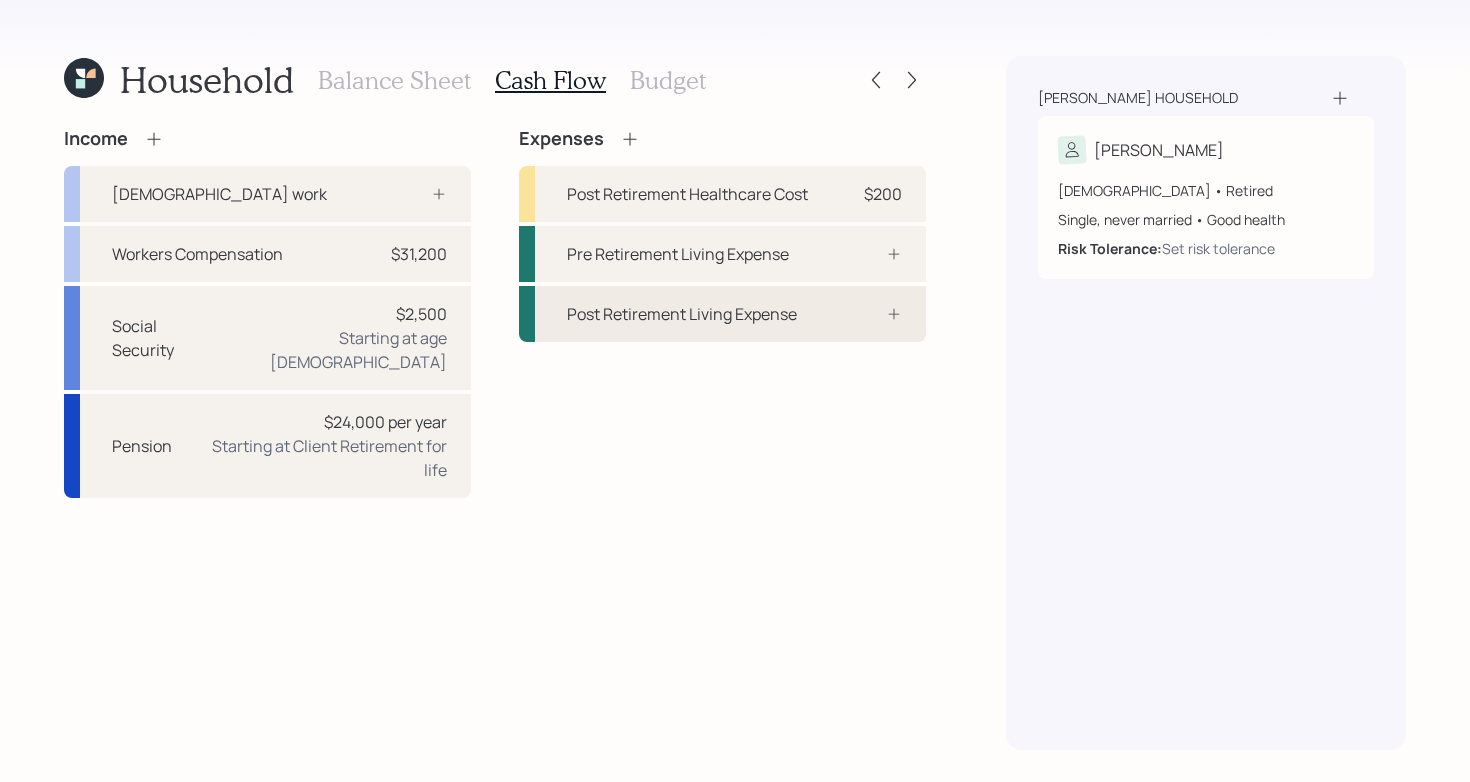 click on "Post Retirement Living Expense" at bounding box center [722, 314] 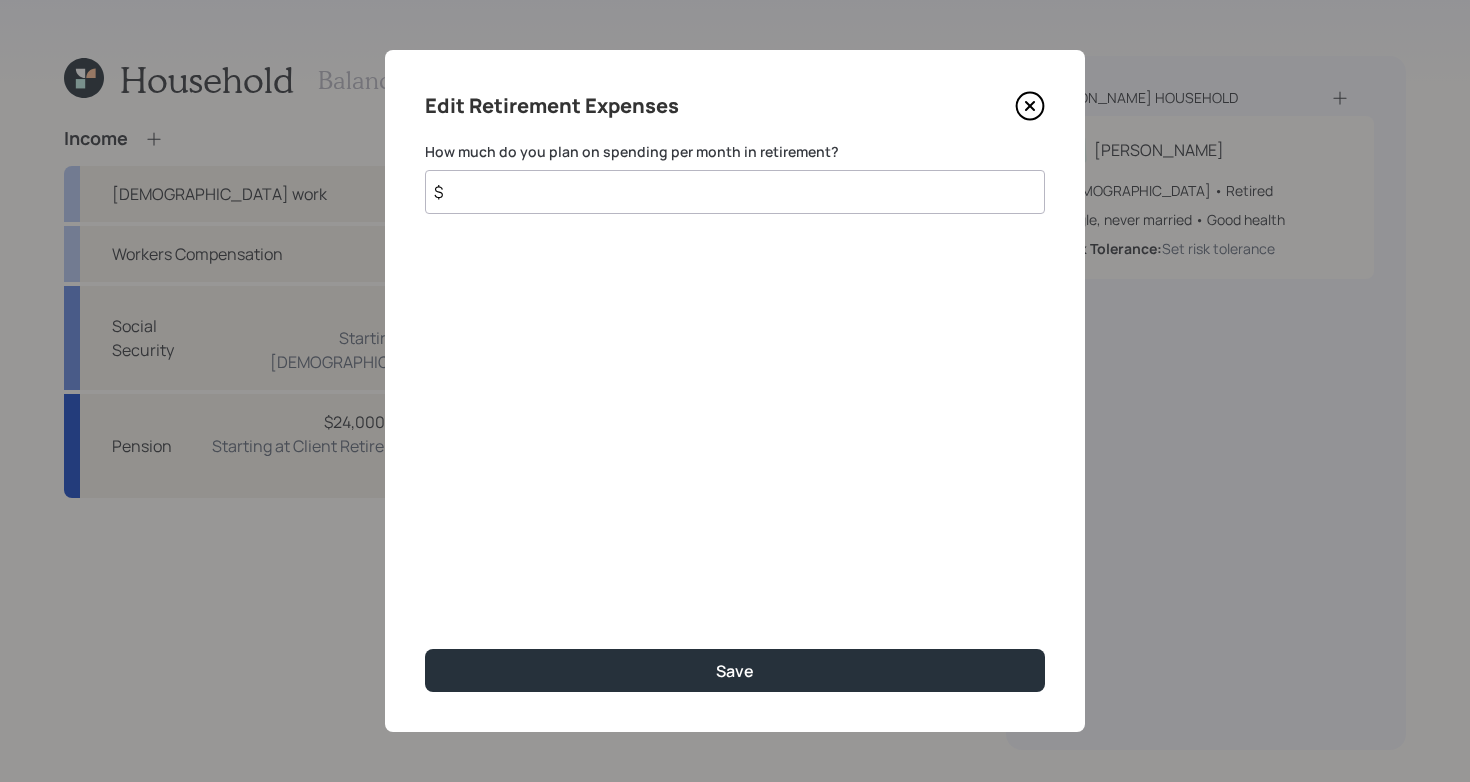 click on "$" at bounding box center (735, 192) 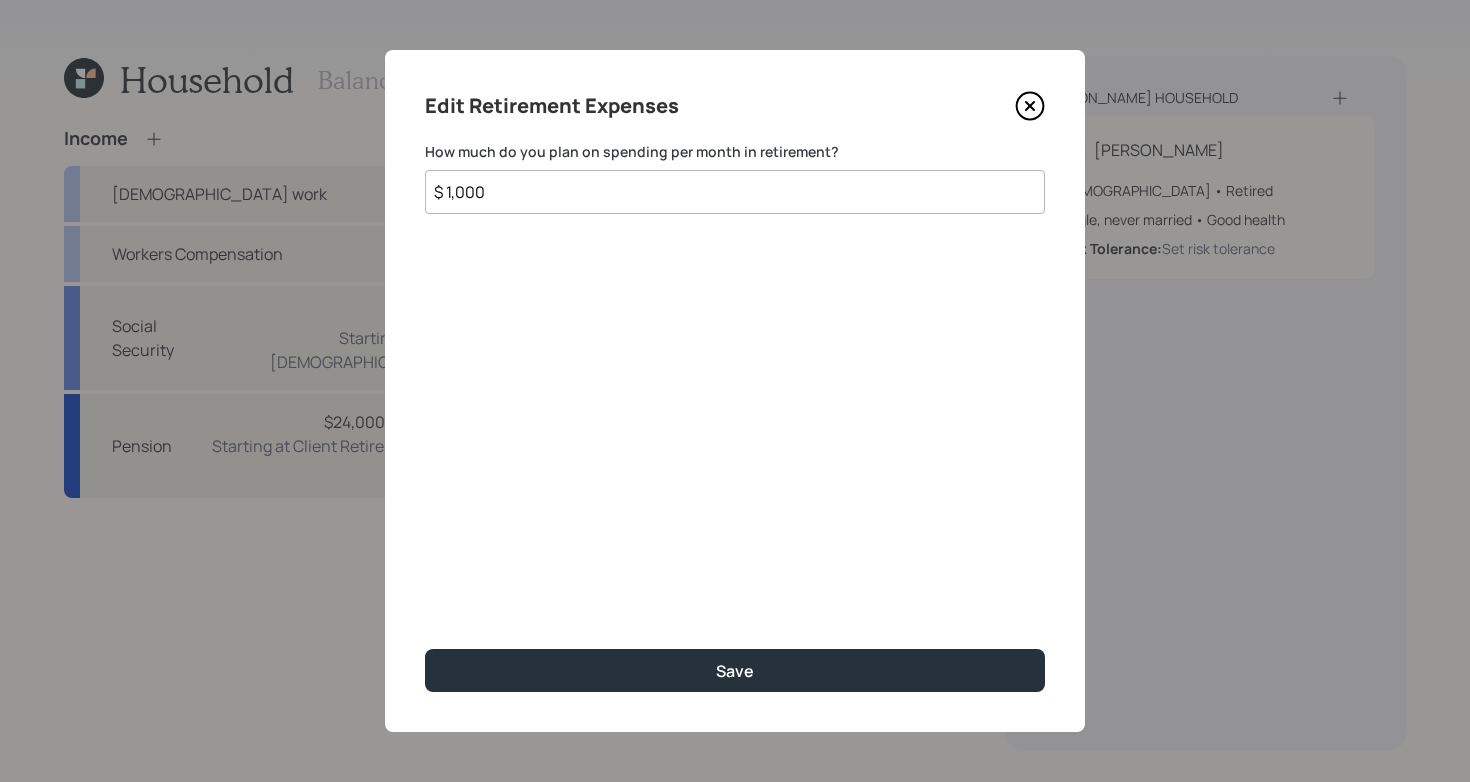 type on "$ 1,000" 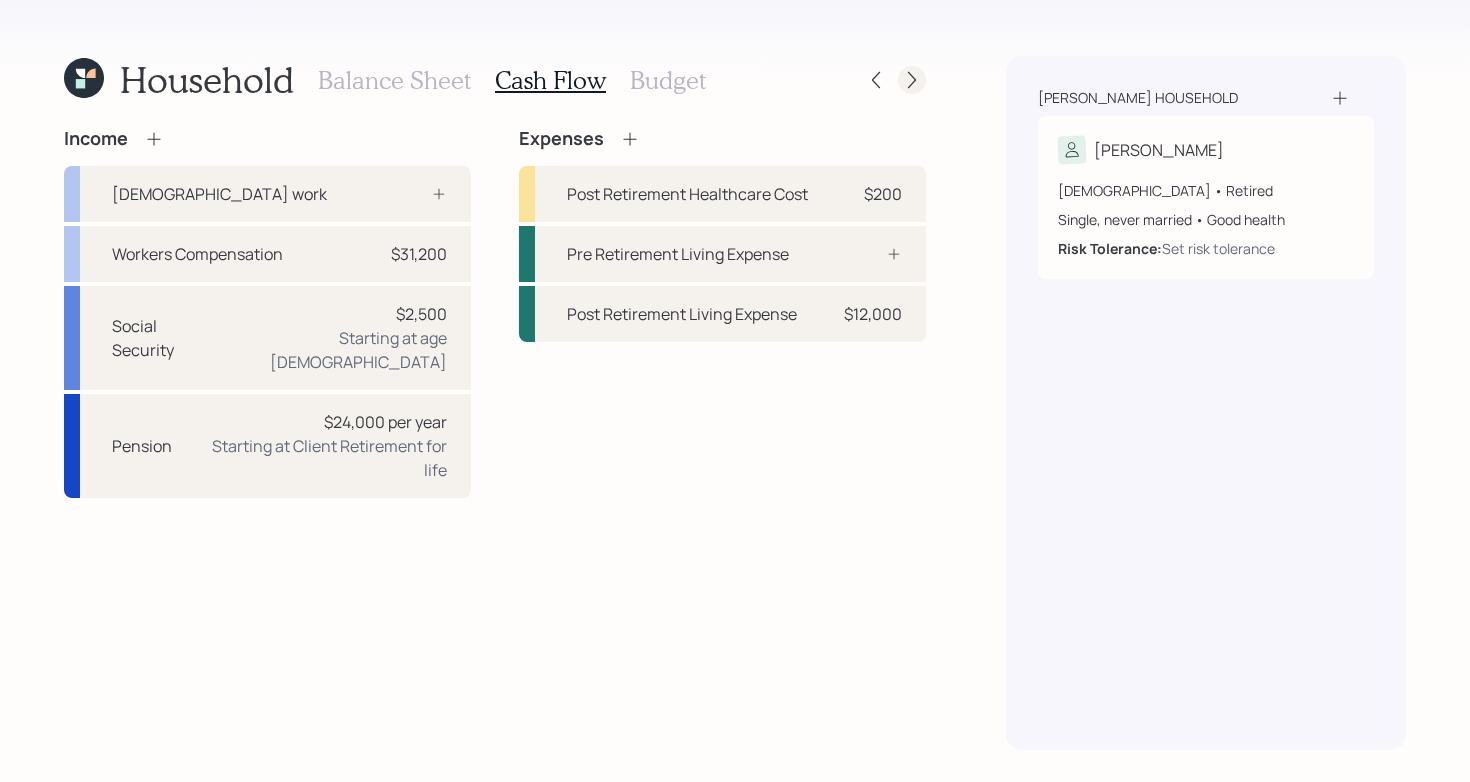 click 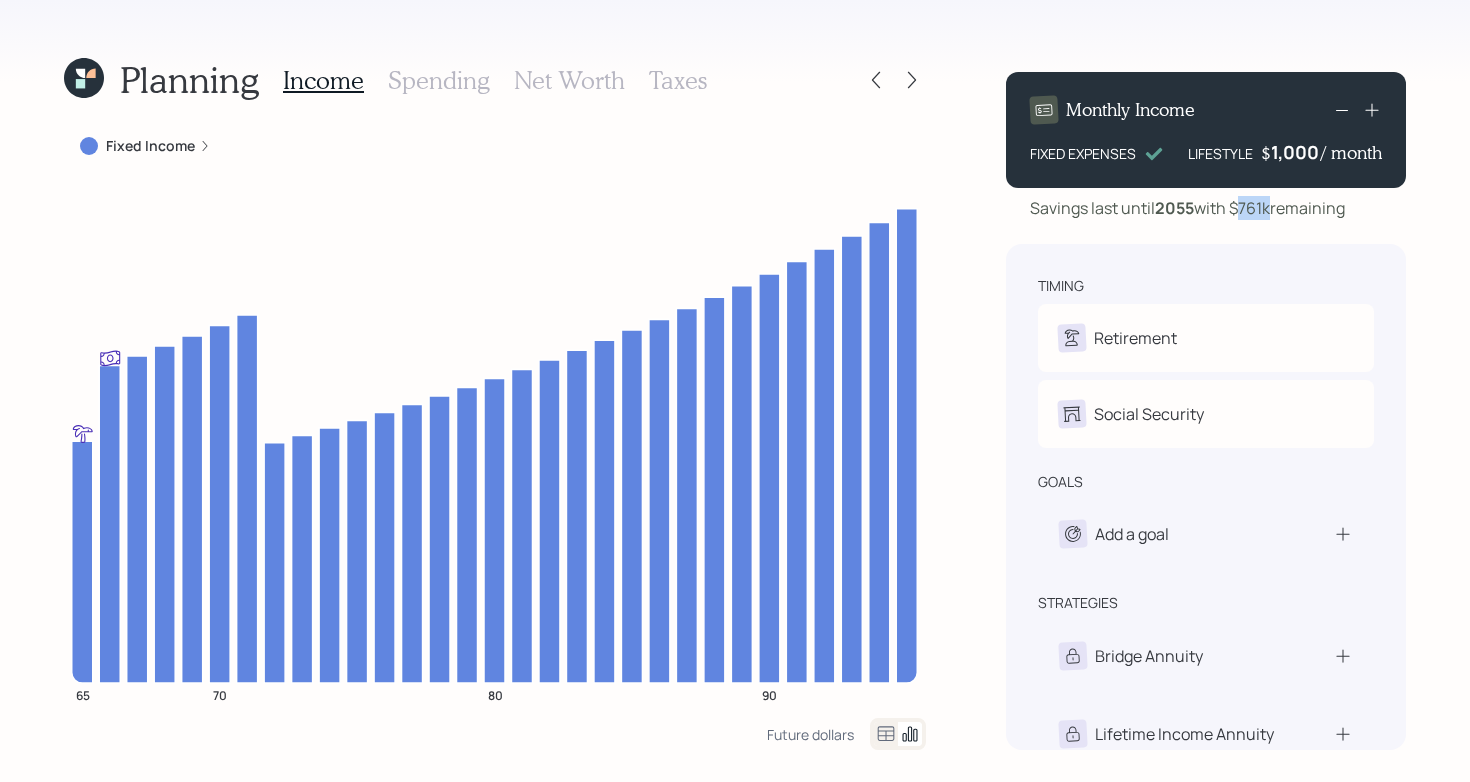 drag, startPoint x: 1243, startPoint y: 209, endPoint x: 1271, endPoint y: 209, distance: 28 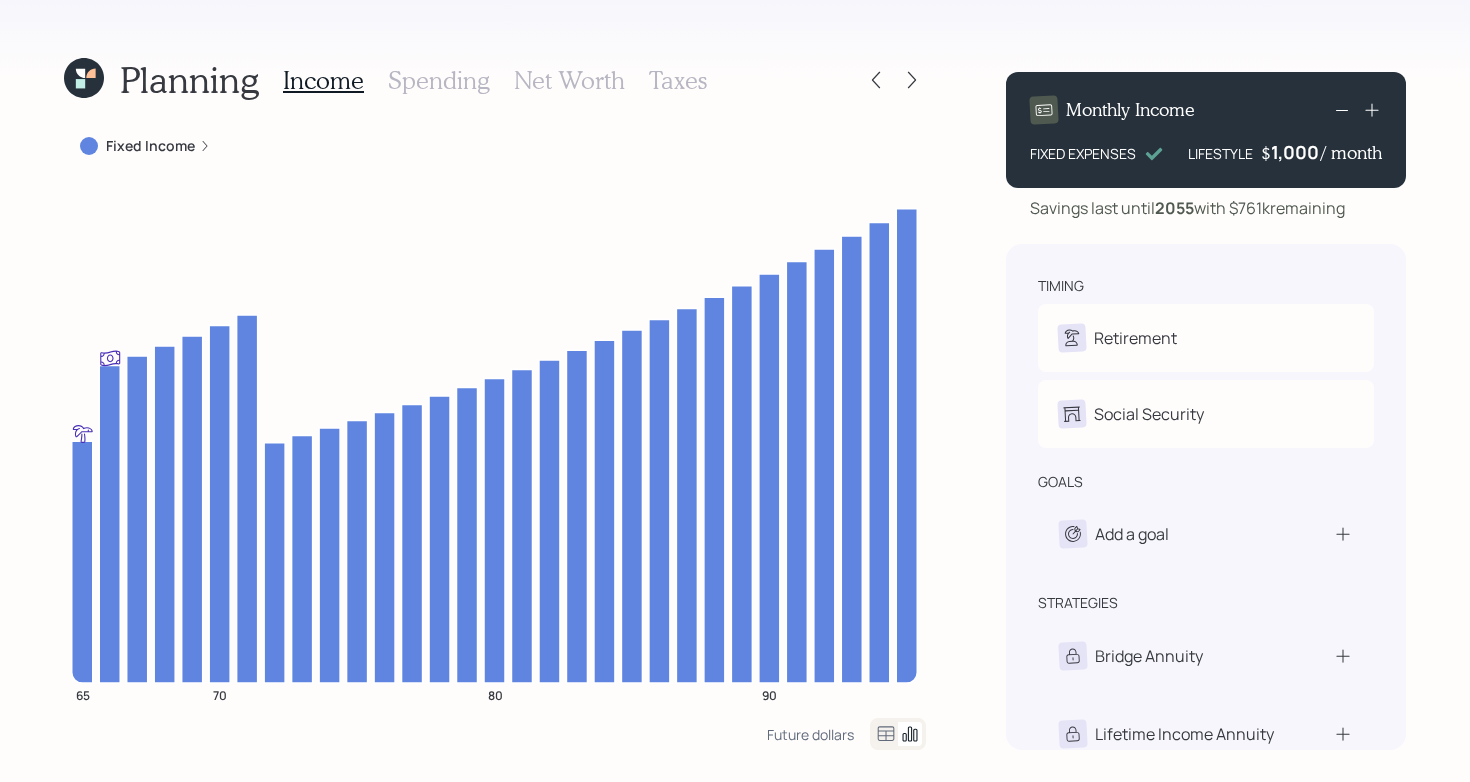 click on "Monthly Income FIXED EXPENSES LIFESTYLE $ 1,000  / month Savings last until  2055  with   $761k  remaining timing Retirement J Retired Social Security J Elect at 65y nullm goals Add a goal strategies Bridge Annuity Lifetime Income Annuity" at bounding box center [1206, 403] 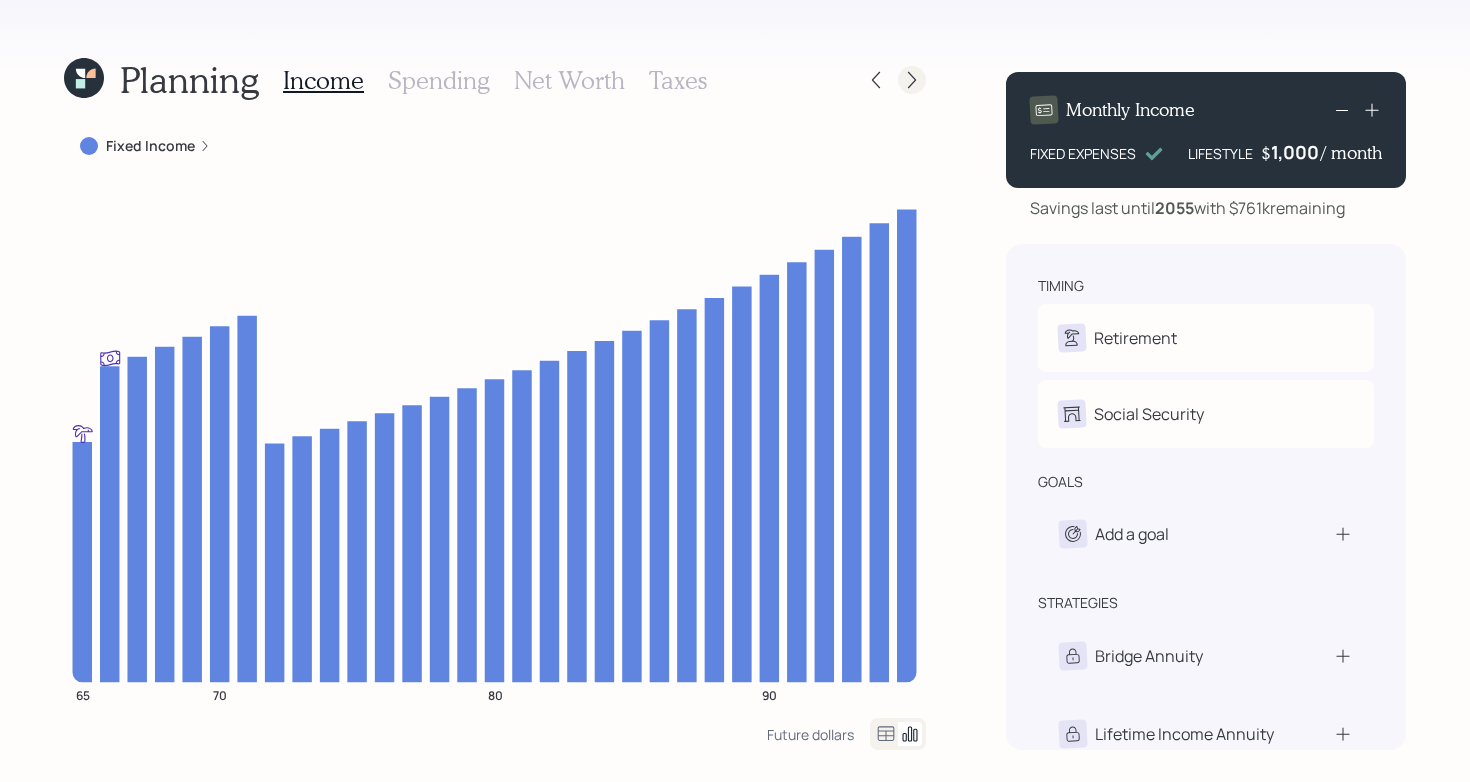 click 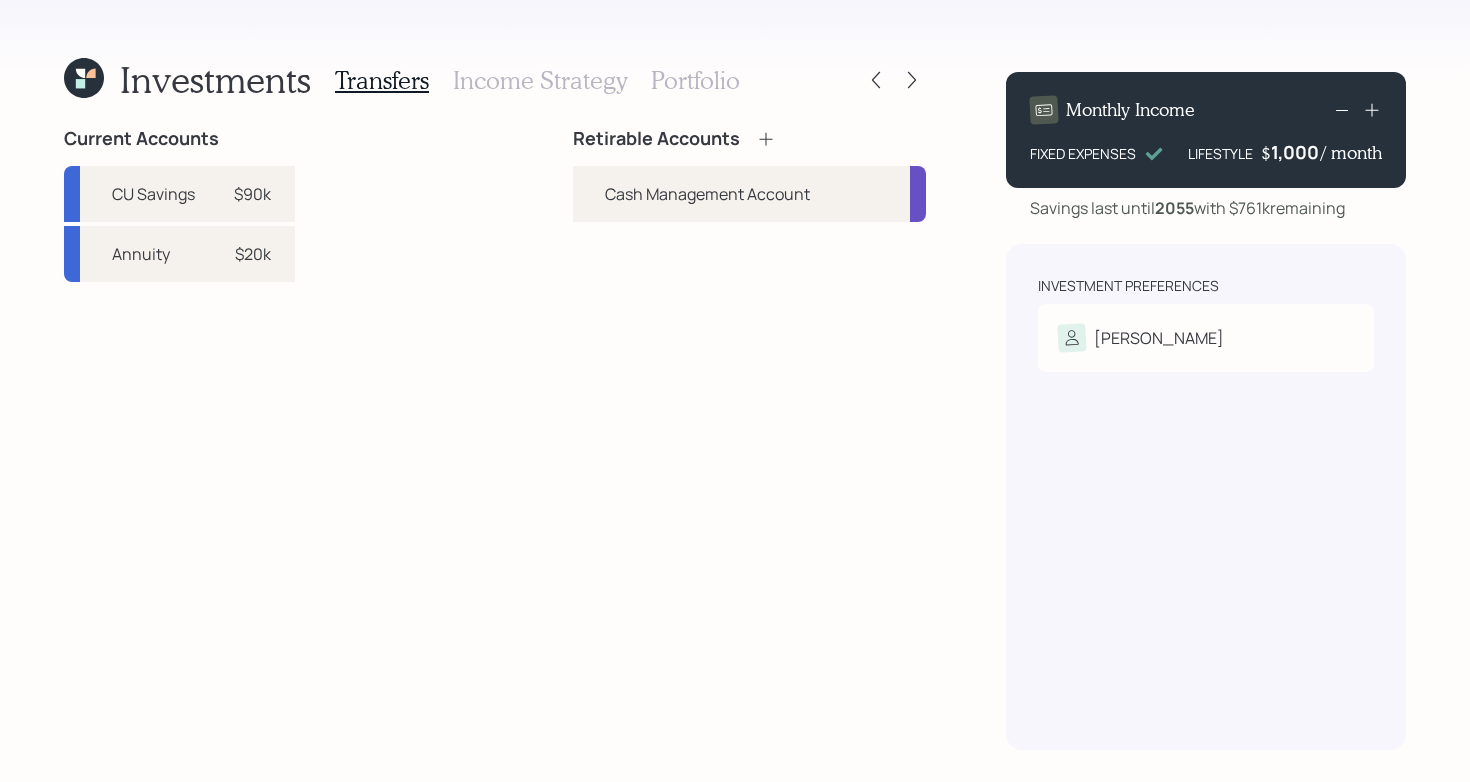 click on "Current Accounts CU Savings $90k Annuity $20k Retirable Accounts Cash Management Account" at bounding box center [495, 439] 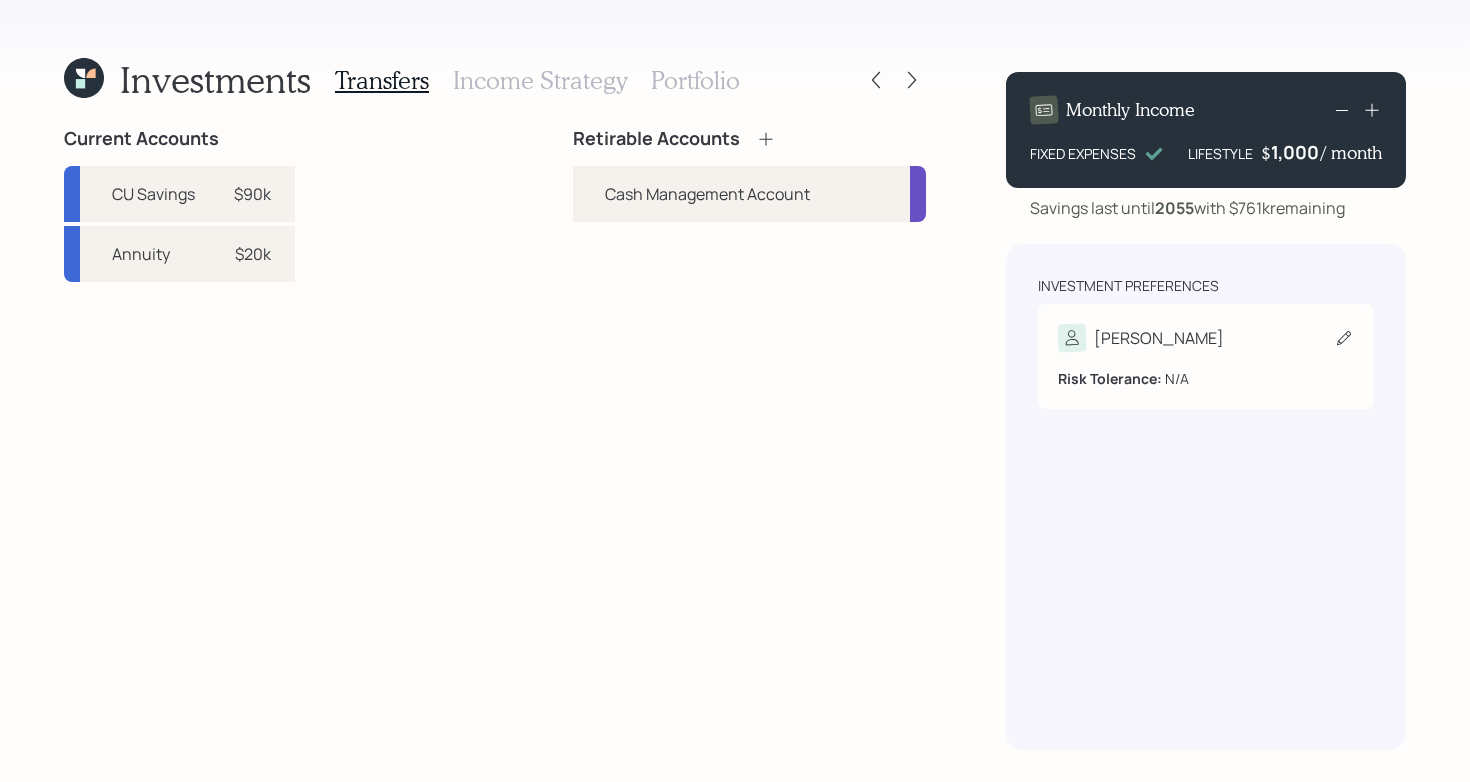 click on "Joann Risk Tolerance:   N/A" at bounding box center (1206, 356) 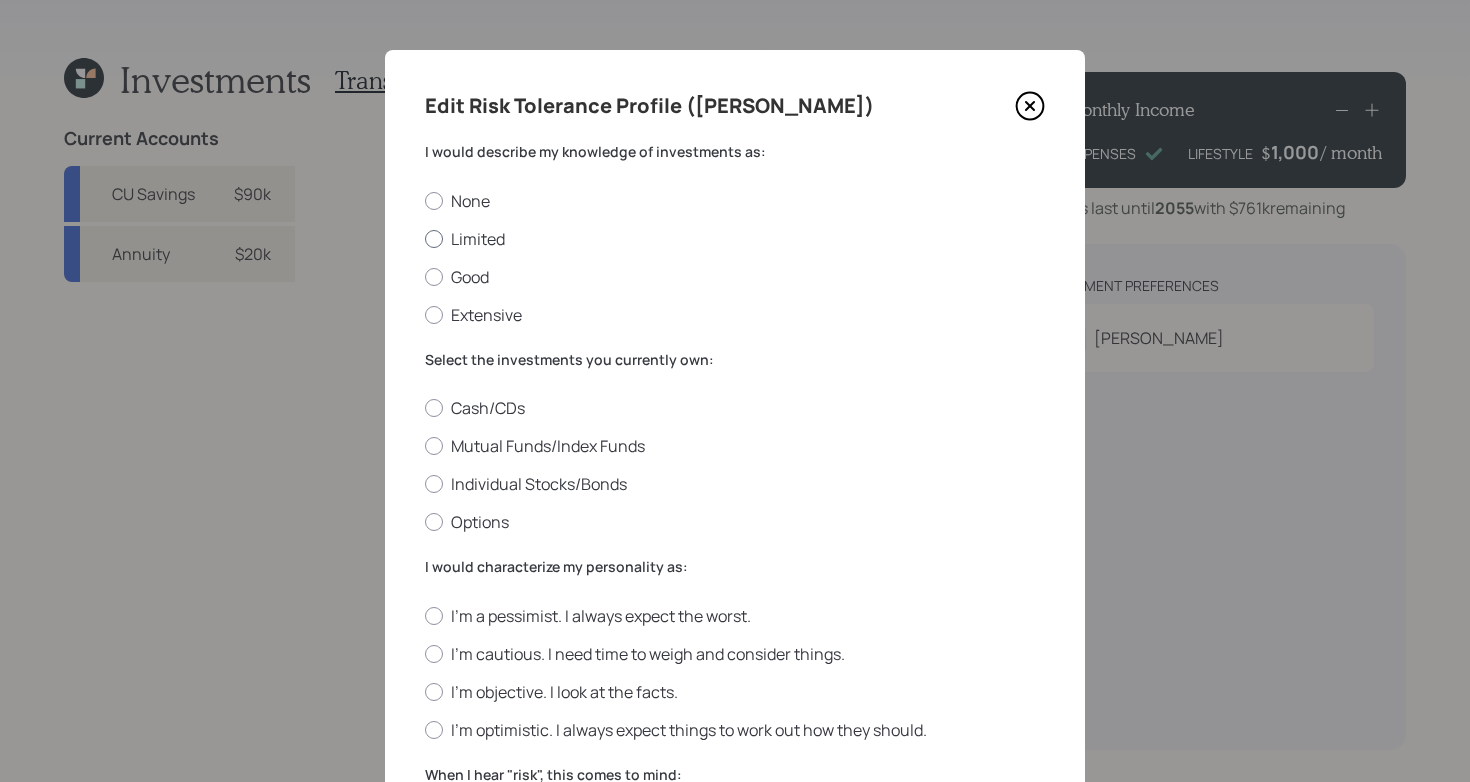click on "Limited" at bounding box center (735, 239) 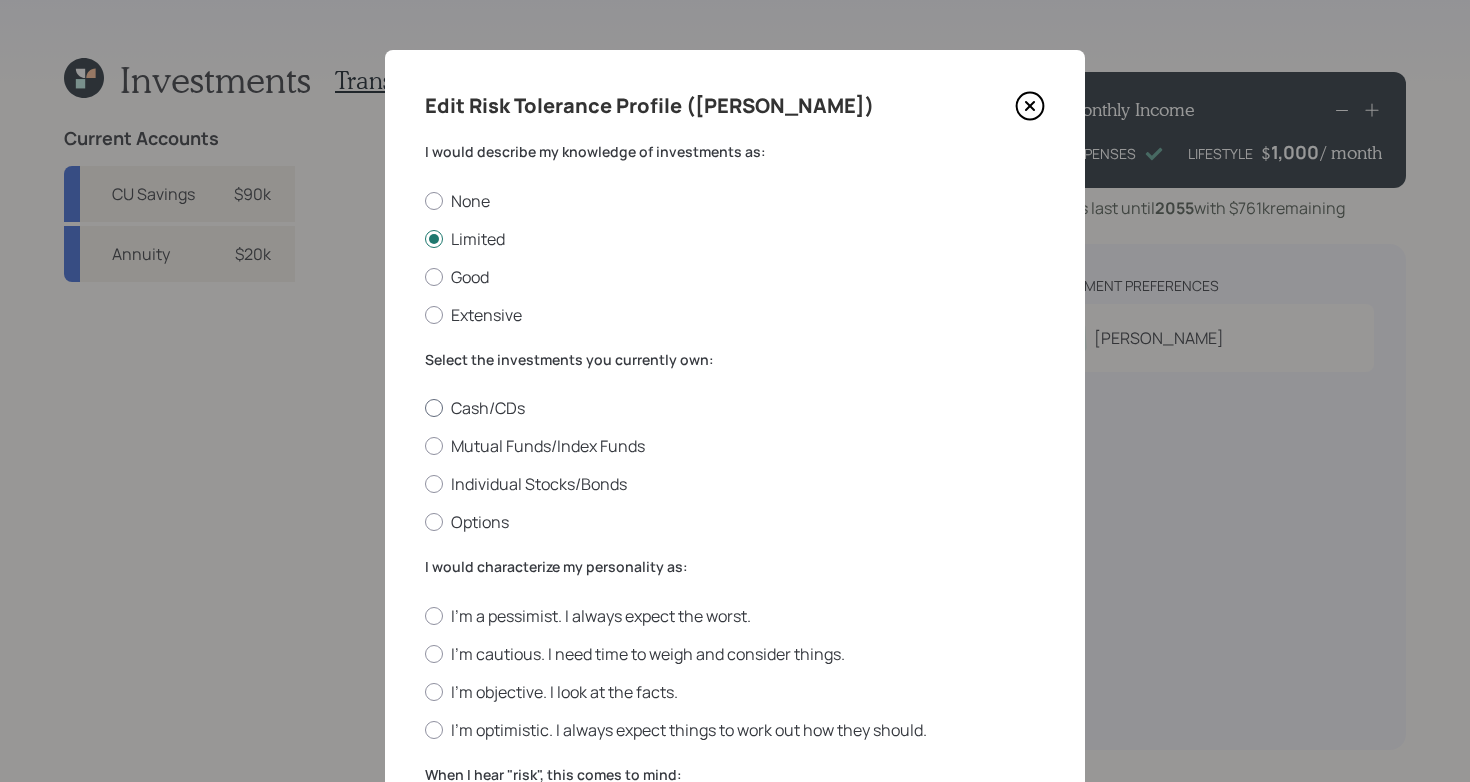 click on "Cash/CDs" at bounding box center [735, 408] 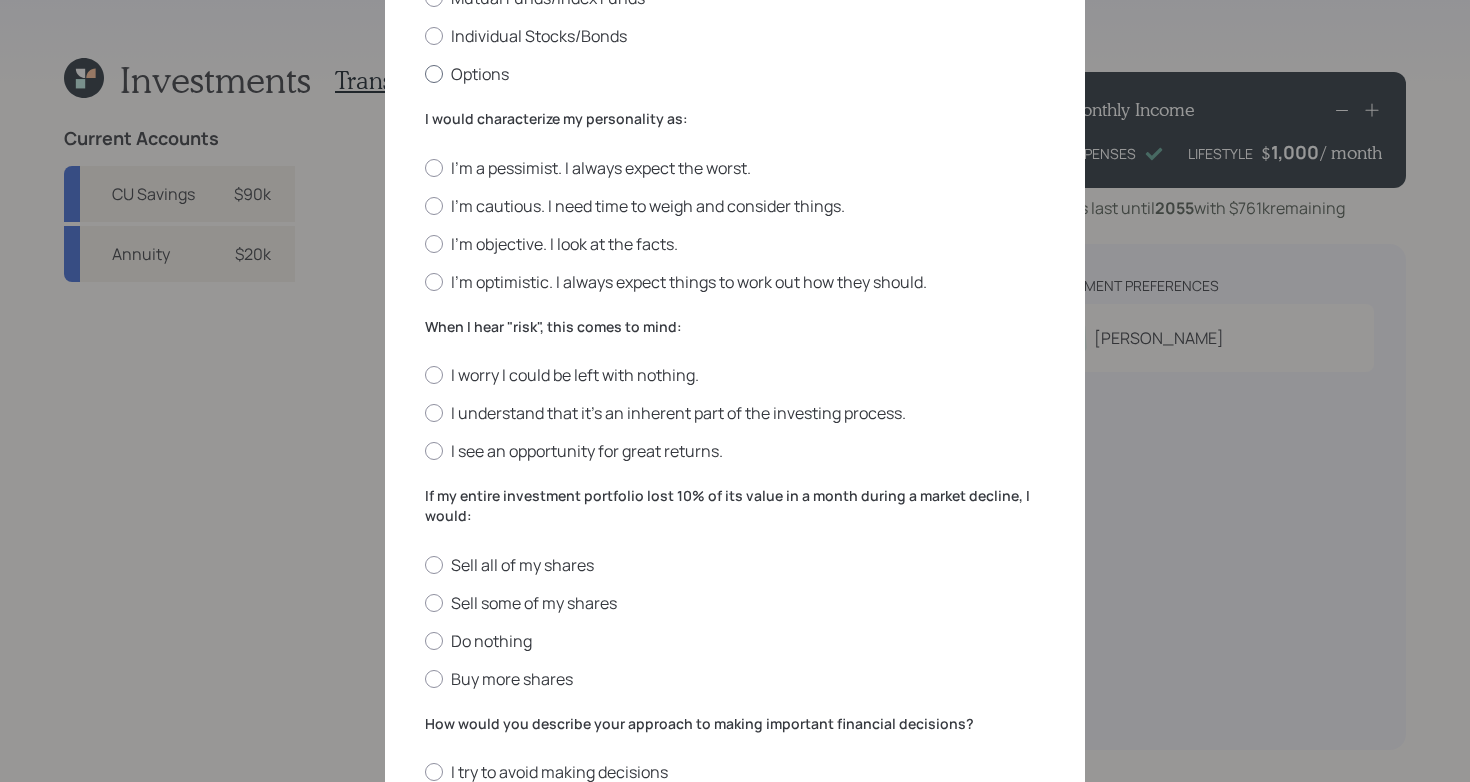 scroll, scrollTop: 450, scrollLeft: 0, axis: vertical 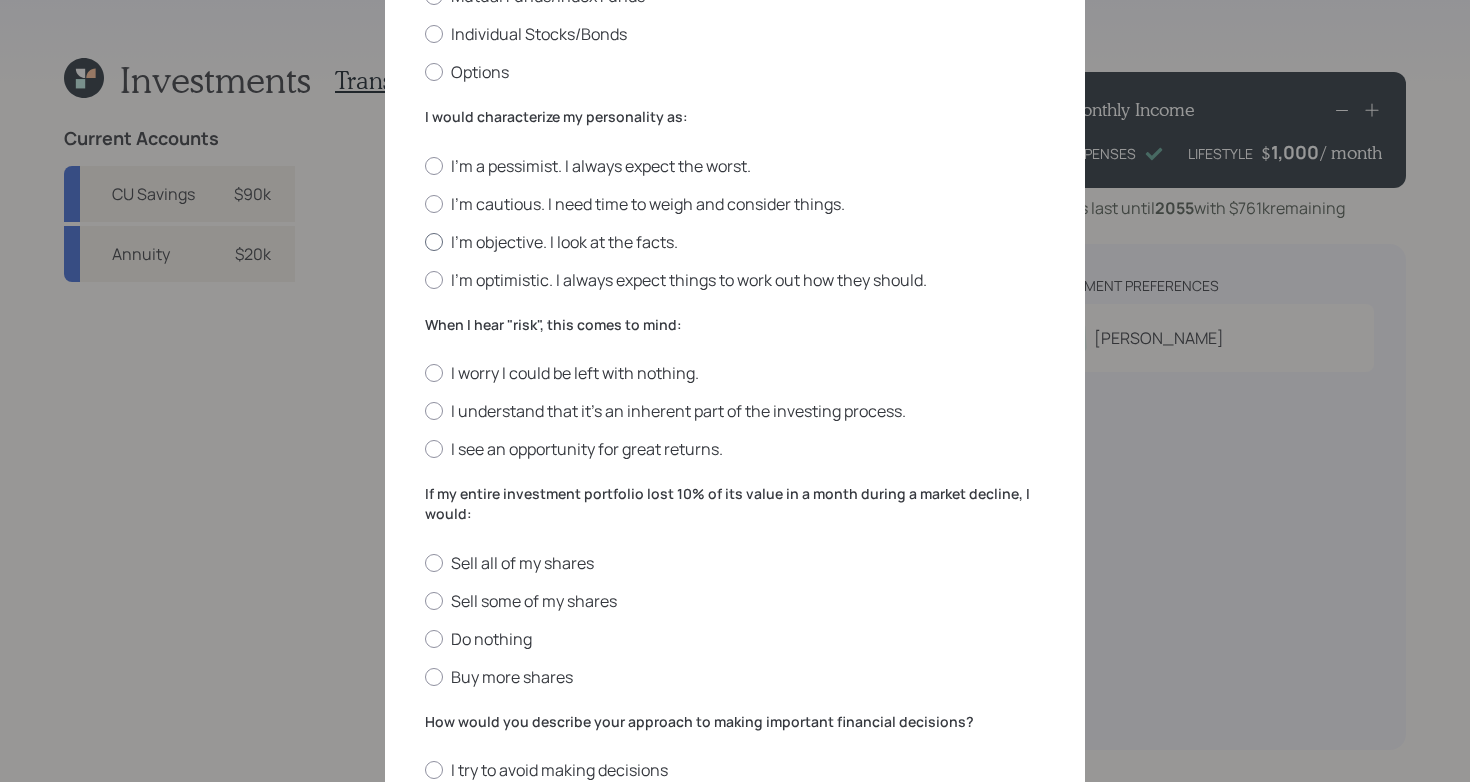click on "I'm objective. I look at the facts." at bounding box center [735, 242] 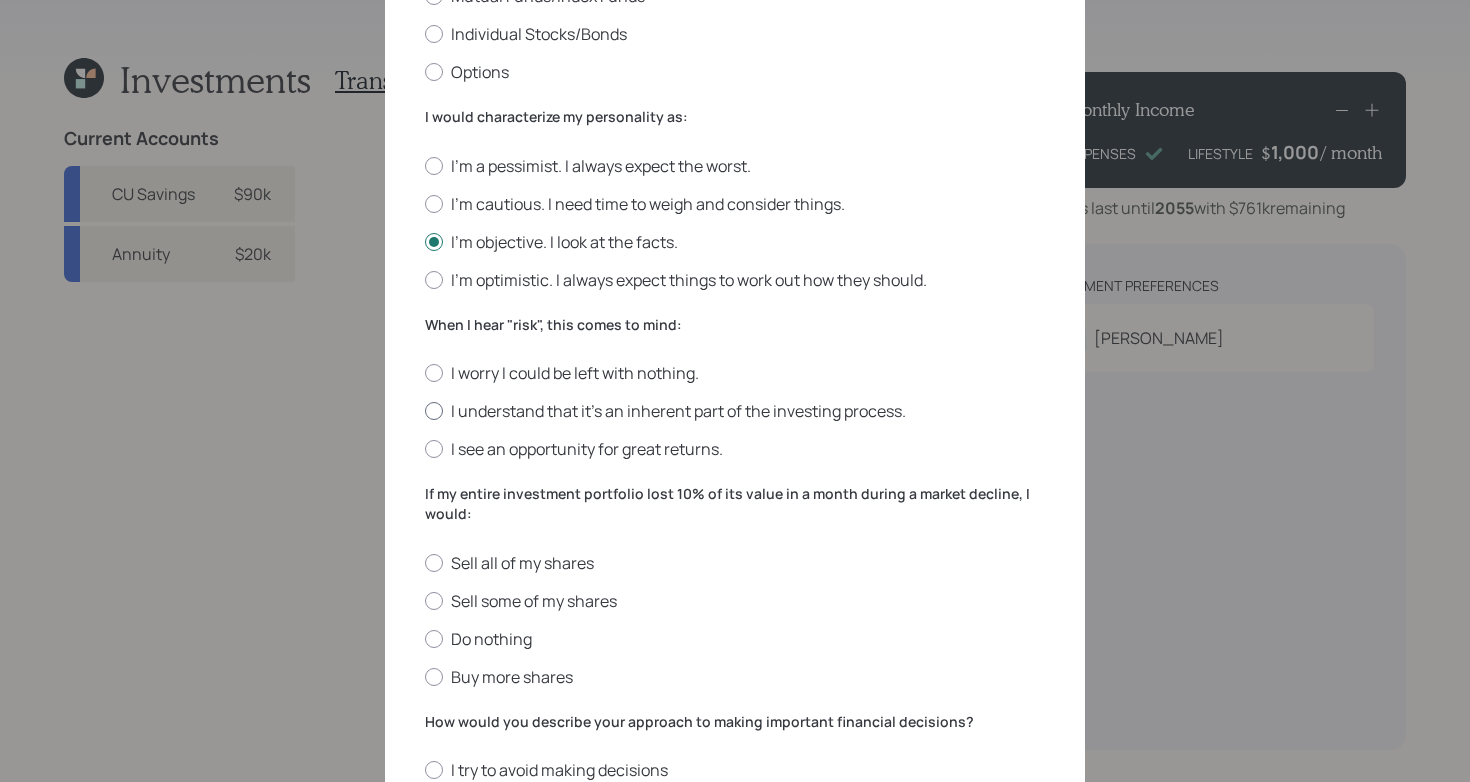scroll, scrollTop: 564, scrollLeft: 0, axis: vertical 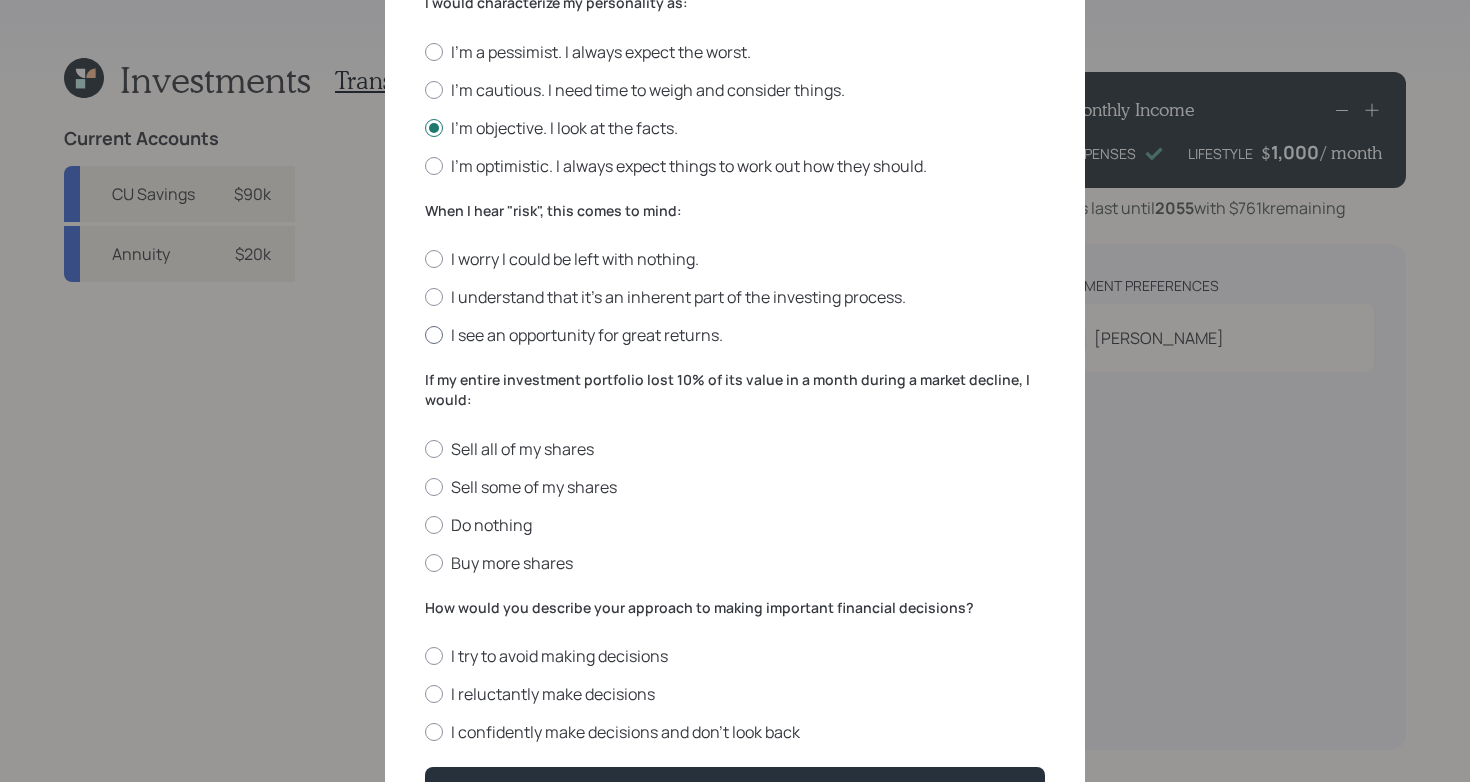 click on "I see an opportunity for great returns." at bounding box center (735, 335) 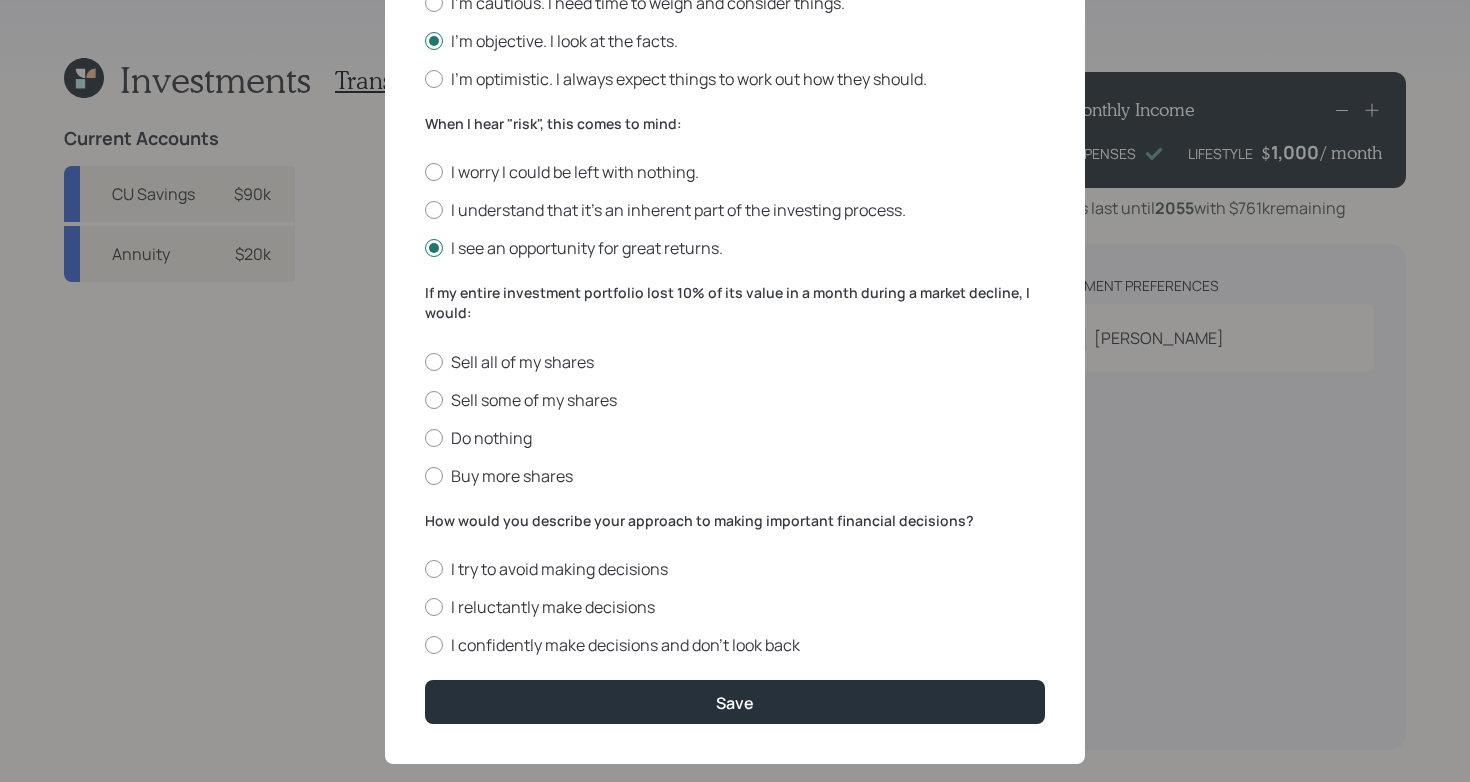 scroll, scrollTop: 646, scrollLeft: 0, axis: vertical 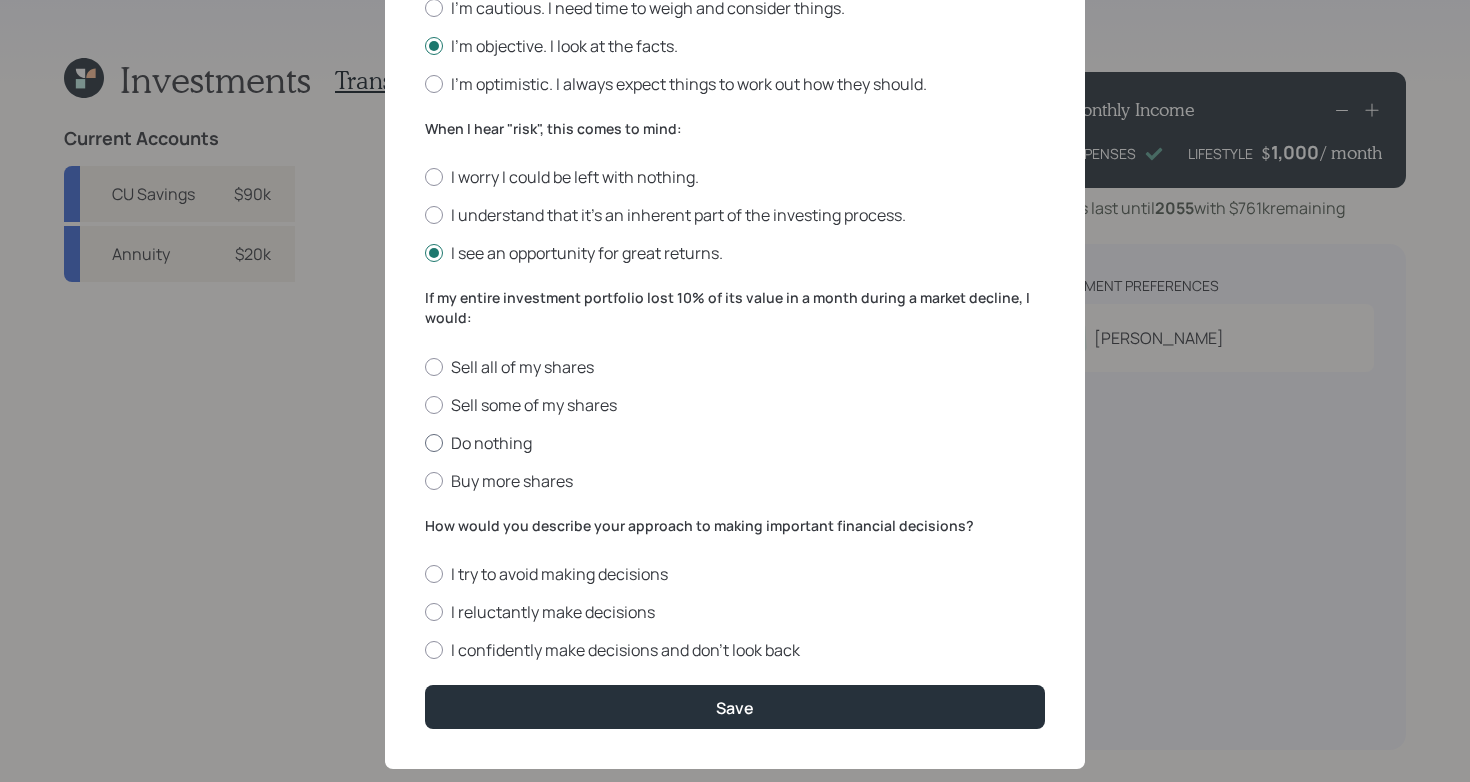 click on "Do nothing" at bounding box center [735, 443] 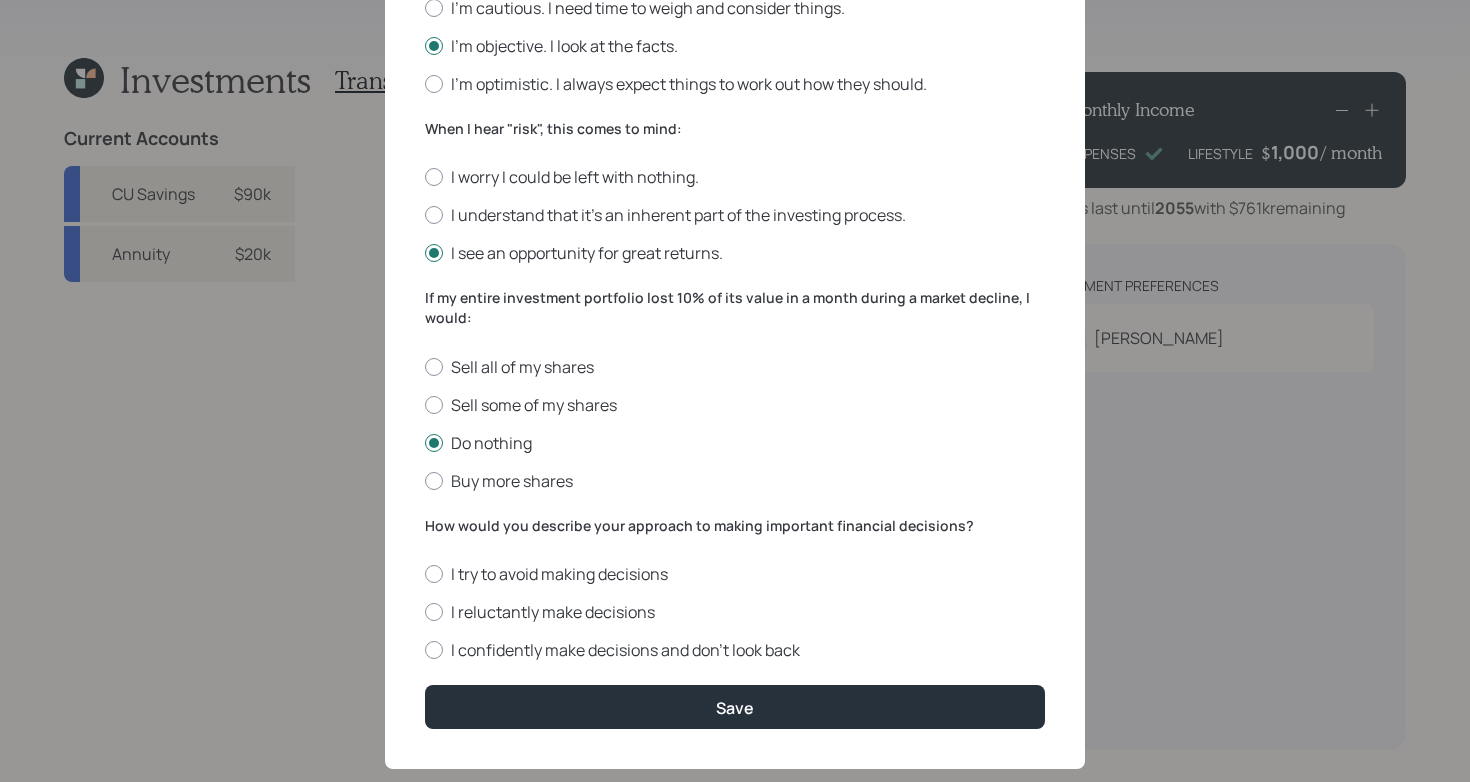 scroll, scrollTop: 683, scrollLeft: 0, axis: vertical 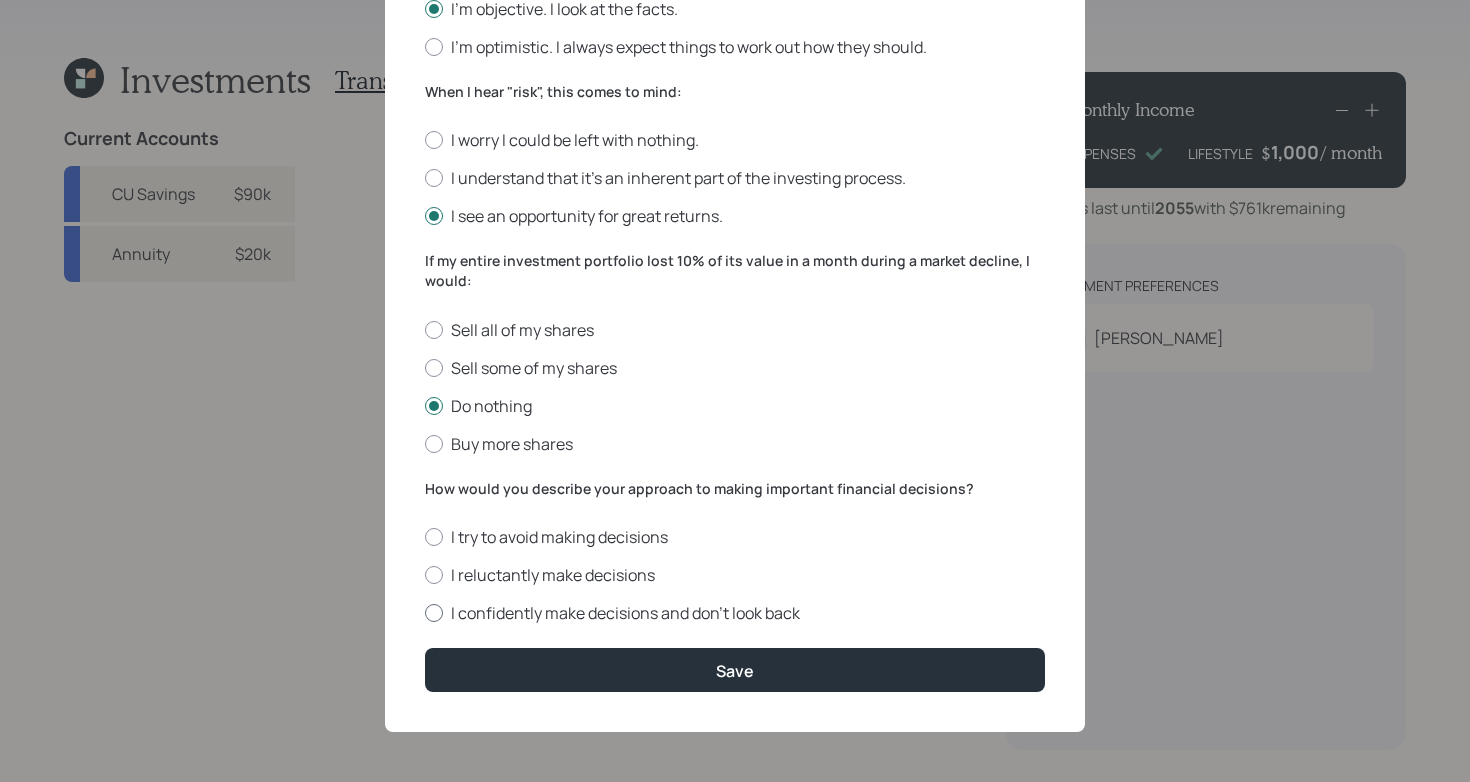 click on "I confidently make decisions and don’t look back" at bounding box center (735, 613) 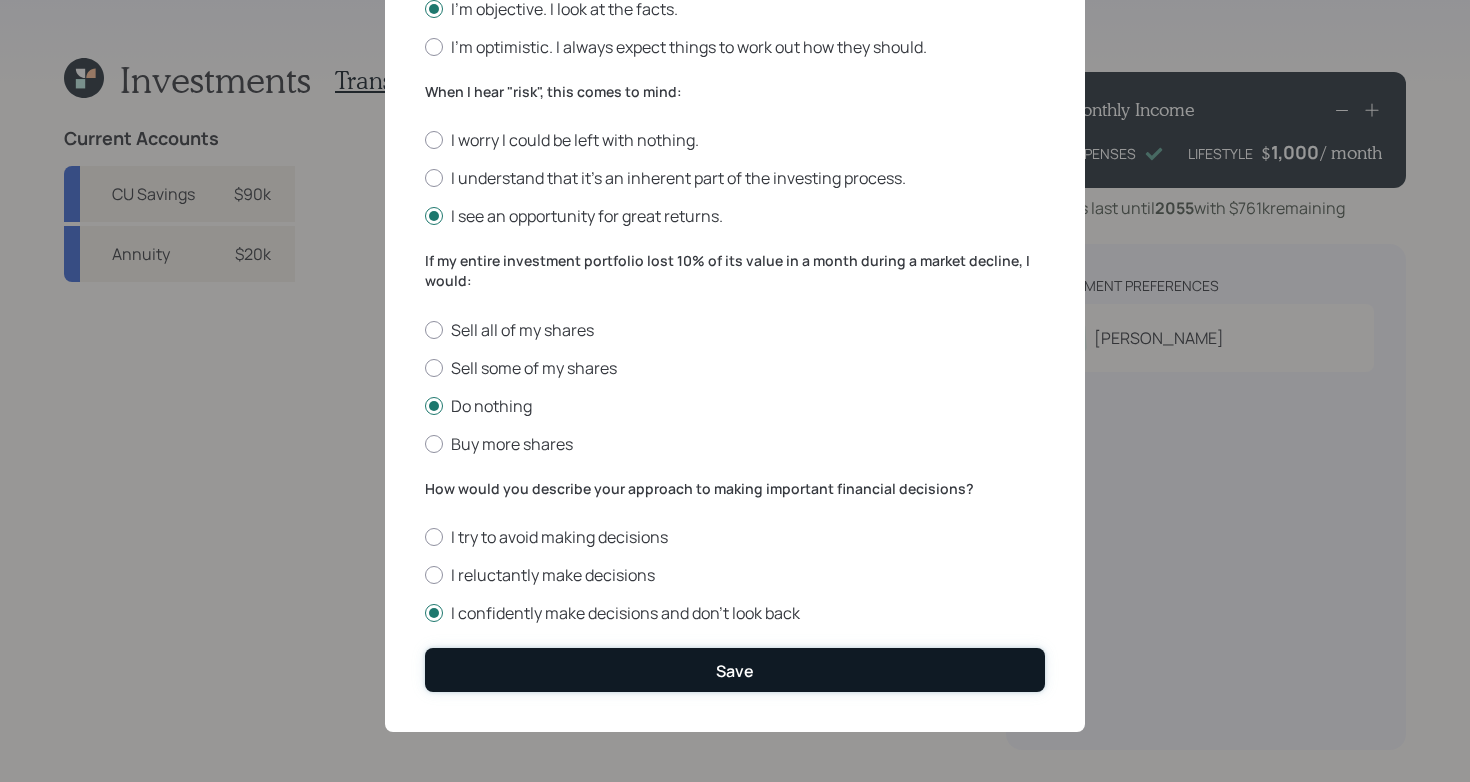 click on "Save" at bounding box center (735, 671) 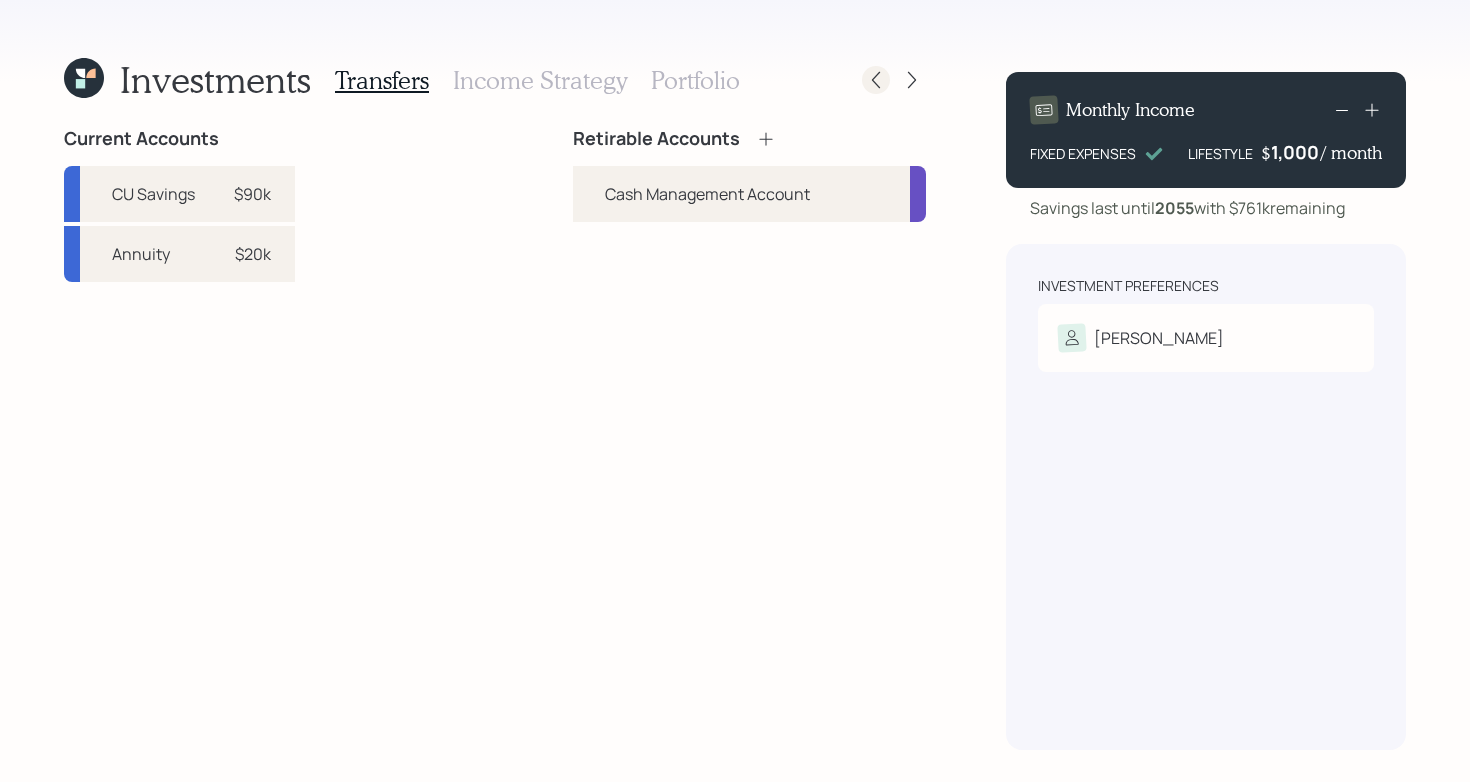 click 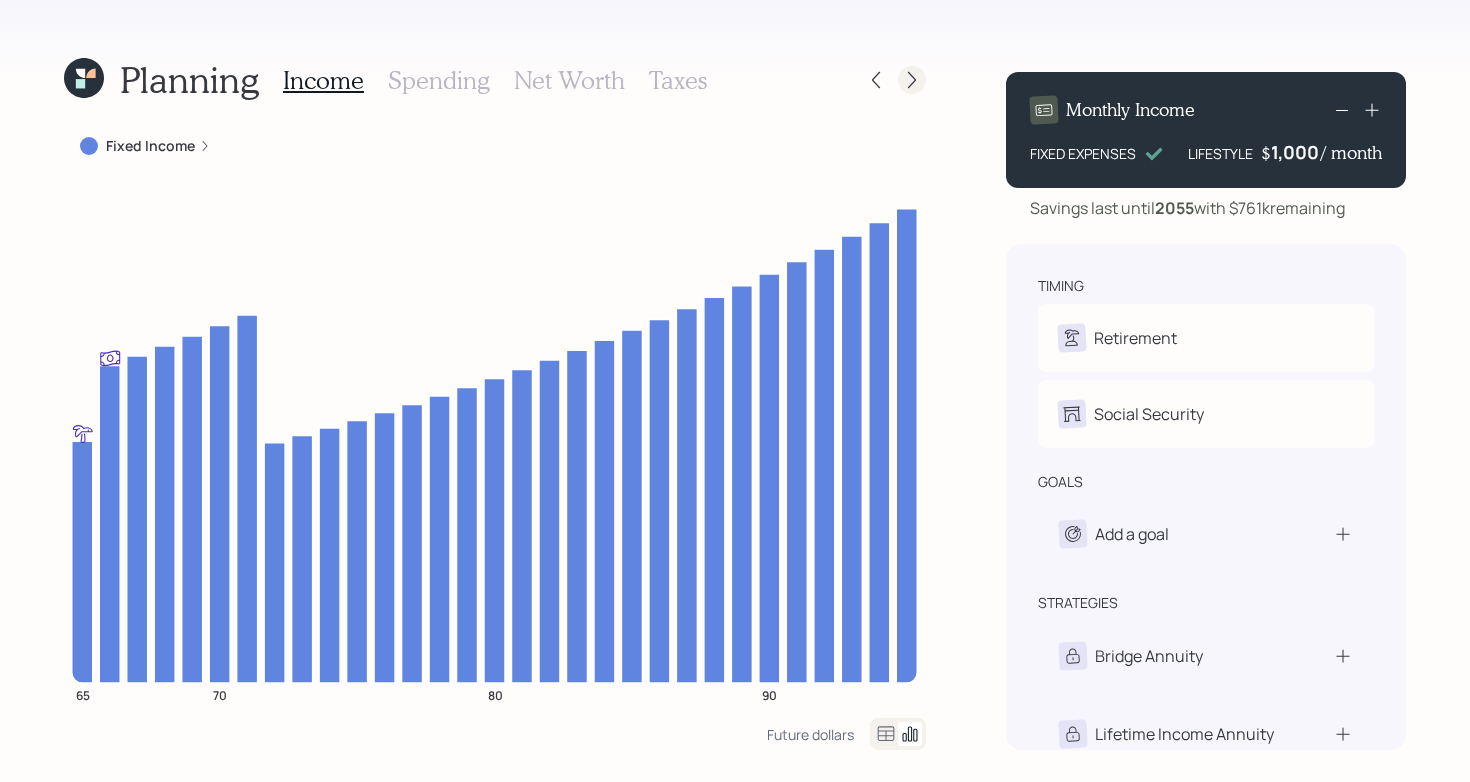 click 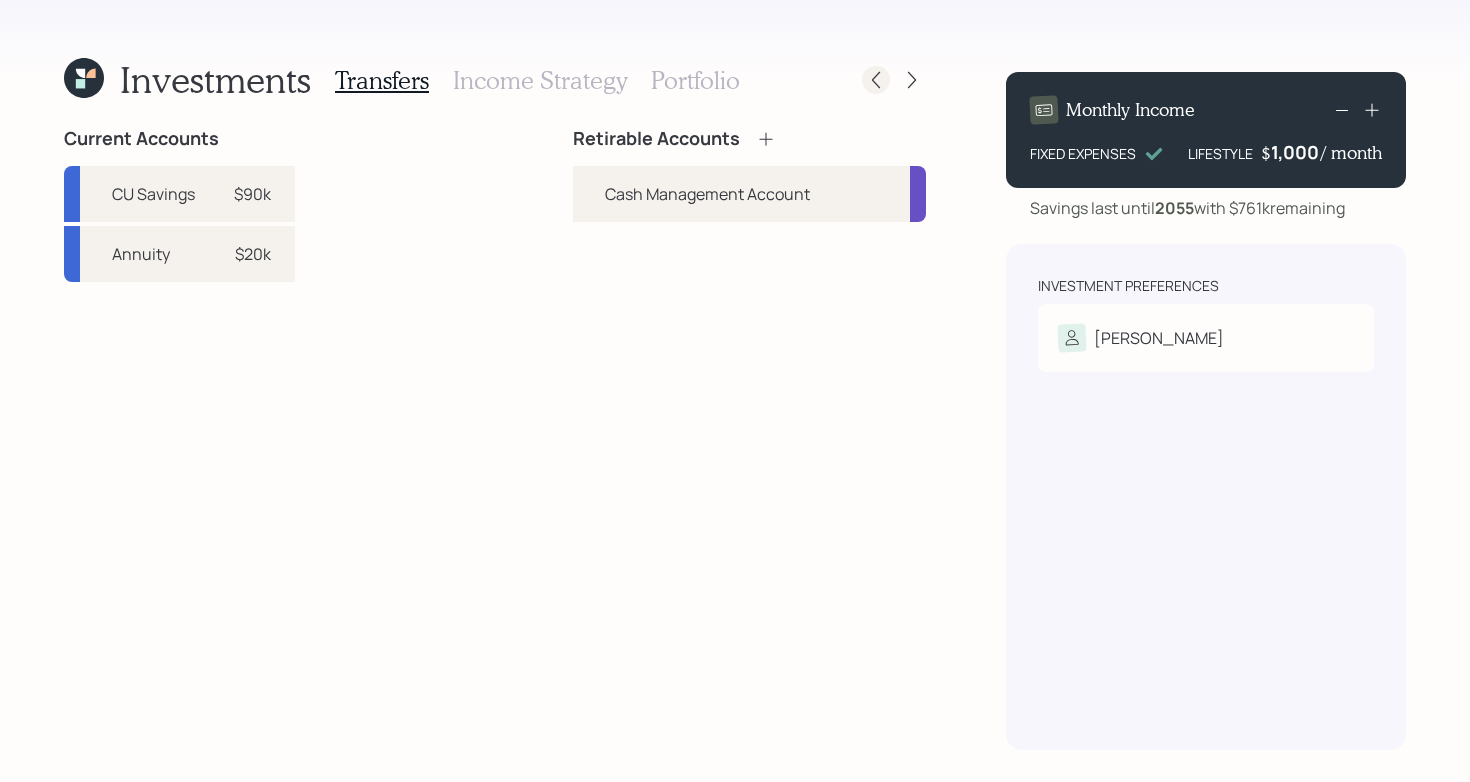 click 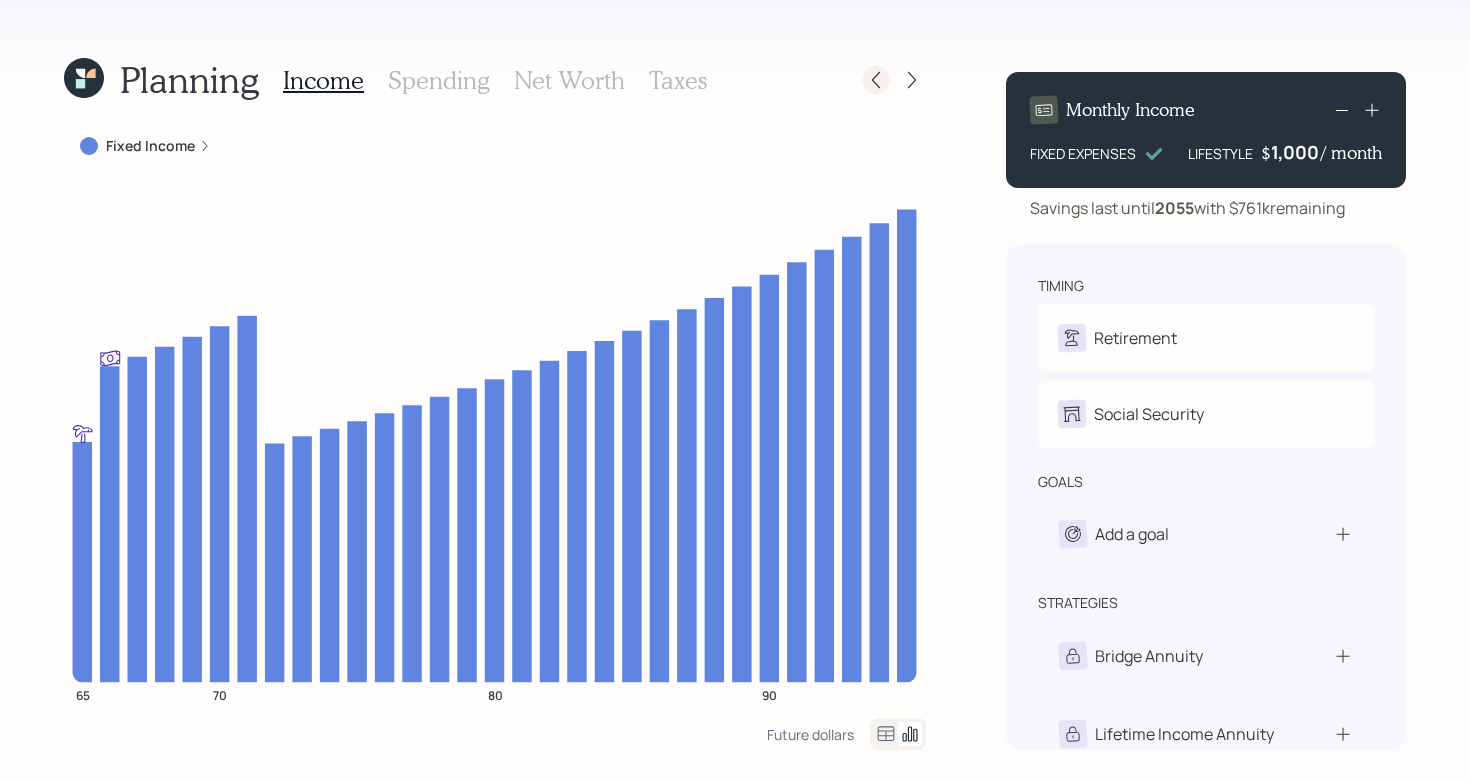 click at bounding box center (894, 80) 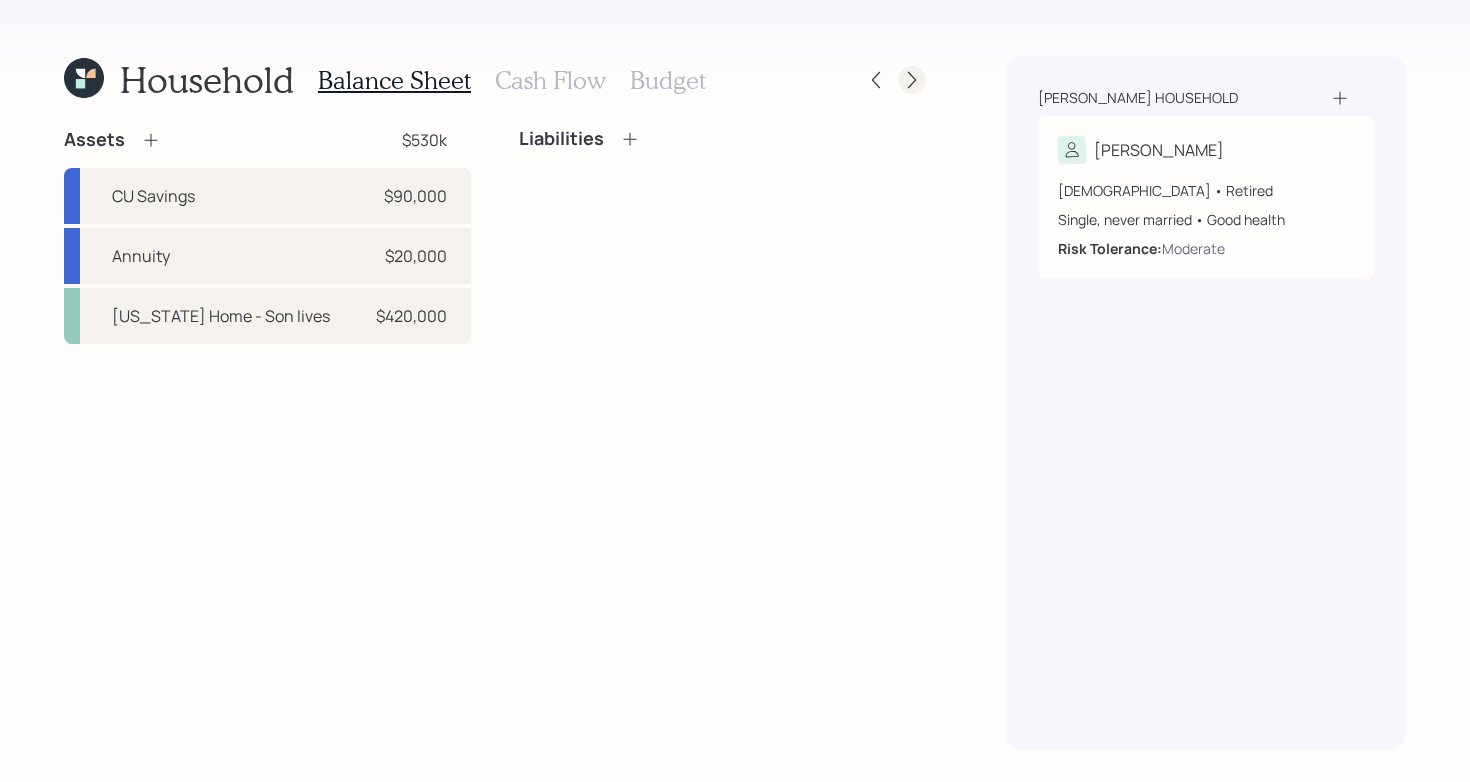 click 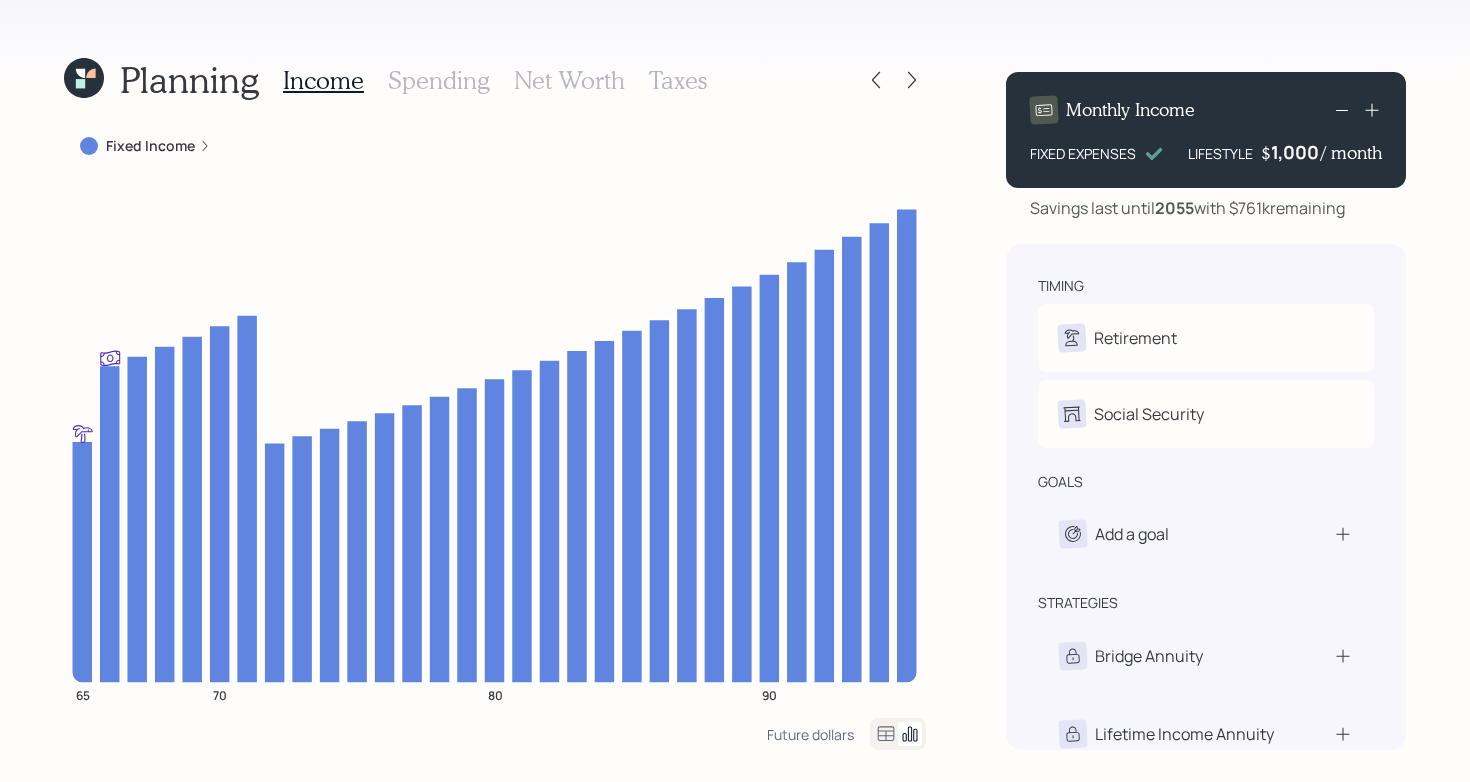 click 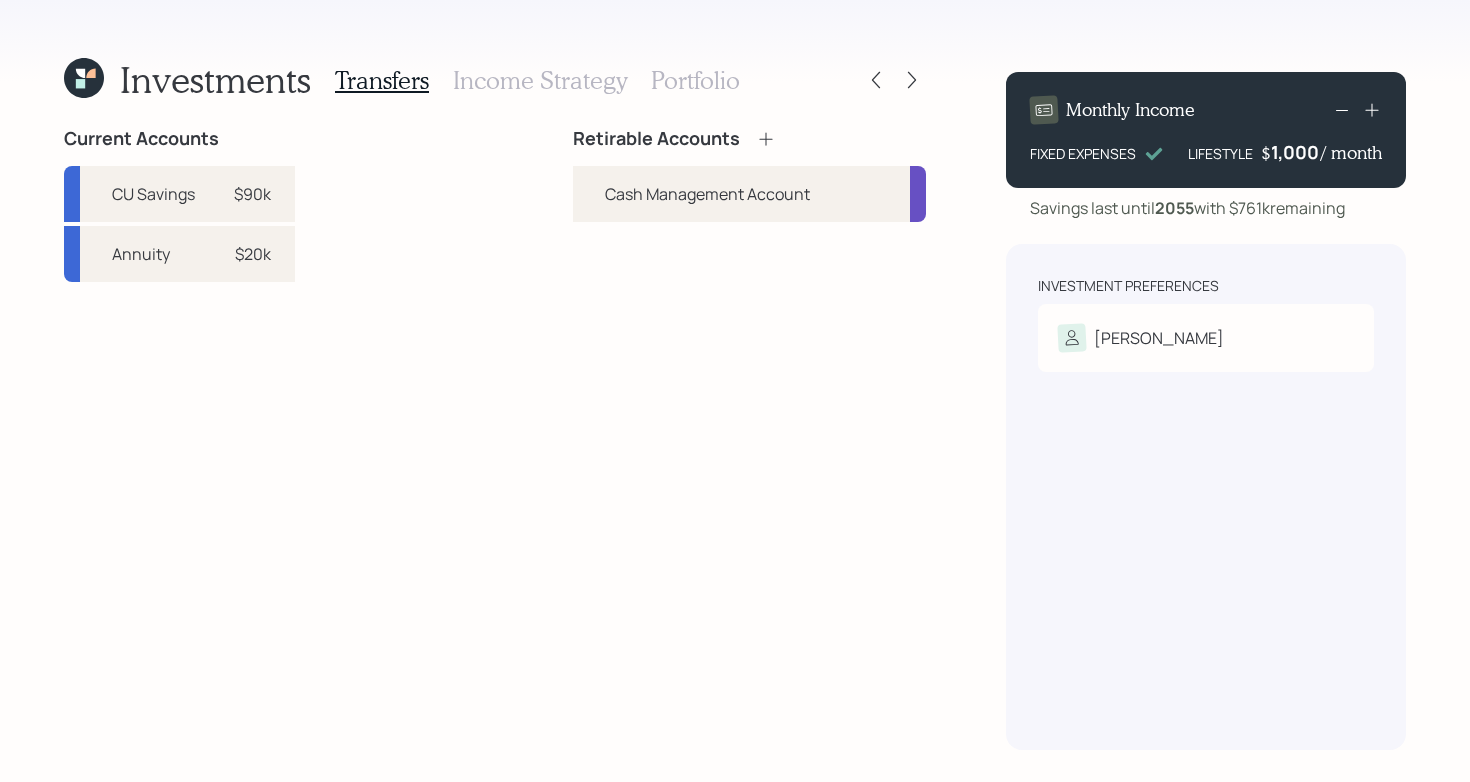 click 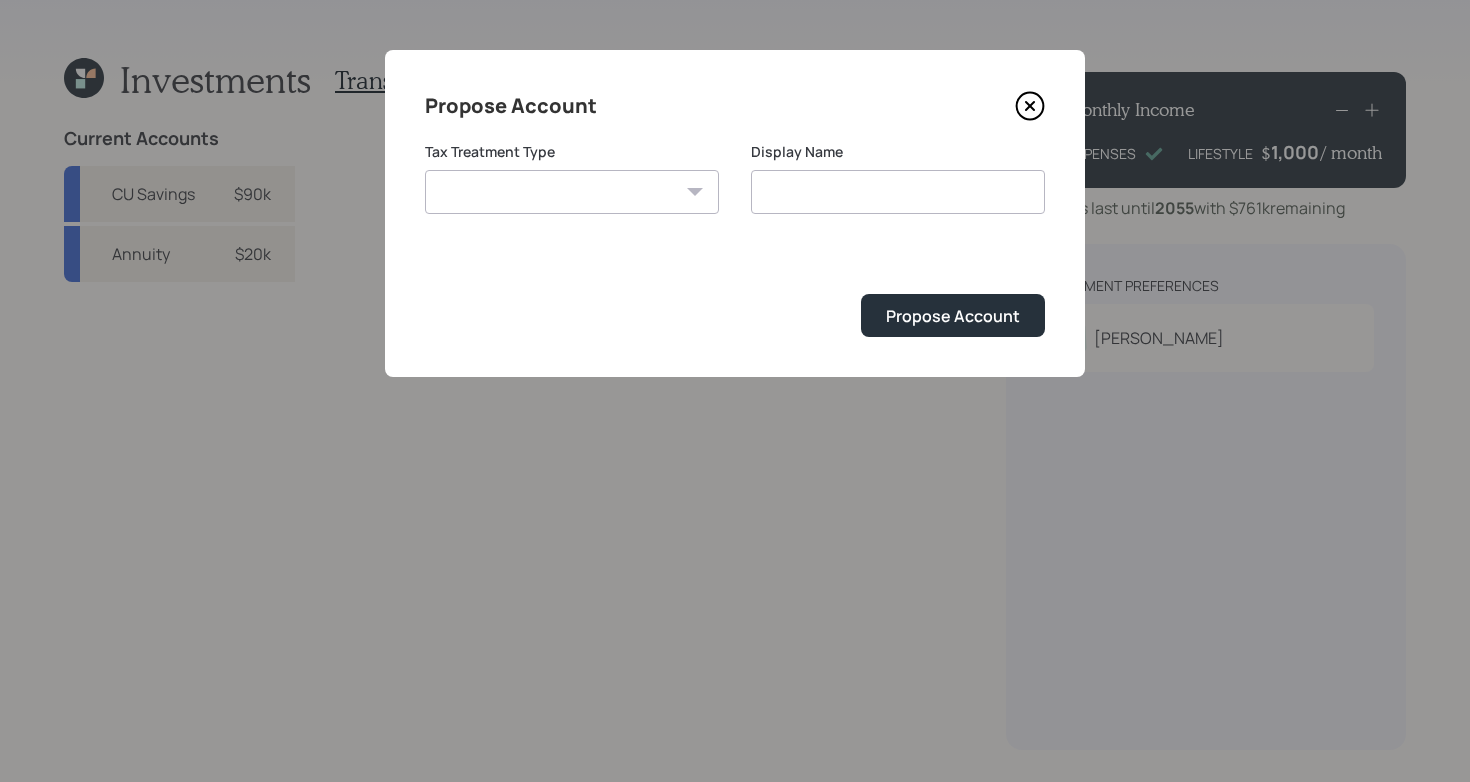 click on "Roth Taxable Traditional" at bounding box center [572, 192] 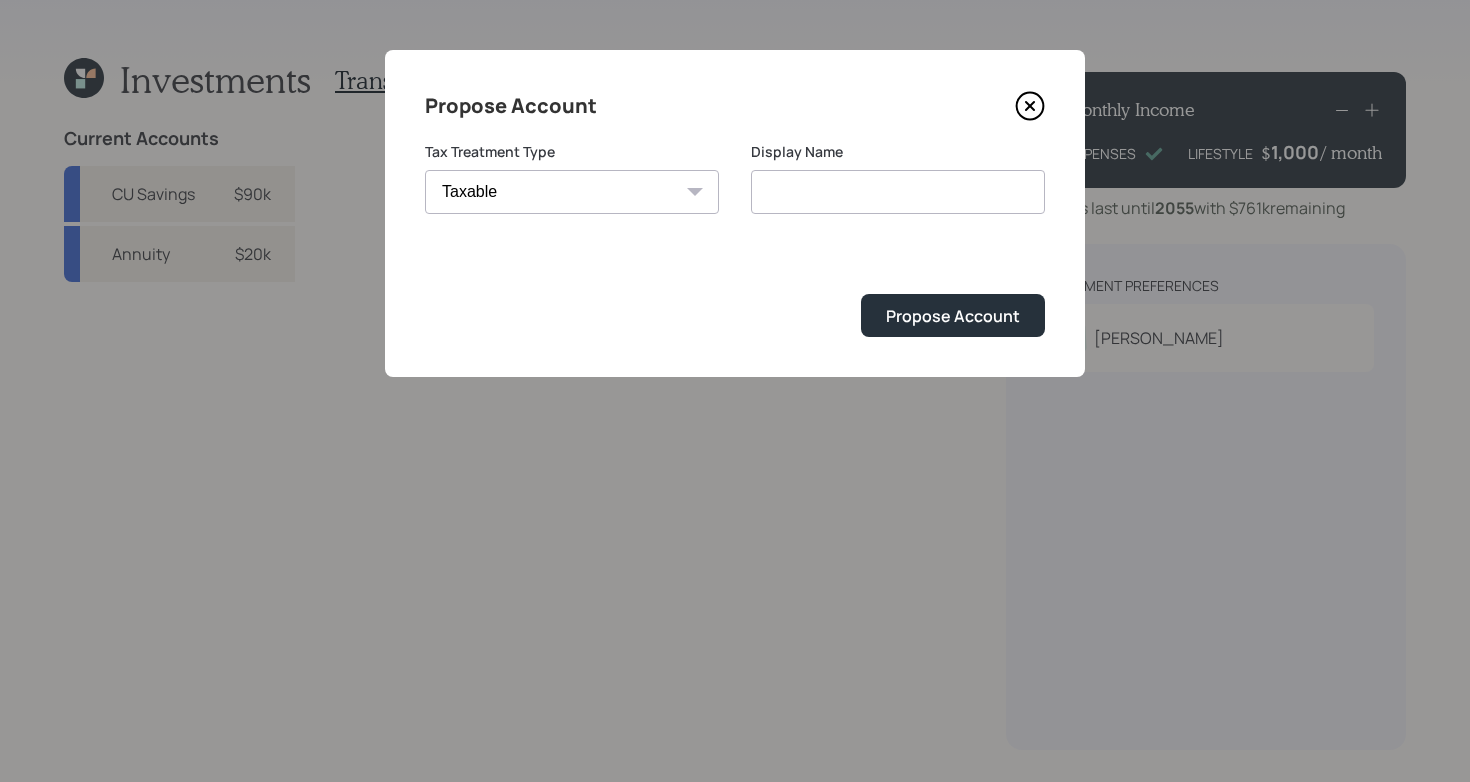 type on "Taxable" 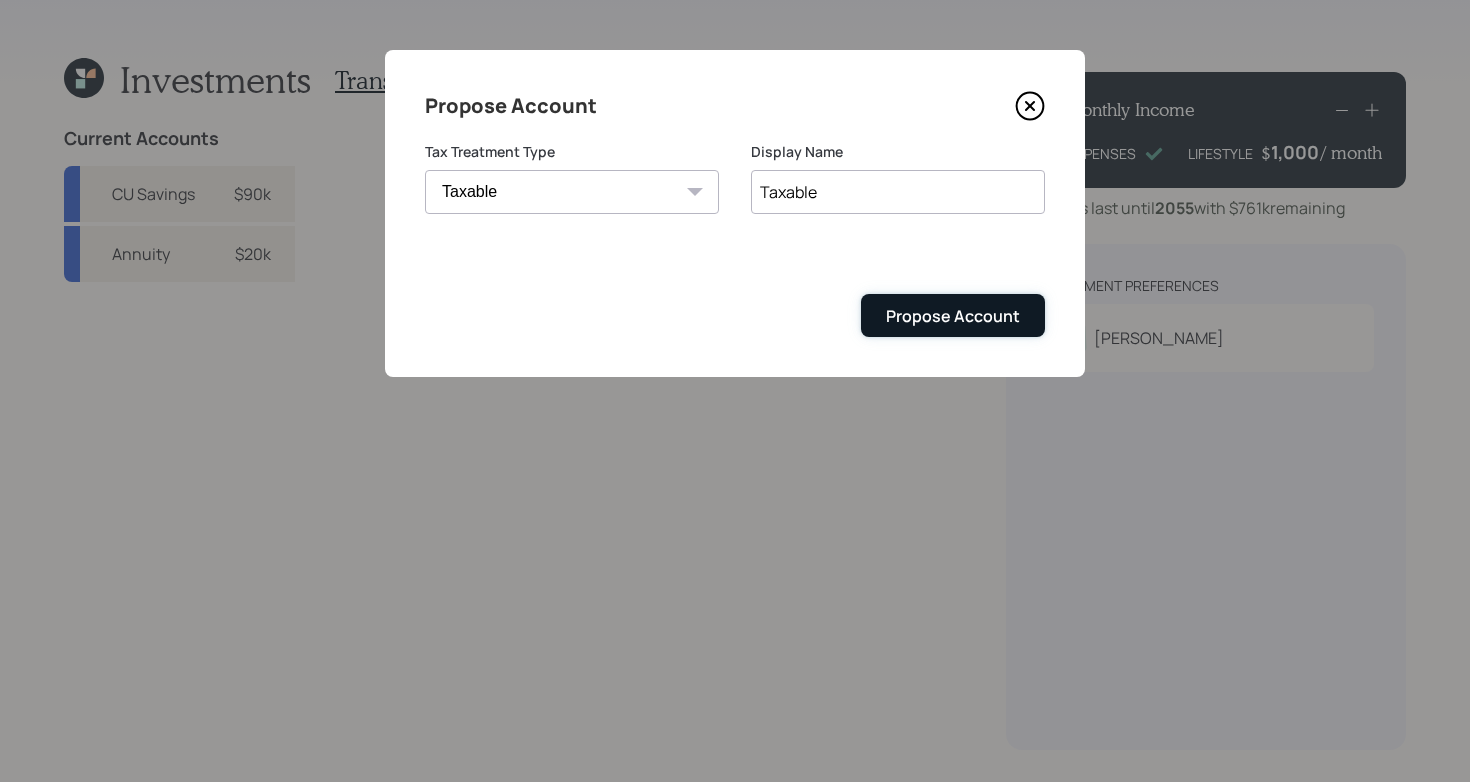 click on "Propose Account" at bounding box center (953, 315) 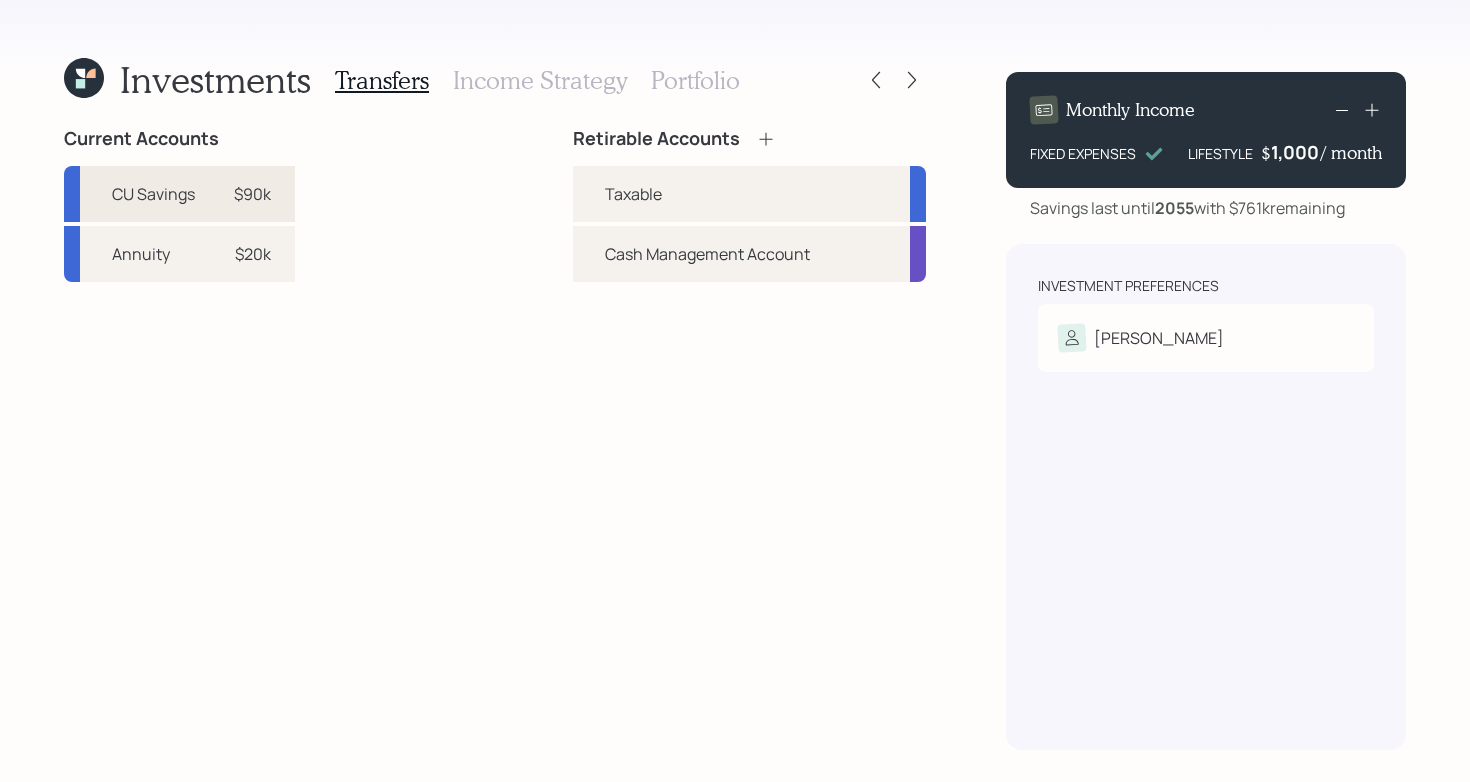 click on "CU Savings $90k" at bounding box center [179, 194] 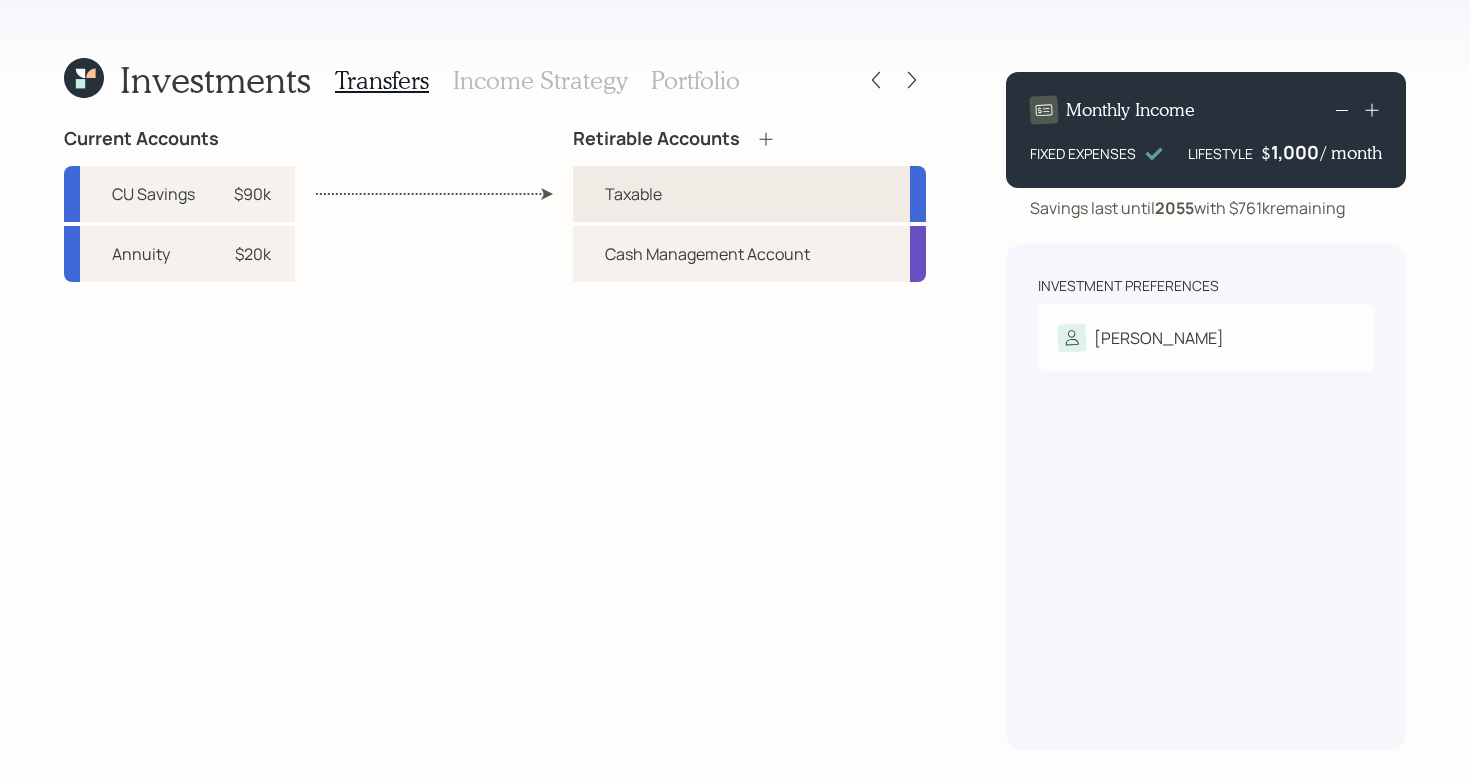 click on "Taxable" at bounding box center [749, 194] 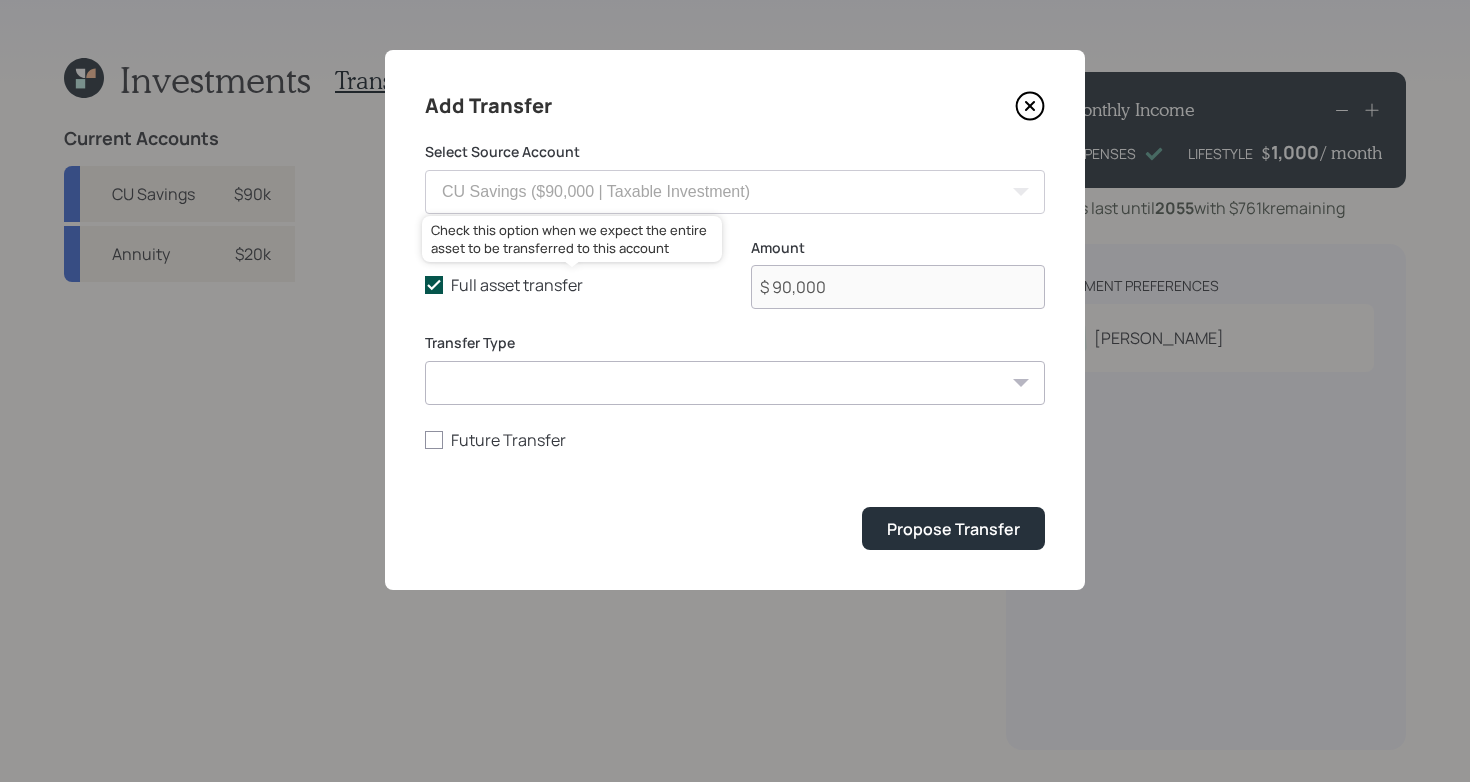 click 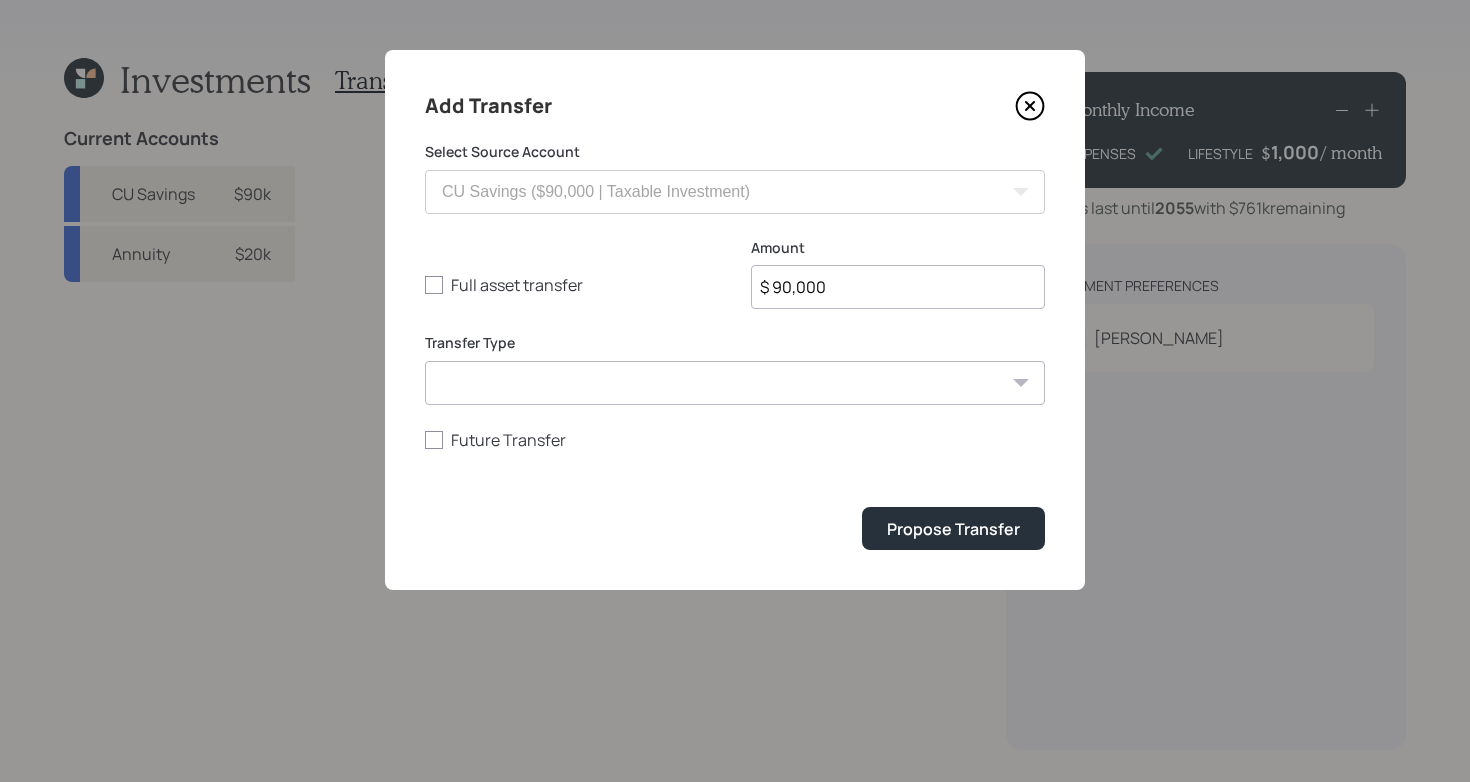 click on "$ 90,000" at bounding box center [898, 287] 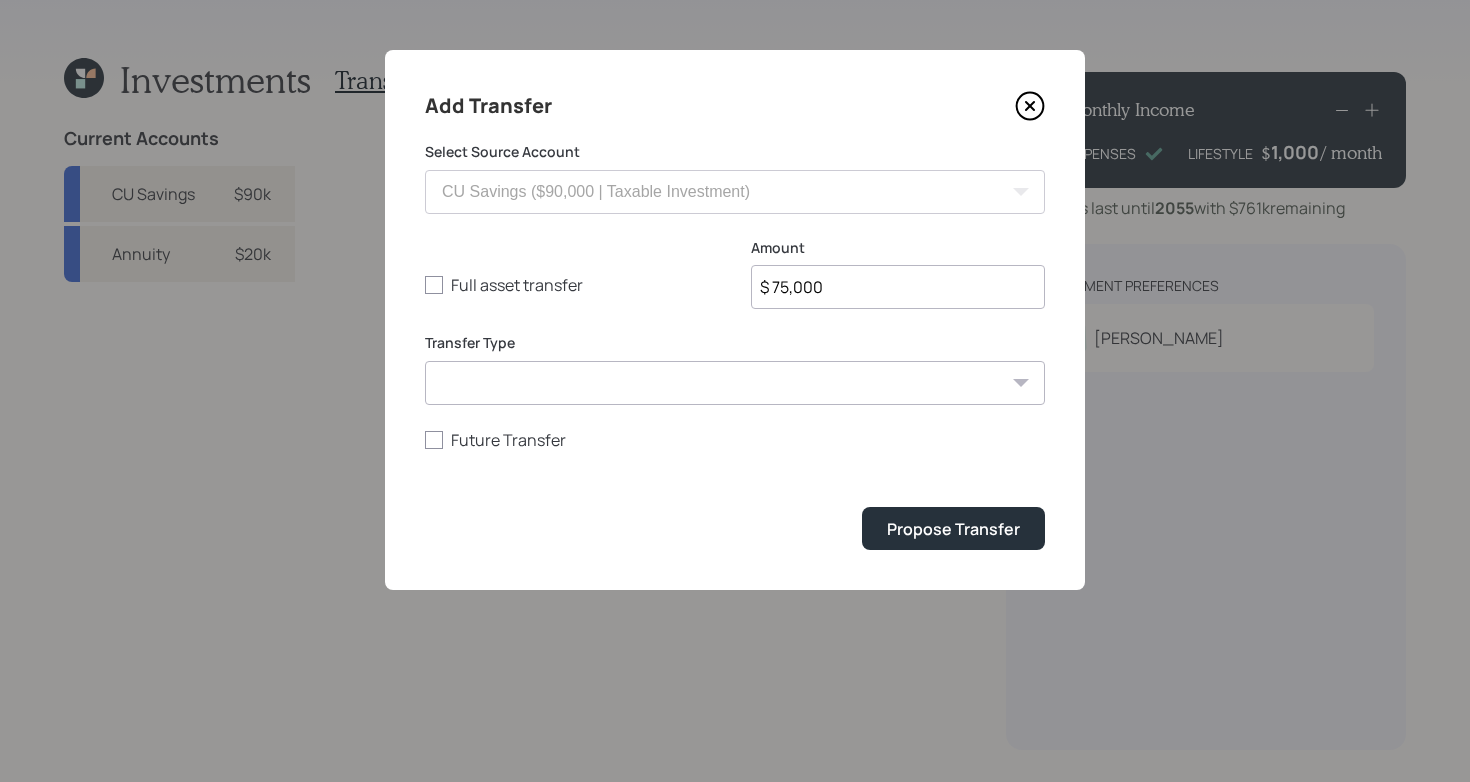 type on "$ 75,000" 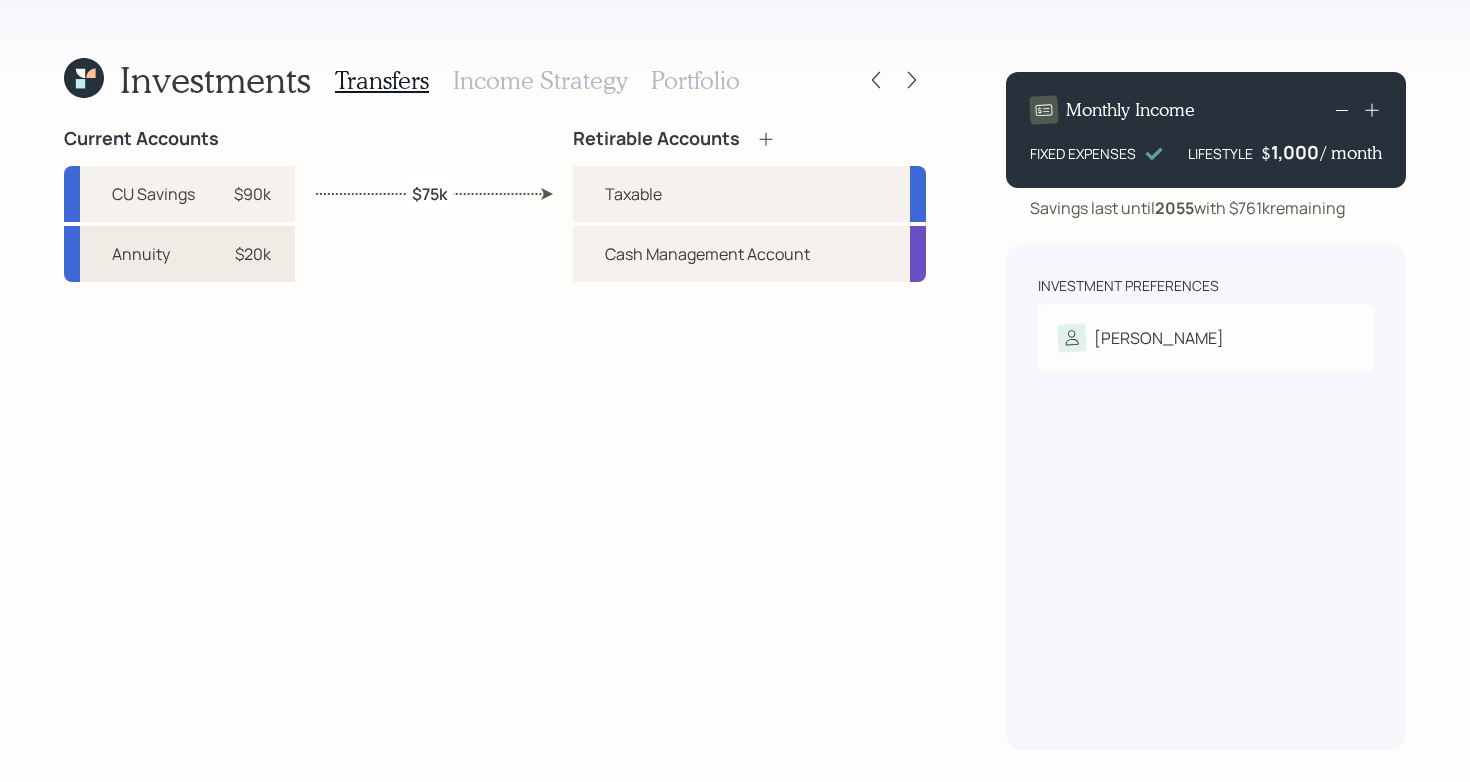 click on "$20k" at bounding box center [241, 254] 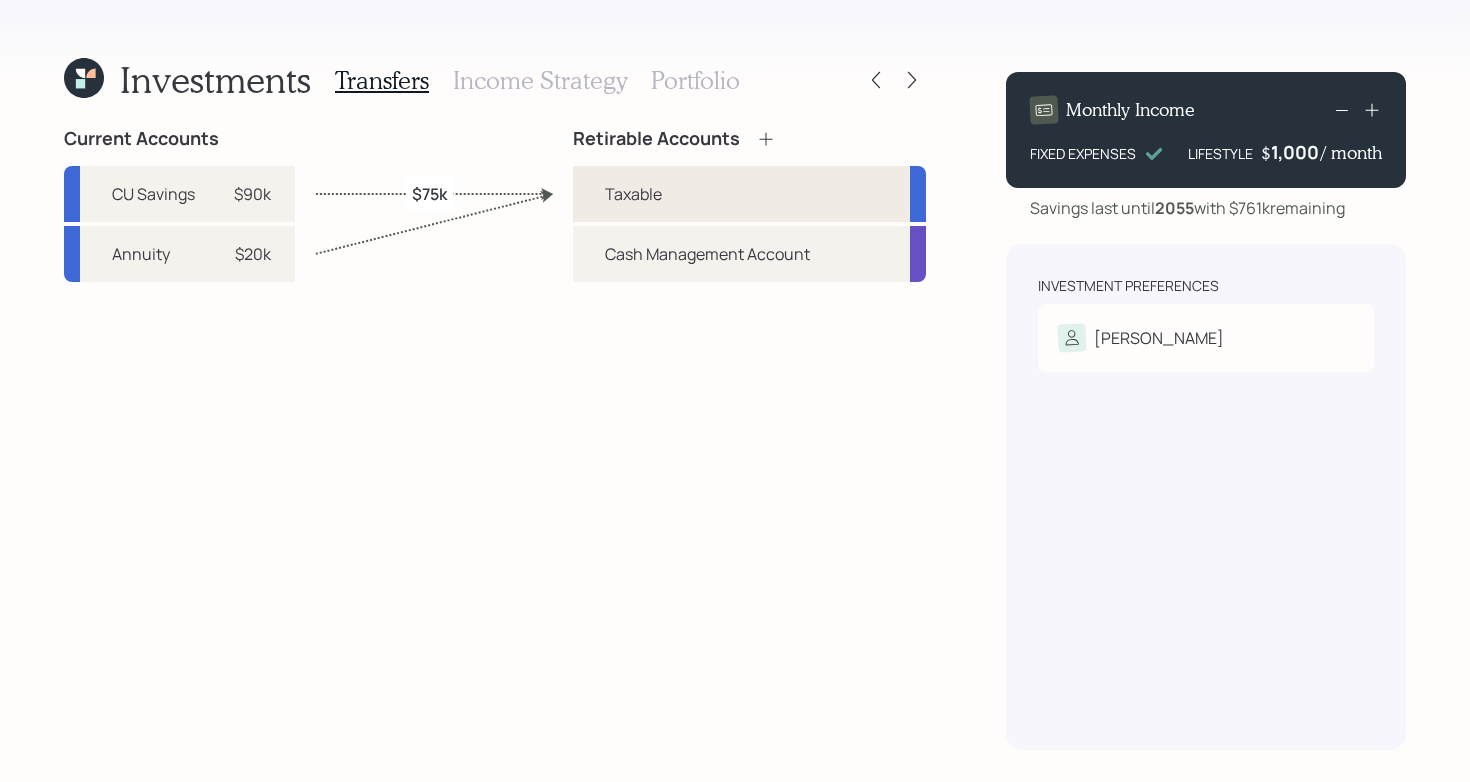 click on "Taxable" at bounding box center (749, 194) 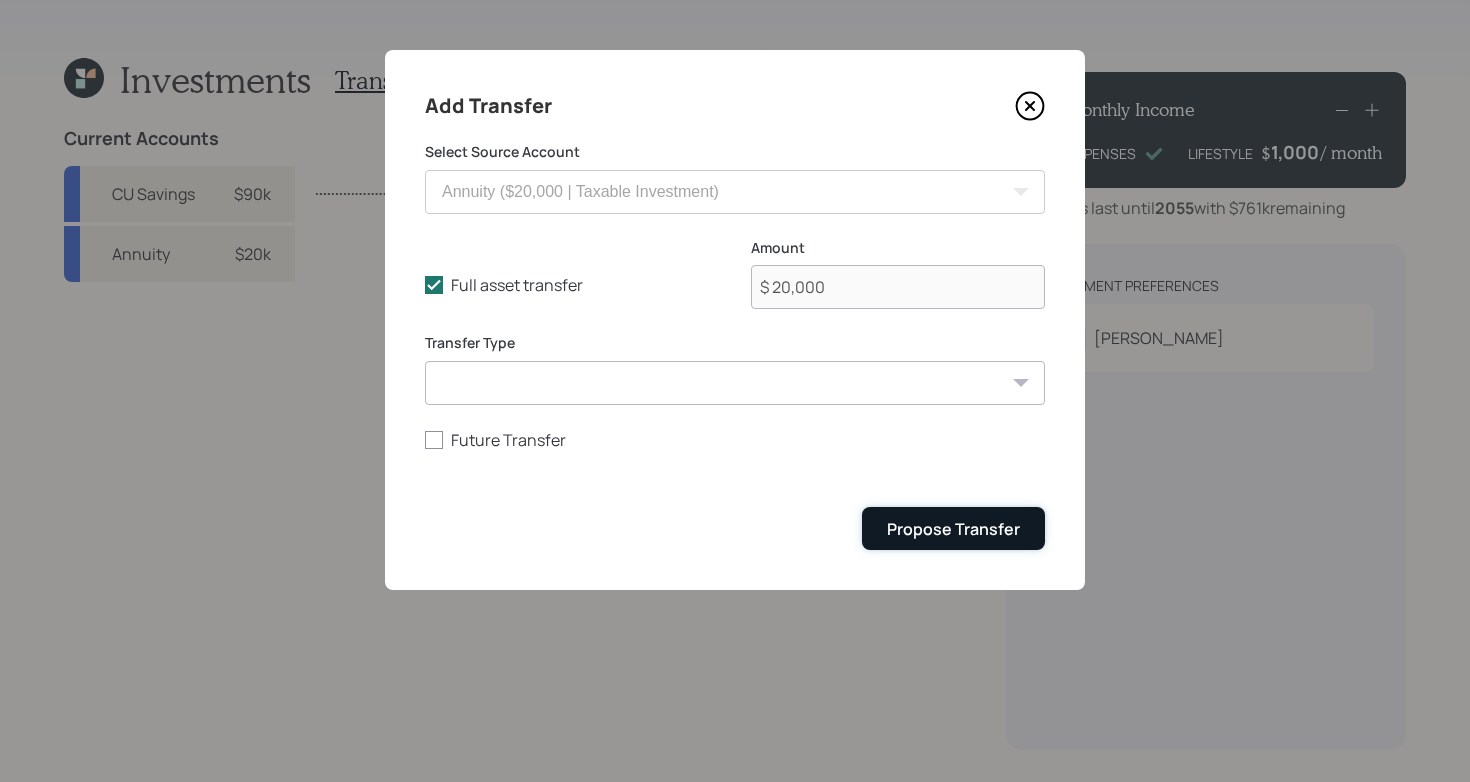 click on "Propose Transfer" at bounding box center [953, 529] 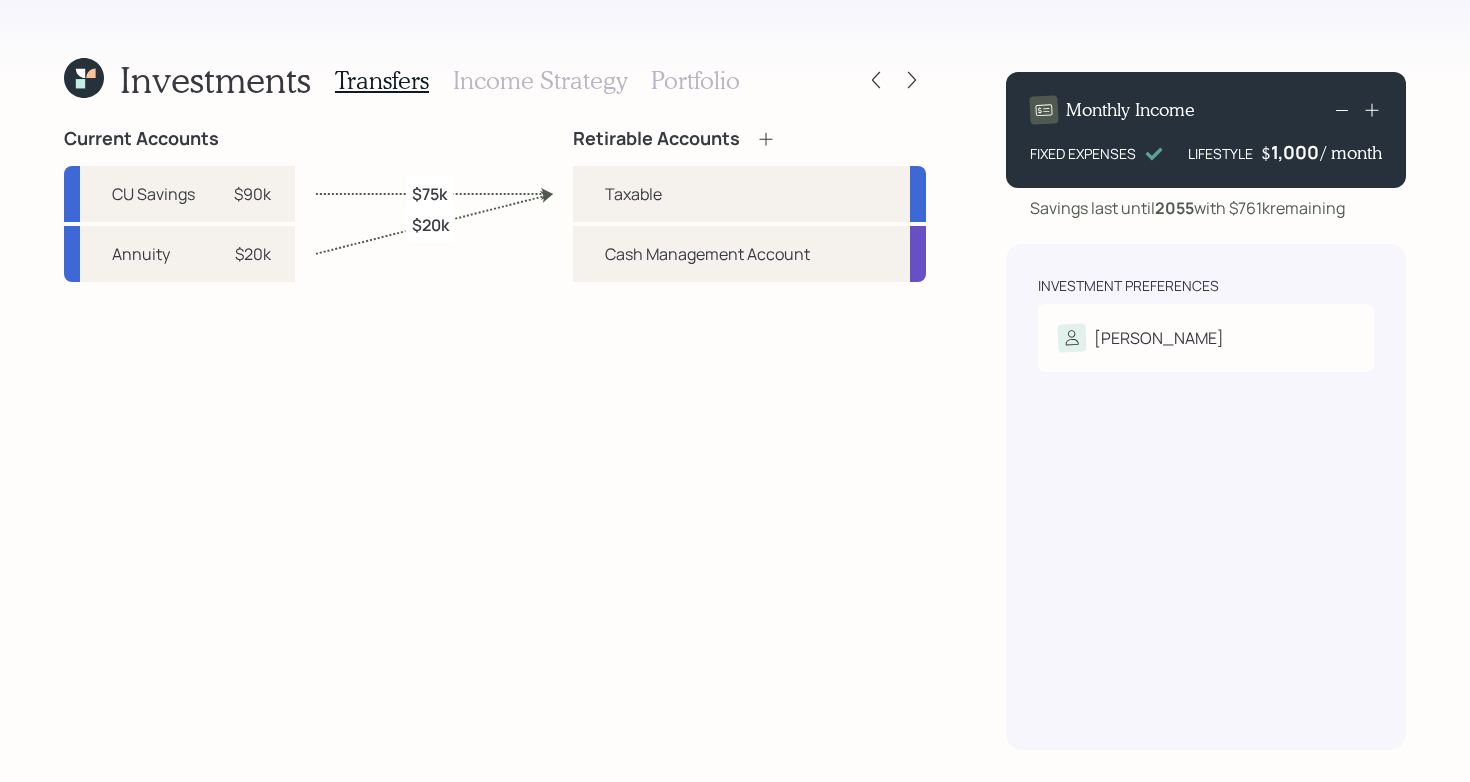 click on "Portfolio" at bounding box center (695, 80) 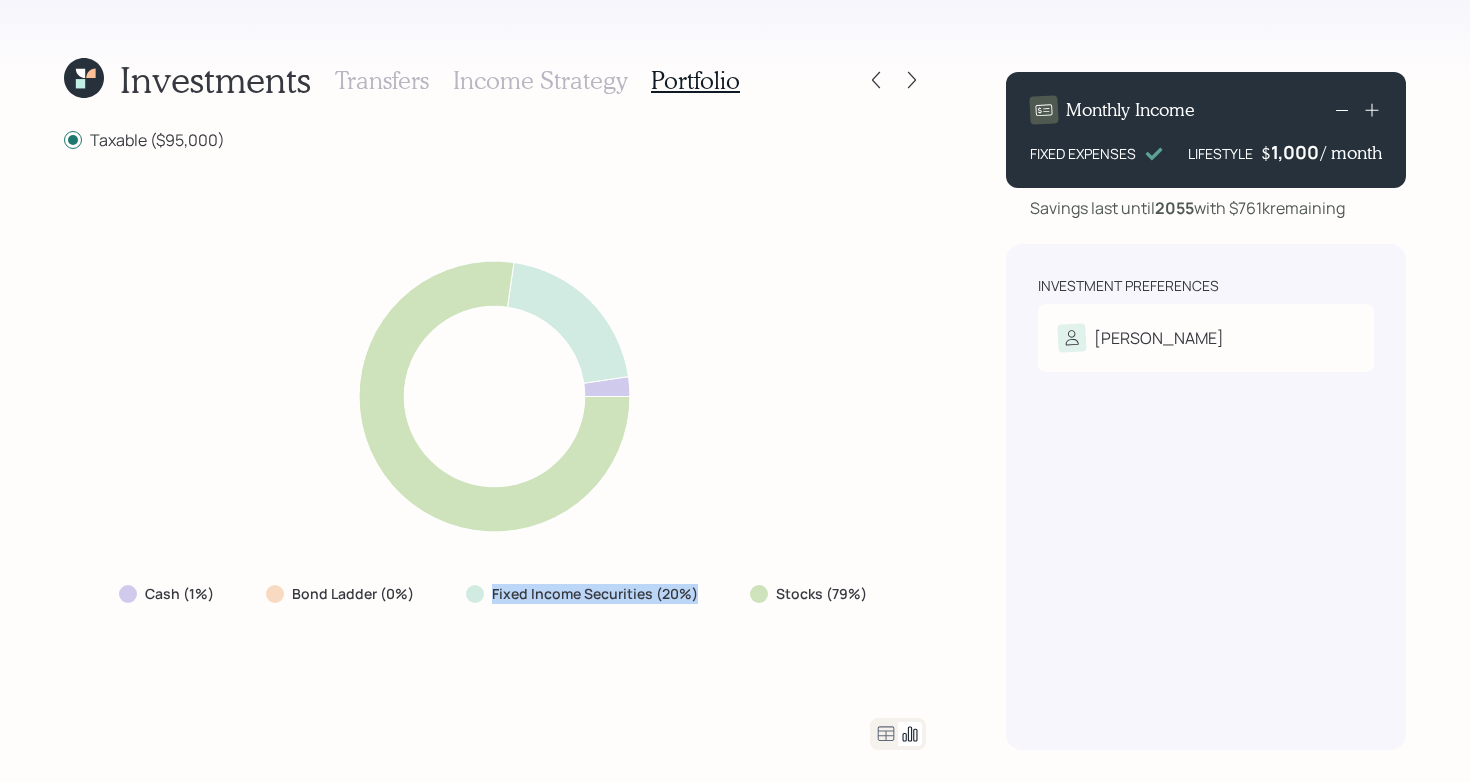 drag, startPoint x: 699, startPoint y: 600, endPoint x: 466, endPoint y: 597, distance: 233.01932 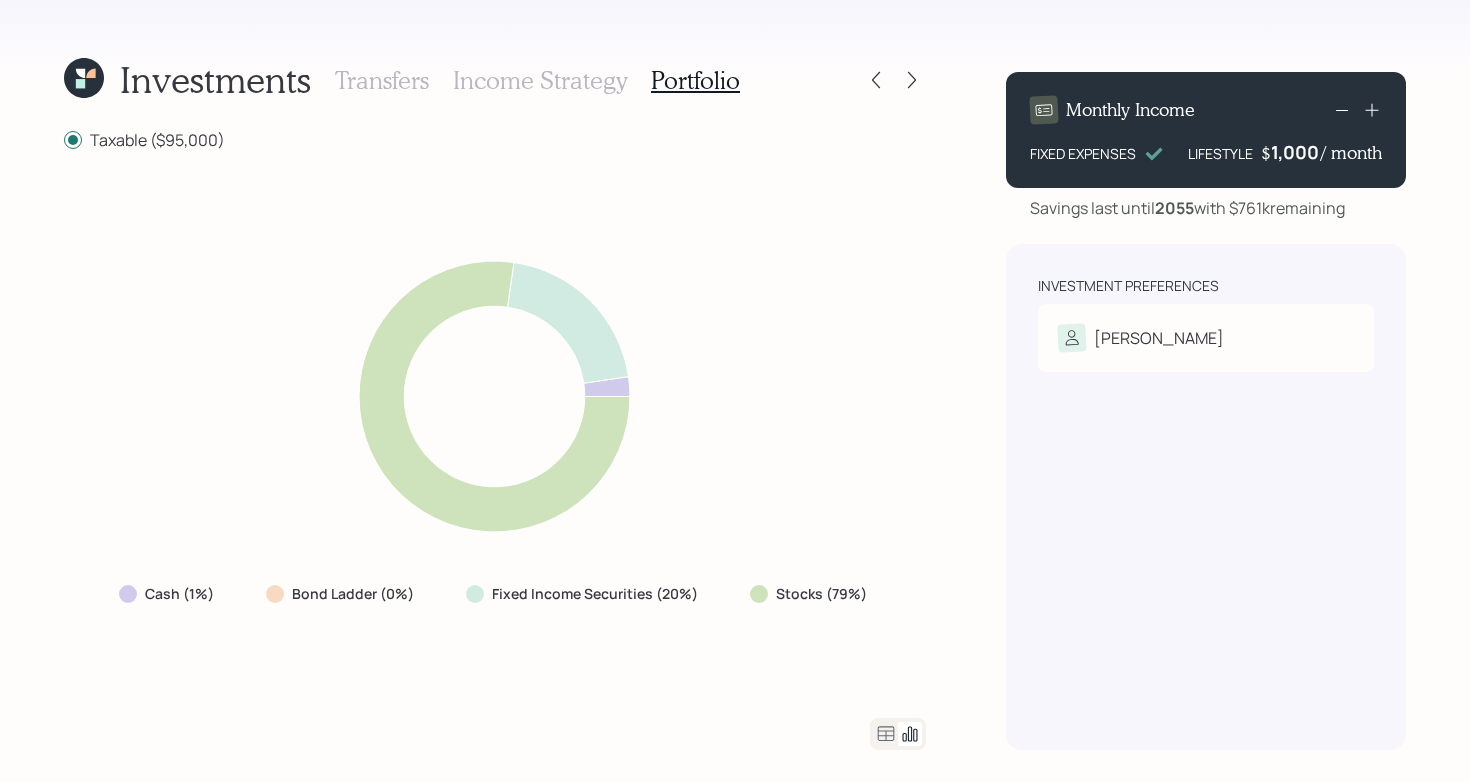 click on "Cash (1%) Bond Ladder (0%) Fixed Income Securities (20%) Stocks (79%)" at bounding box center (495, 434) 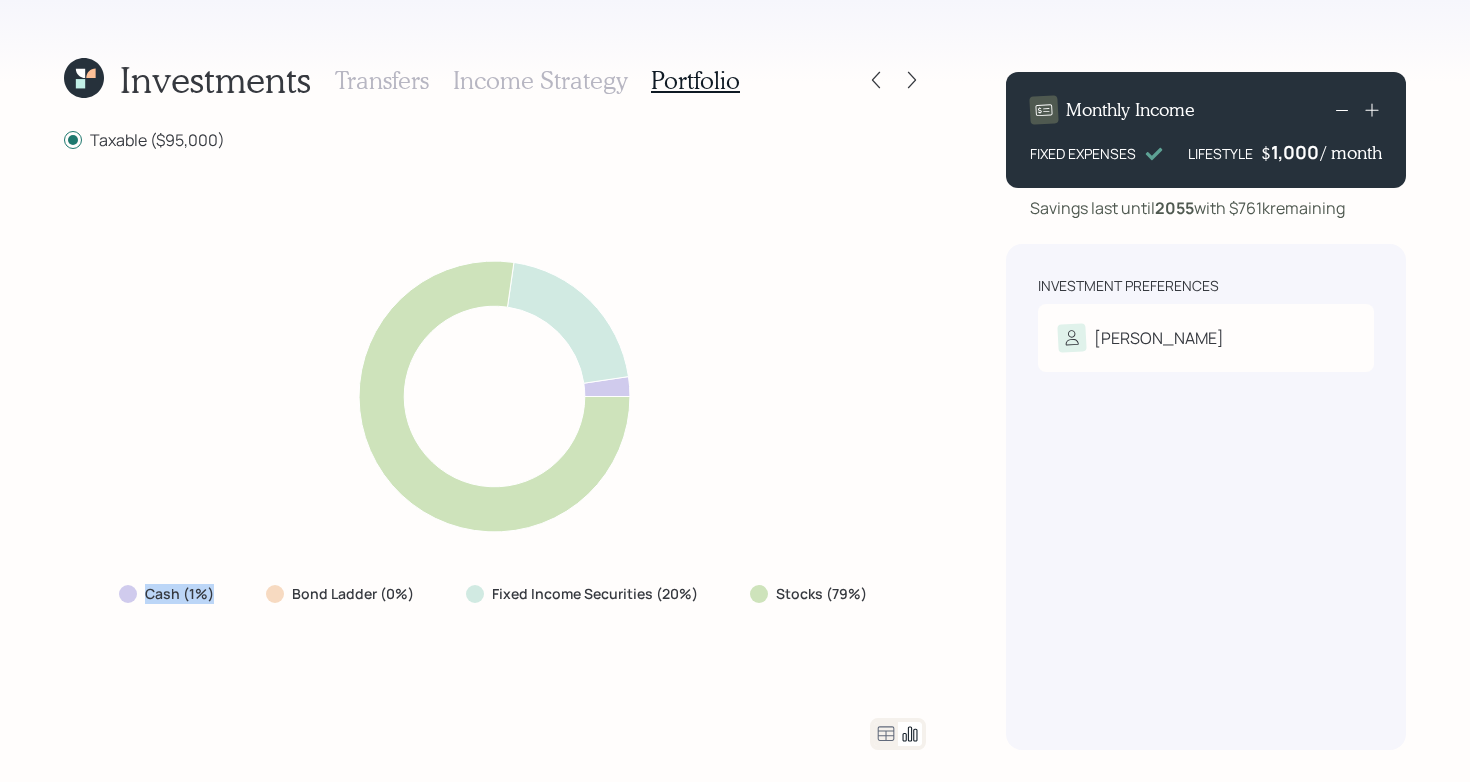 drag, startPoint x: 100, startPoint y: 596, endPoint x: 244, endPoint y: 595, distance: 144.00348 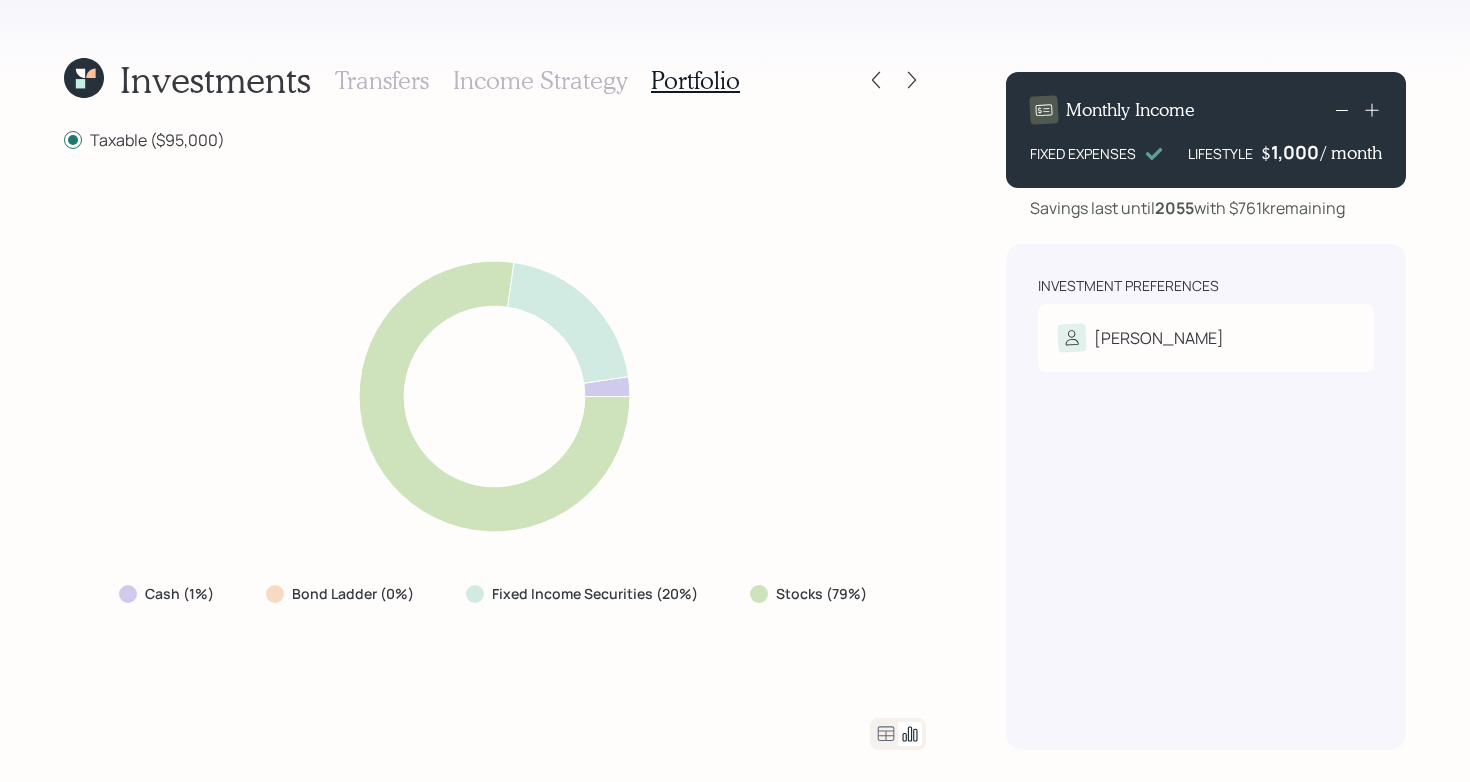 click on "Cash (1%) Bond Ladder (0%) Fixed Income Securities (20%) Stocks (79%)" at bounding box center [495, 434] 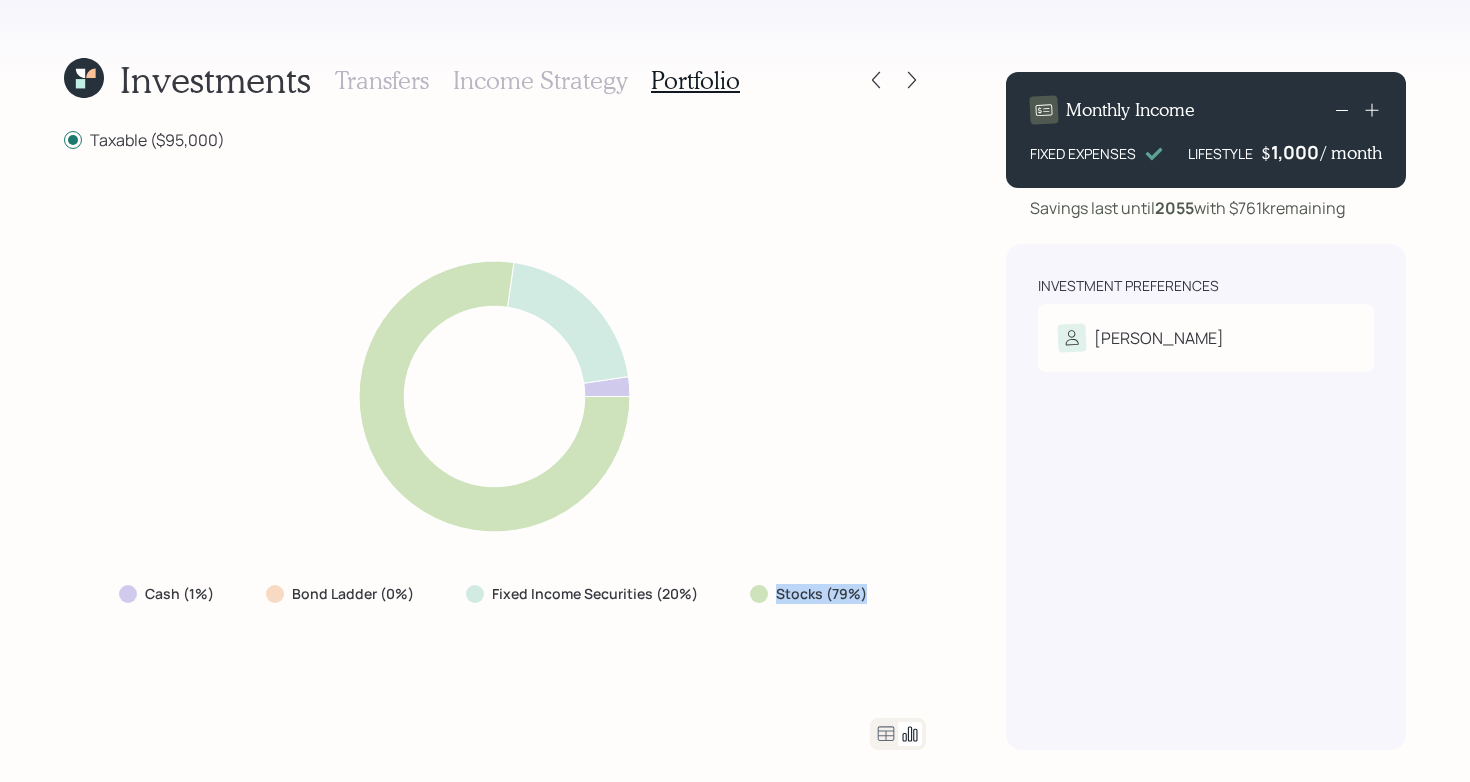 drag, startPoint x: 758, startPoint y: 609, endPoint x: 893, endPoint y: 596, distance: 135.62448 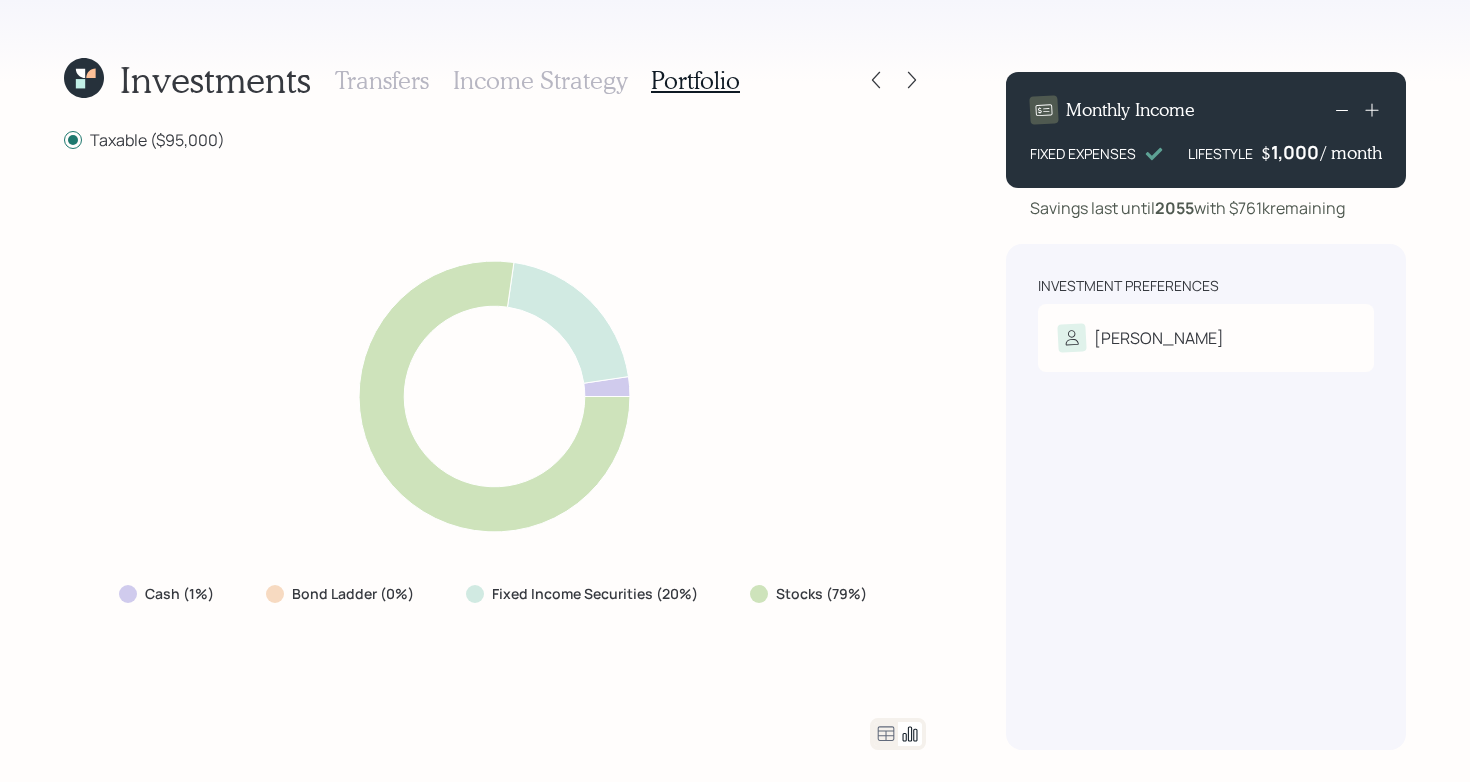click 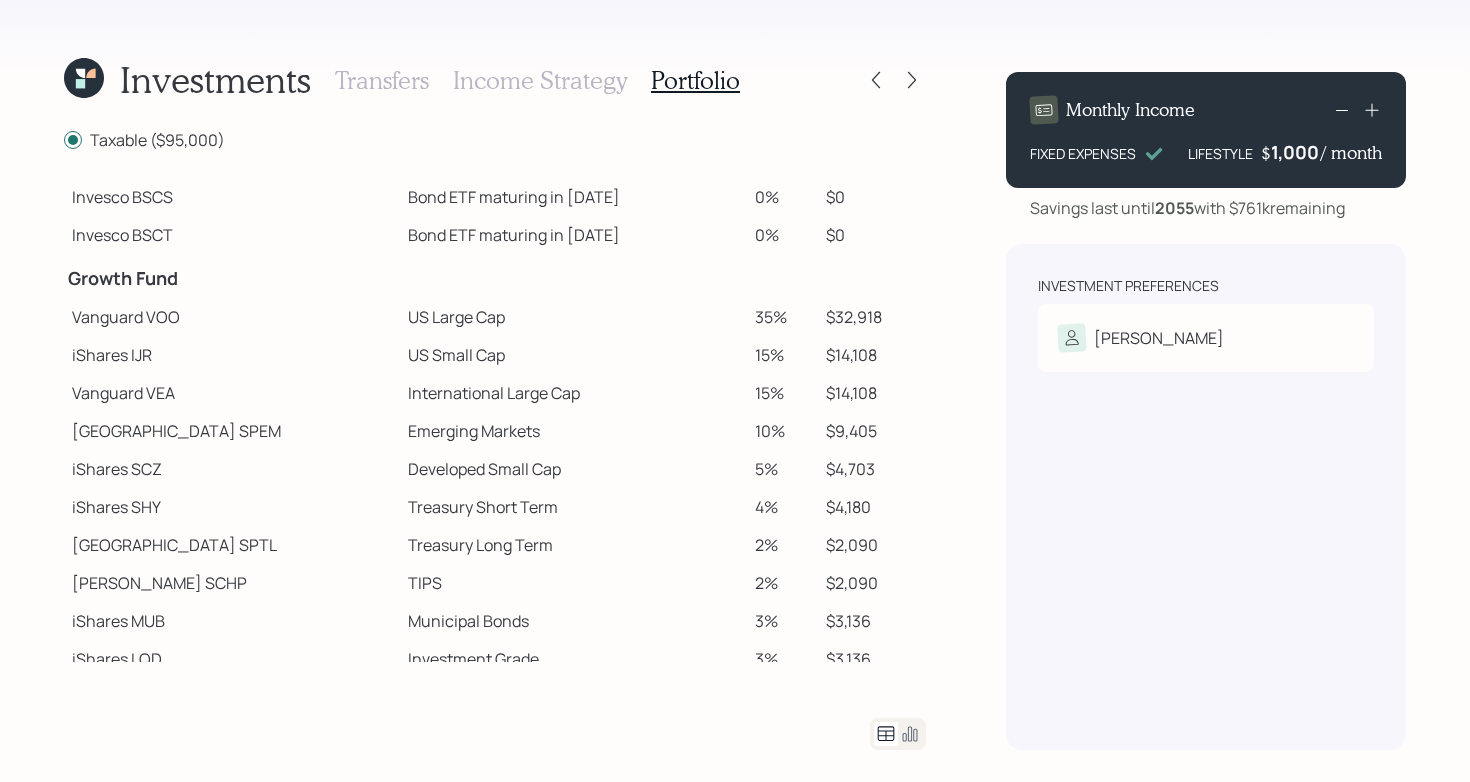 scroll, scrollTop: 243, scrollLeft: 0, axis: vertical 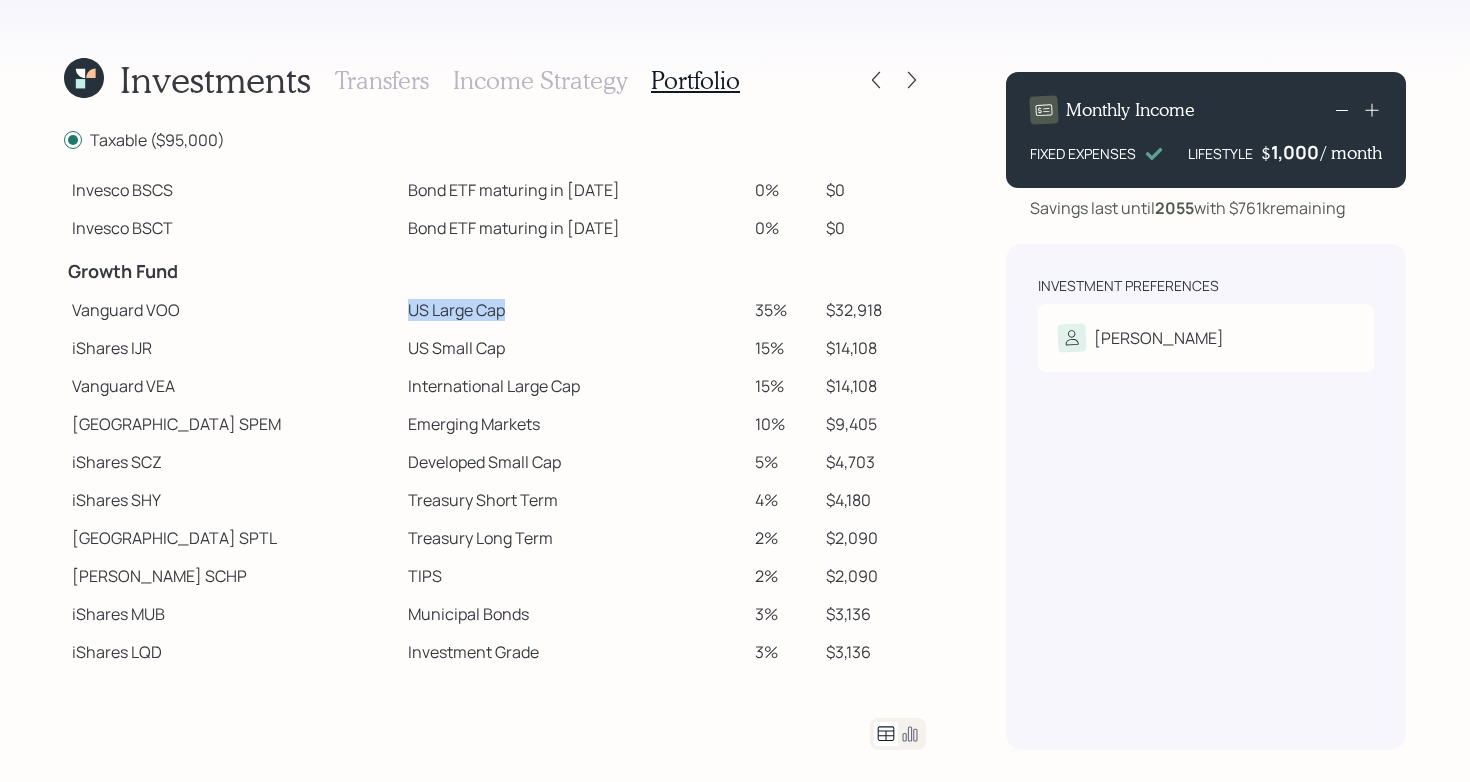 drag, startPoint x: 315, startPoint y: 311, endPoint x: 491, endPoint y: 311, distance: 176 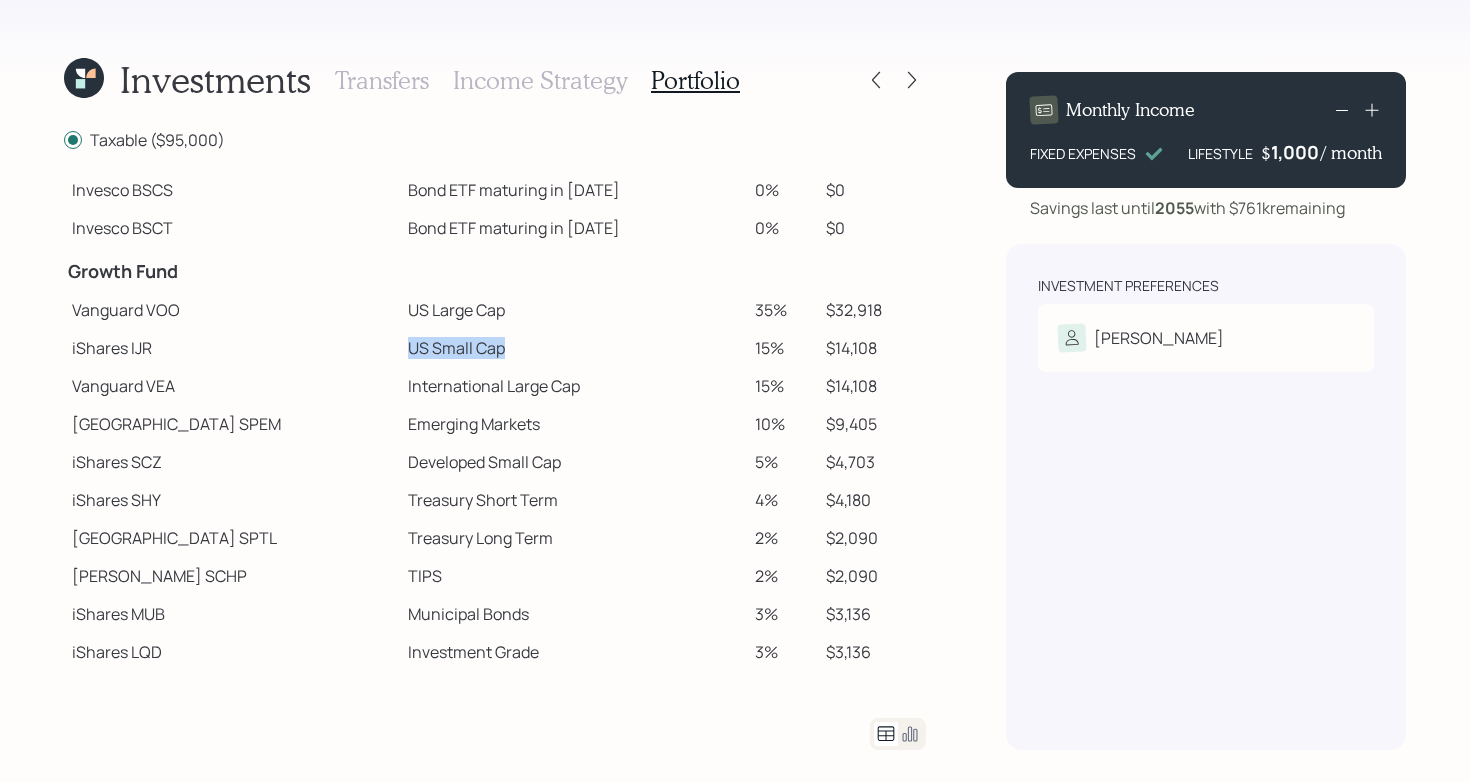 drag, startPoint x: 288, startPoint y: 348, endPoint x: 471, endPoint y: 356, distance: 183.17477 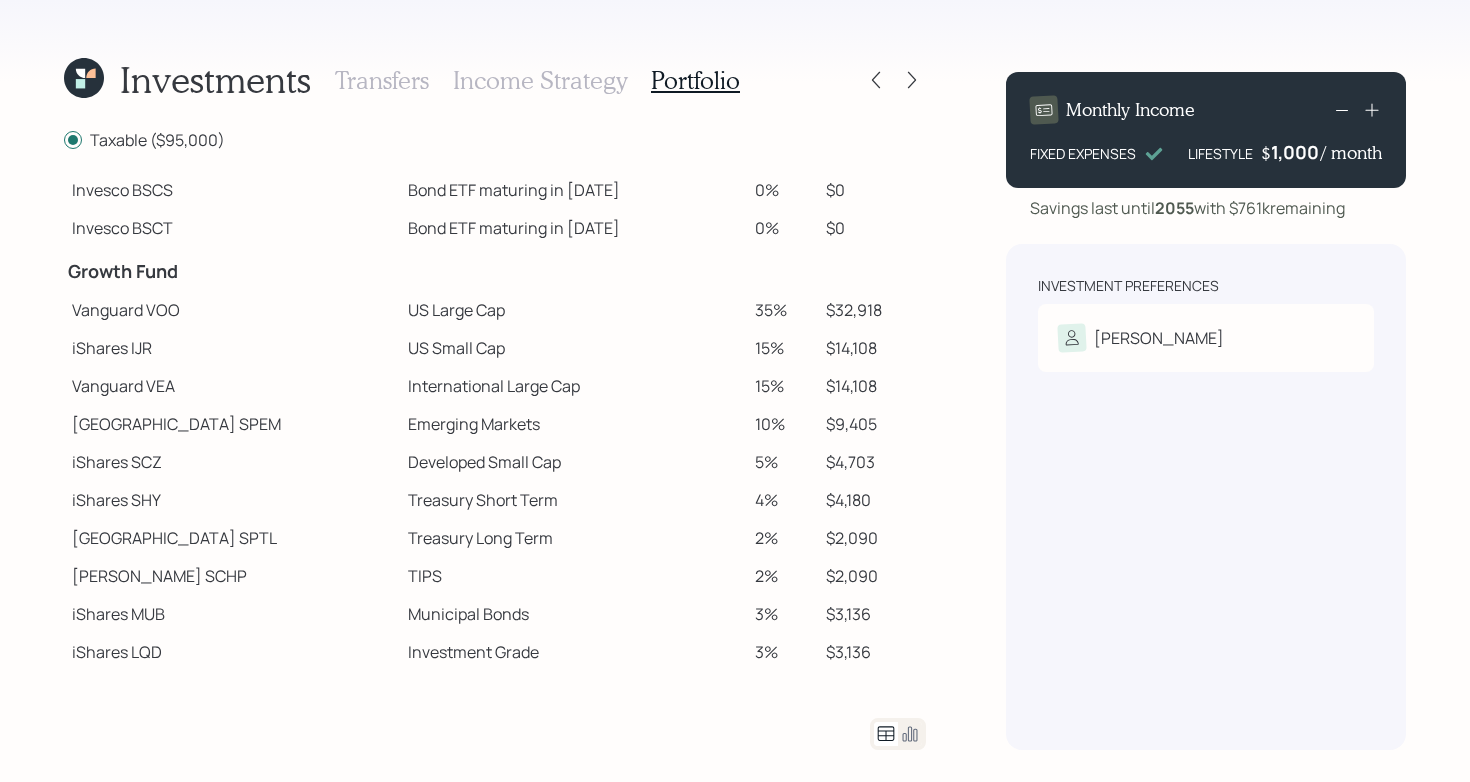 click on "International Large Cap" at bounding box center (573, 386) 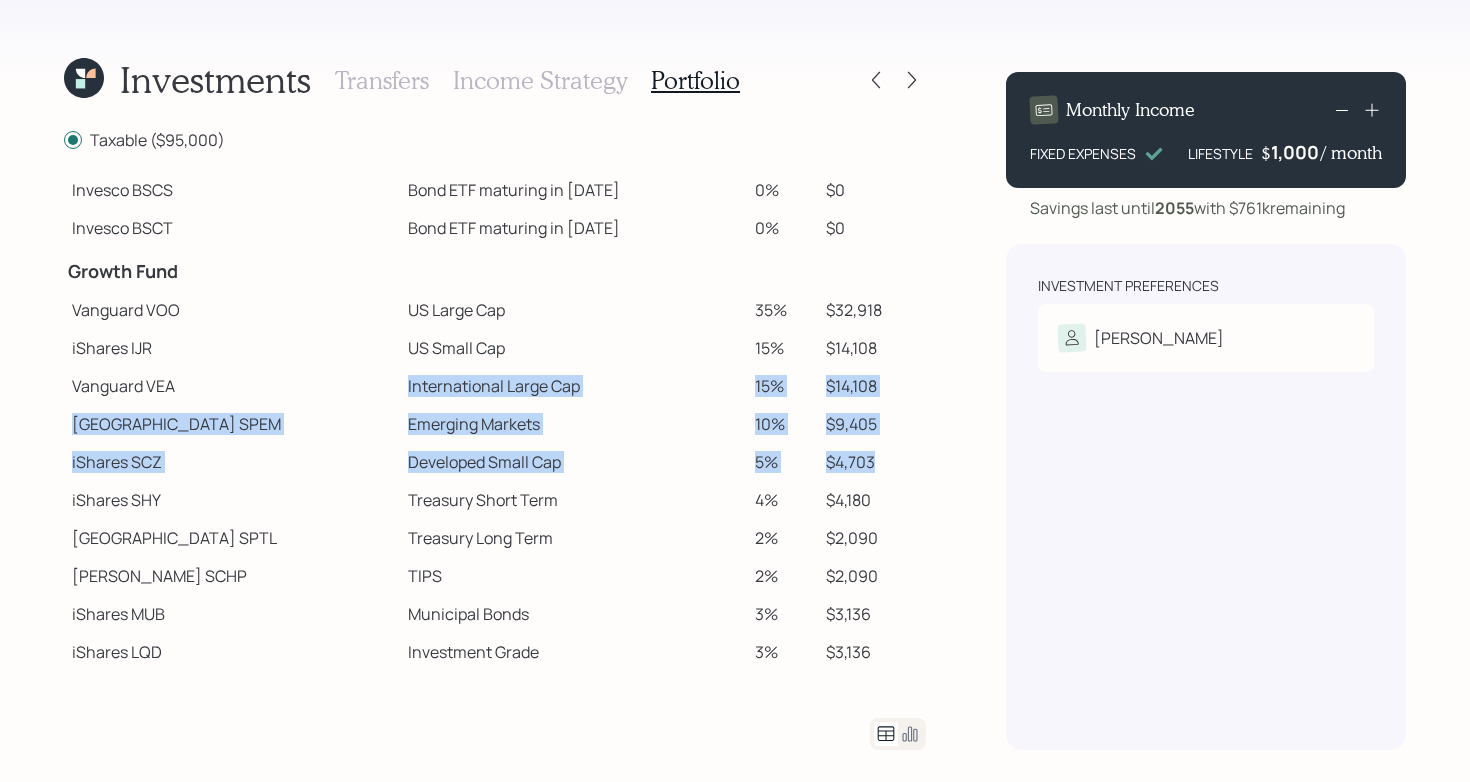 drag, startPoint x: 289, startPoint y: 385, endPoint x: 878, endPoint y: 472, distance: 595.3906 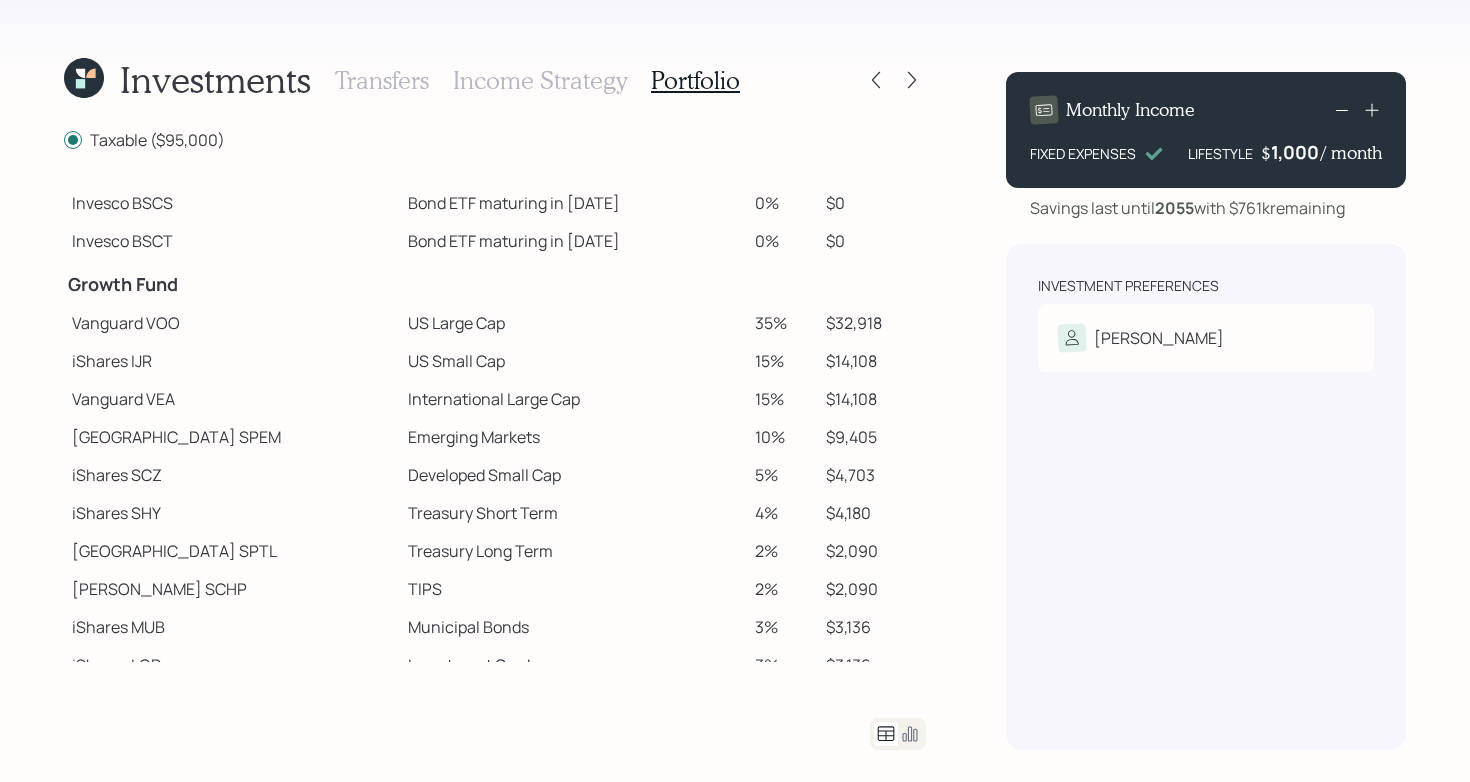 scroll, scrollTop: 228, scrollLeft: 0, axis: vertical 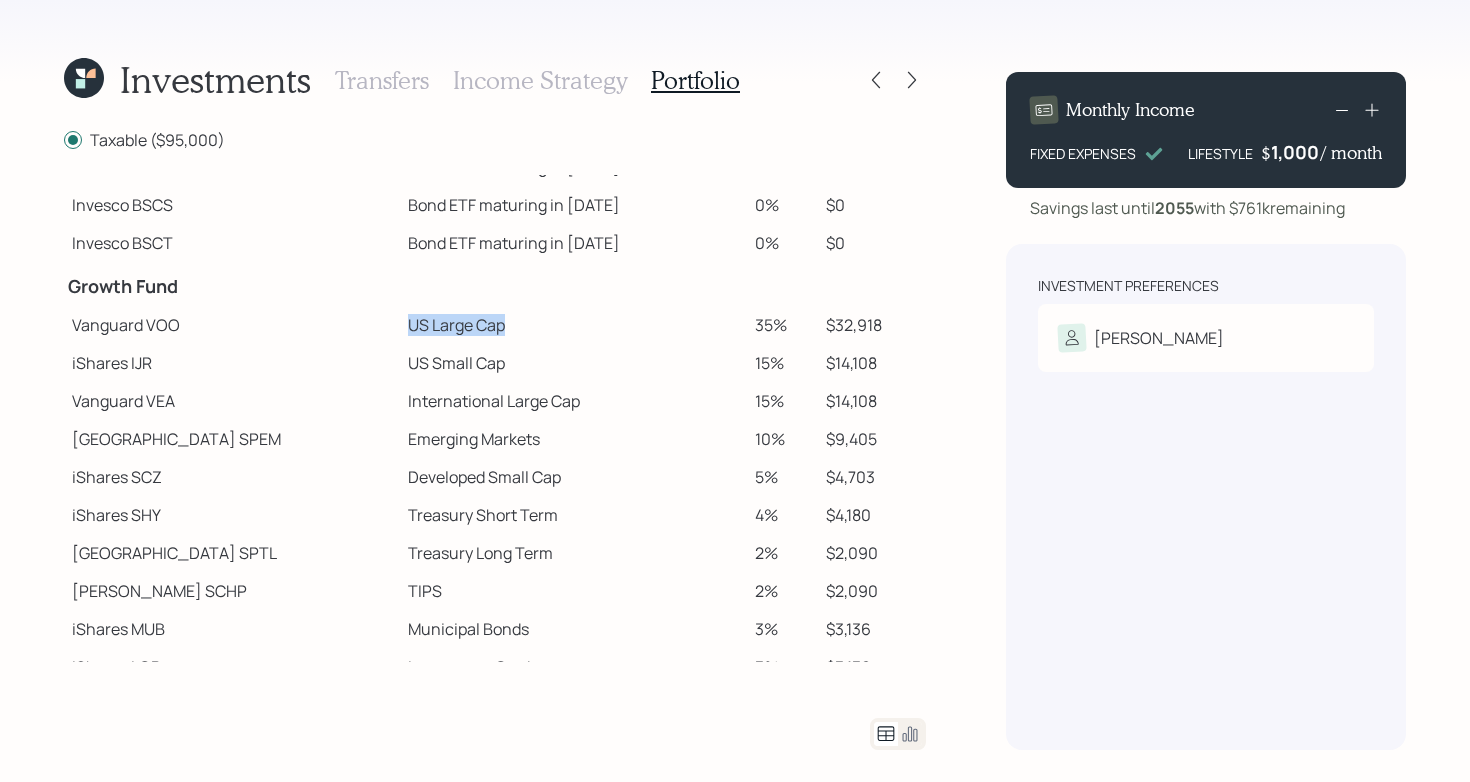 drag, startPoint x: 304, startPoint y: 331, endPoint x: 476, endPoint y: 318, distance: 172.49059 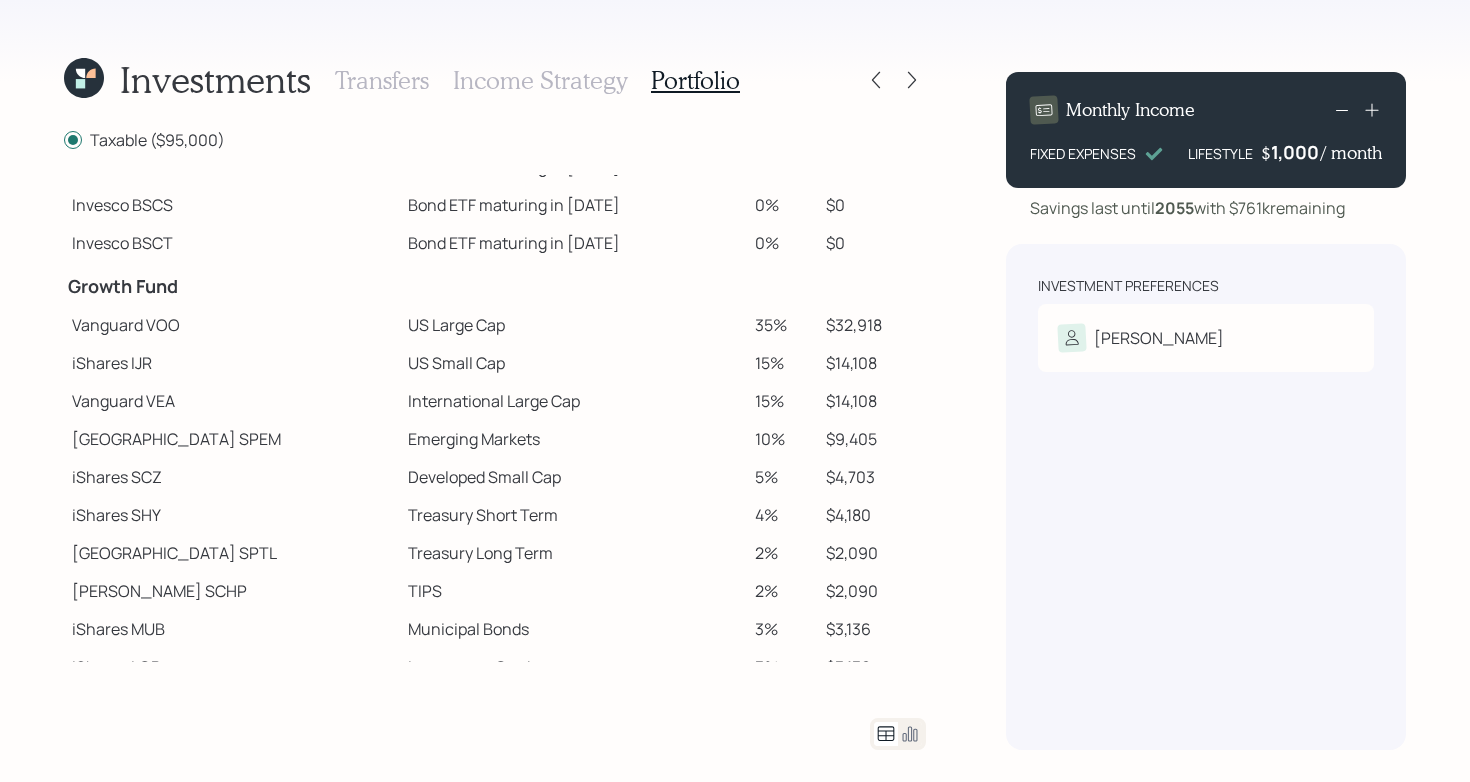 click on "iShares   IJR" at bounding box center [232, 363] 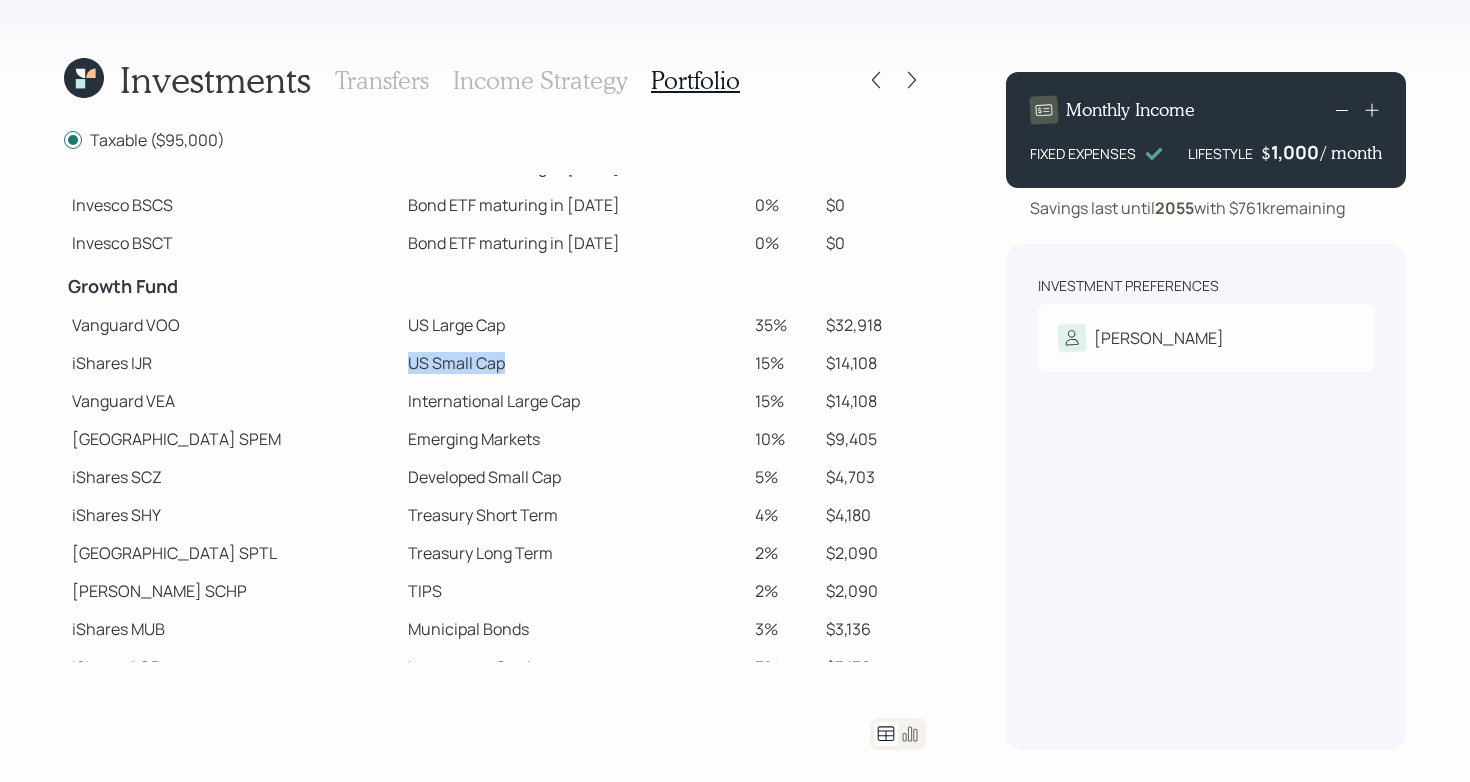 drag, startPoint x: 302, startPoint y: 355, endPoint x: 457, endPoint y: 361, distance: 155.11609 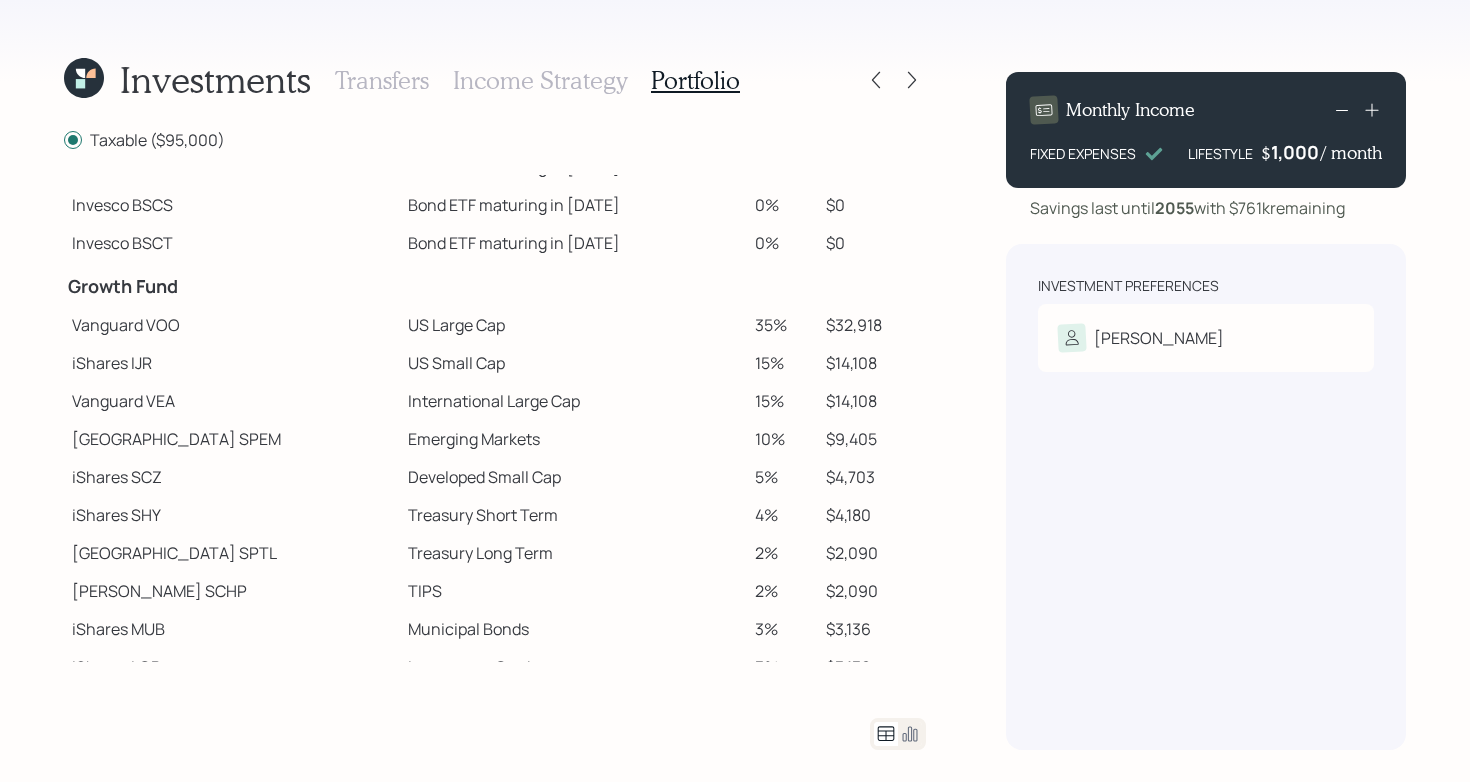 click on "International Large Cap" at bounding box center [573, 401] 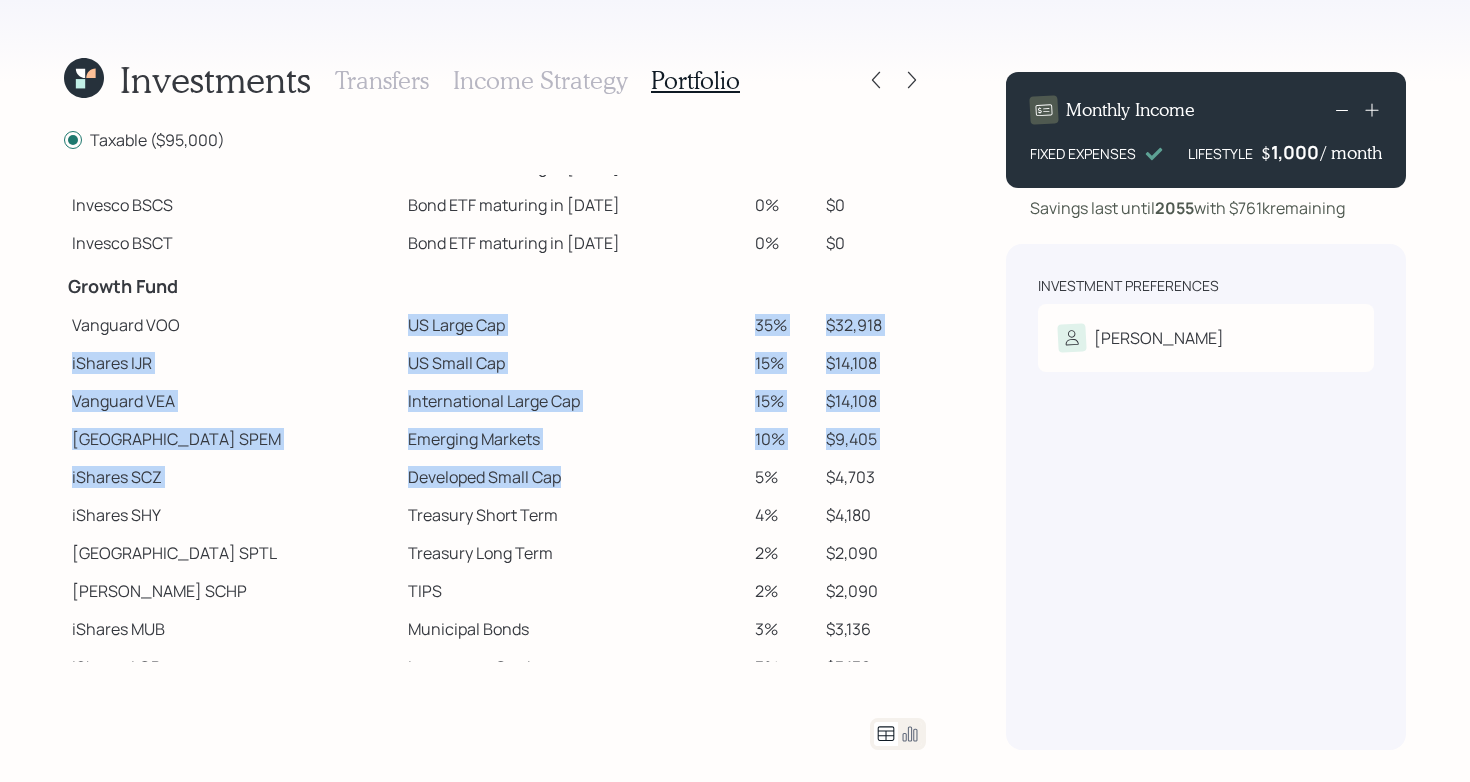 drag, startPoint x: 319, startPoint y: 326, endPoint x: 535, endPoint y: 466, distance: 257.4024 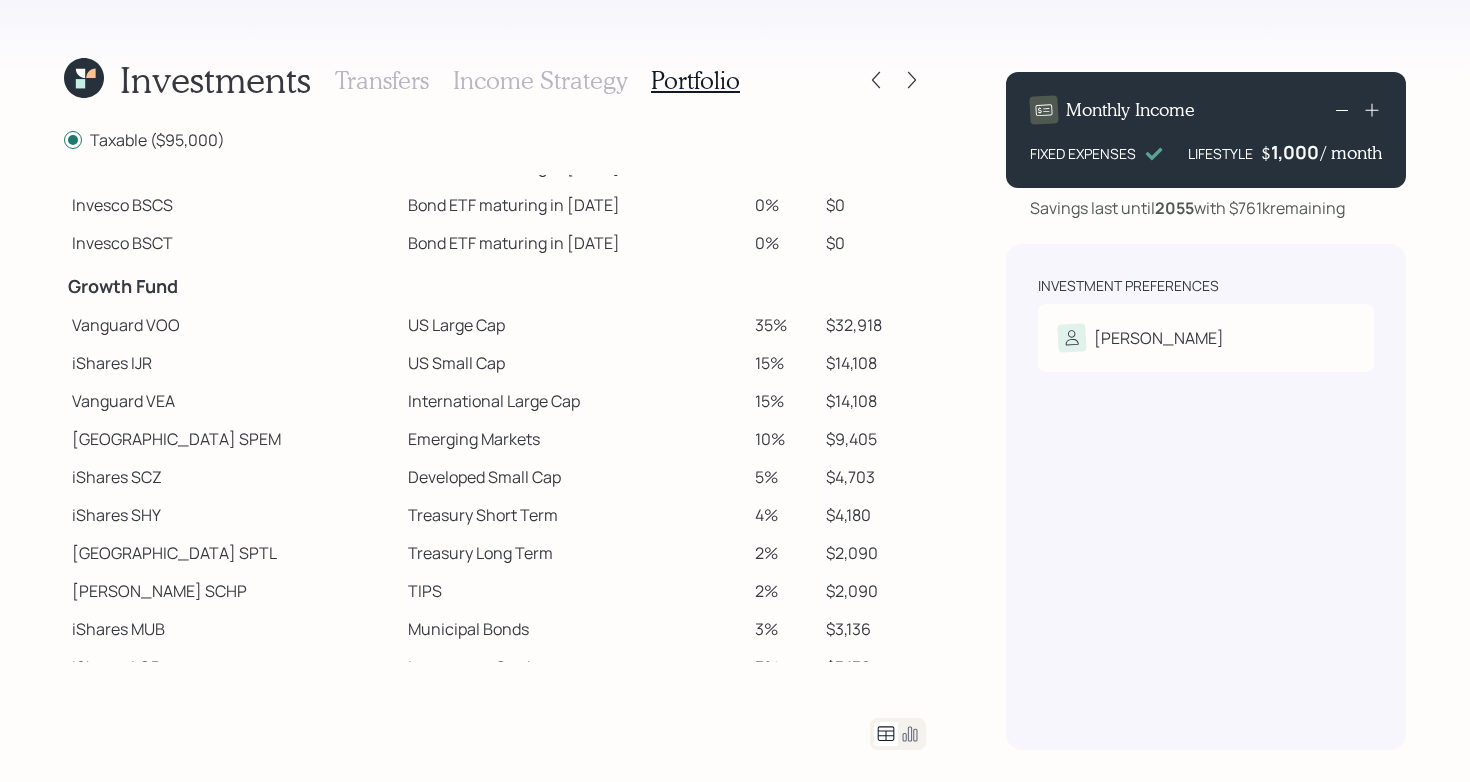 click on "US Large Cap" at bounding box center [573, 325] 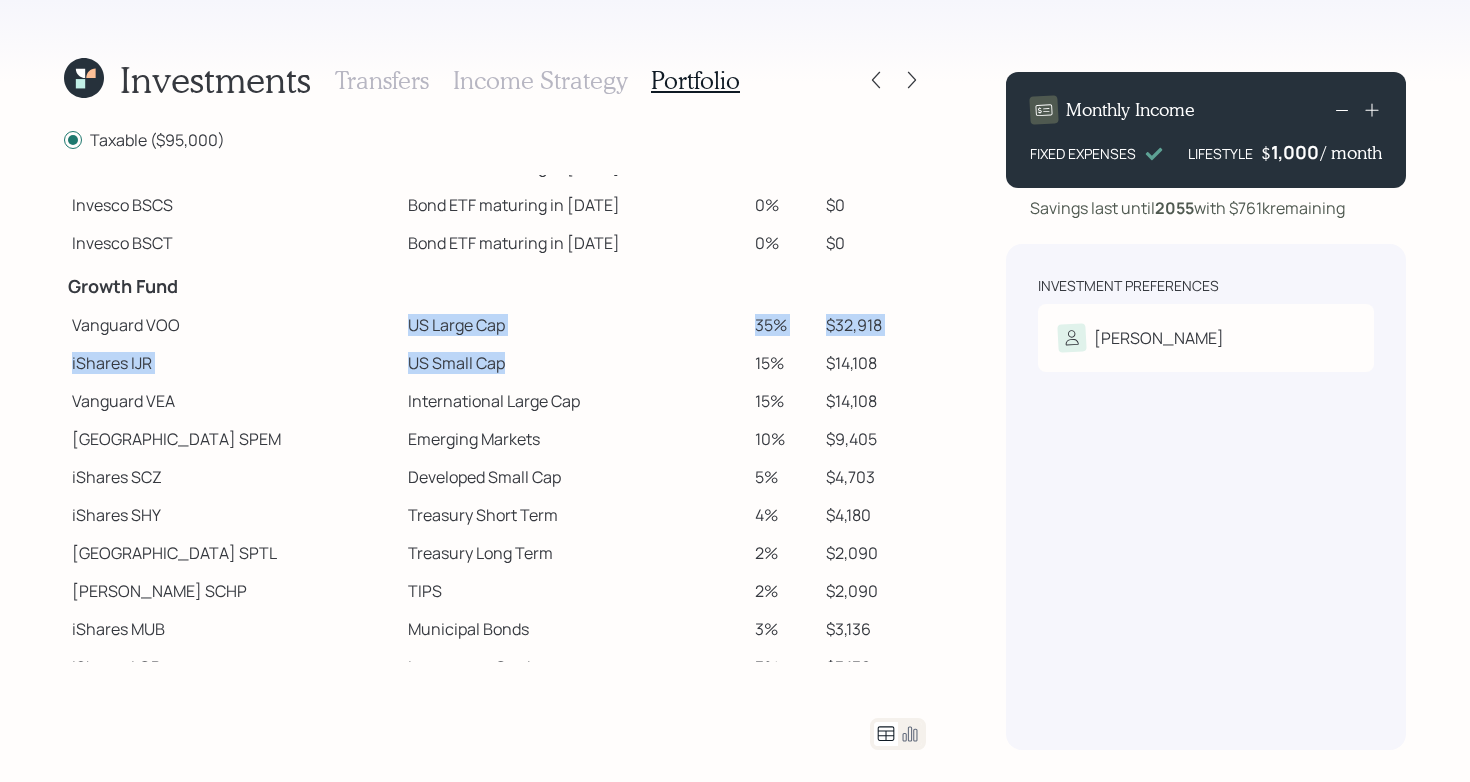 drag, startPoint x: 319, startPoint y: 321, endPoint x: 454, endPoint y: 357, distance: 139.71758 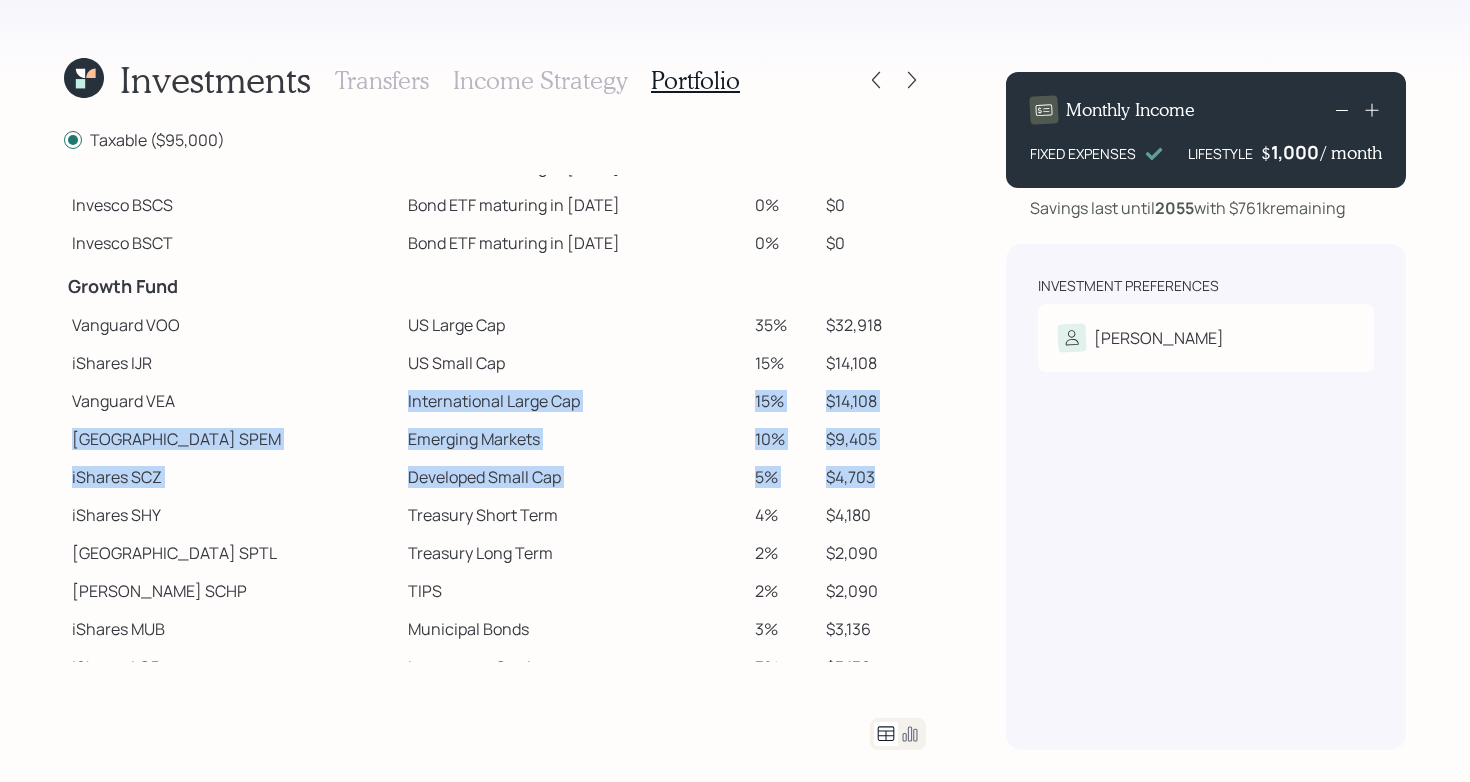 drag, startPoint x: 301, startPoint y: 393, endPoint x: 861, endPoint y: 487, distance: 567.8345 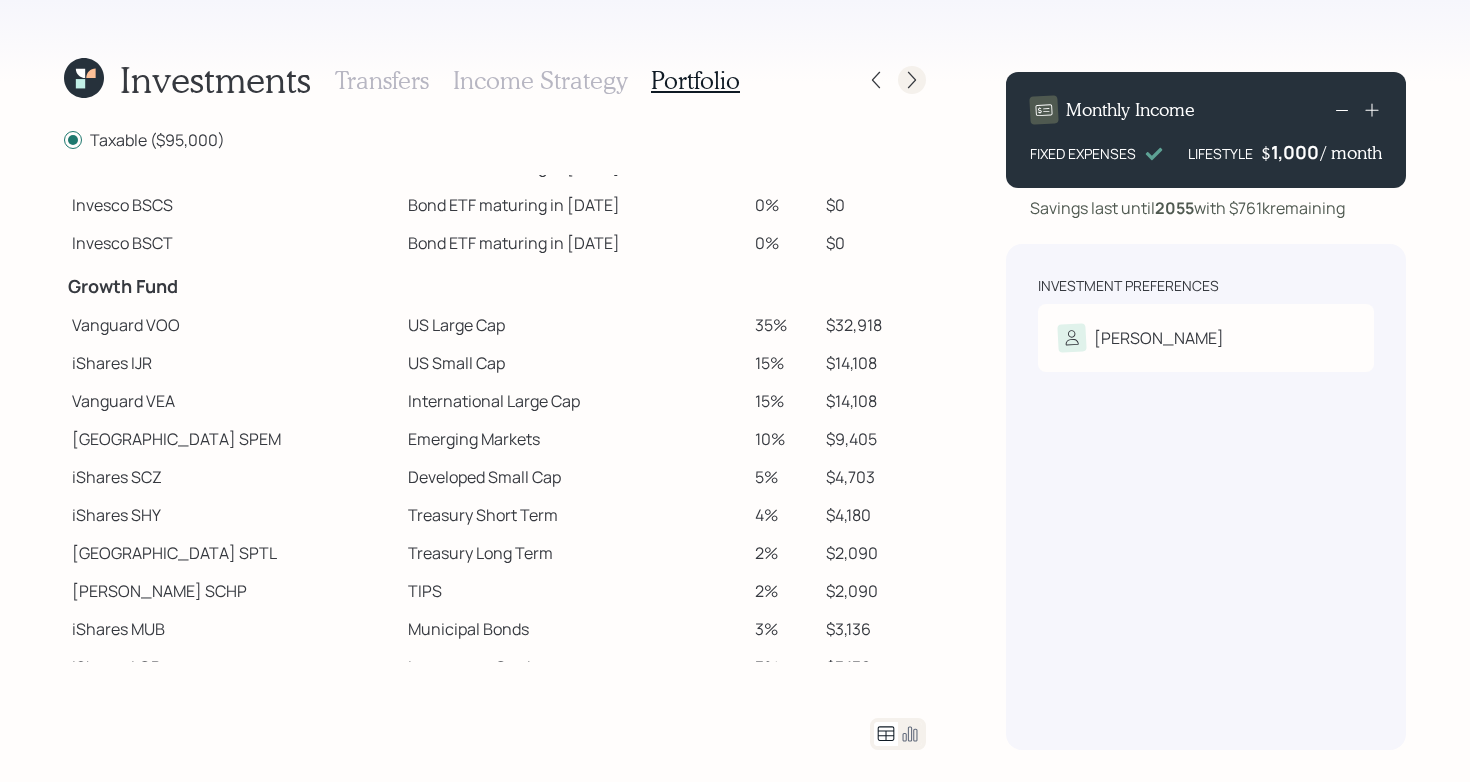 click 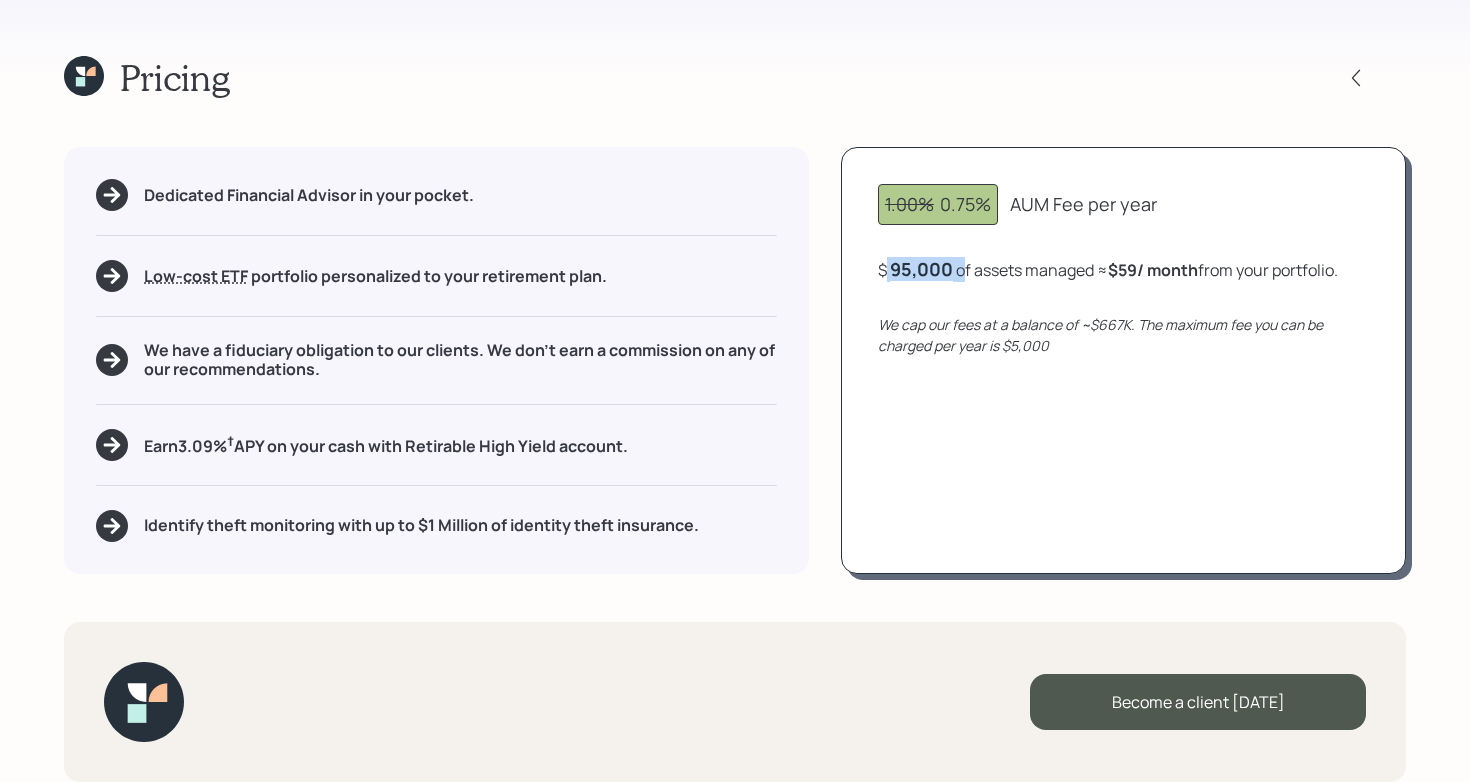 drag, startPoint x: 885, startPoint y: 275, endPoint x: 963, endPoint y: 270, distance: 78.160095 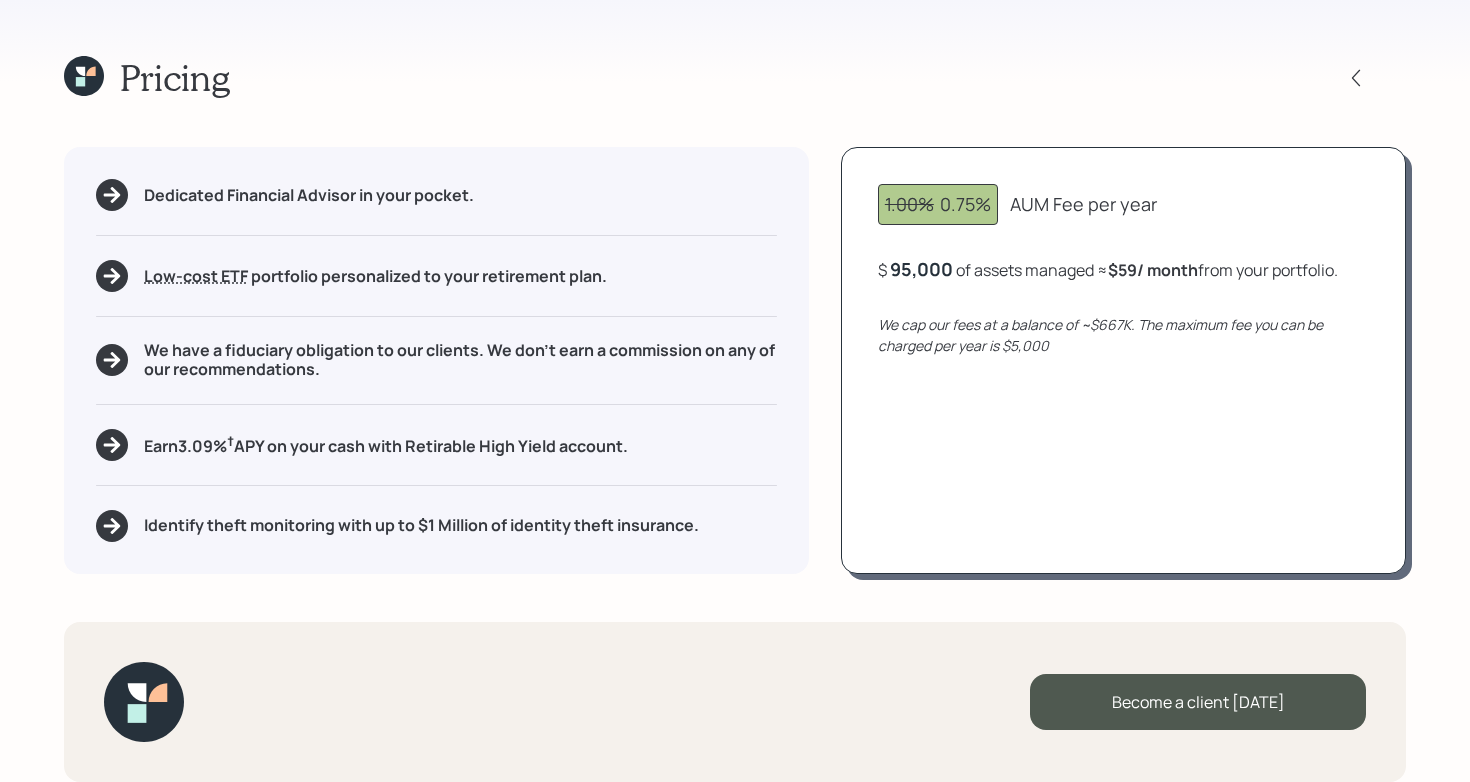 click on "1.00% 0.75% AUM Fee per year $   95,000   of assets managed ≈  $59  / month  from your portfolio . We cap our fees at a balance of ~$667K. The maximum fee you can be charged per year is $5,000" at bounding box center [1123, 360] 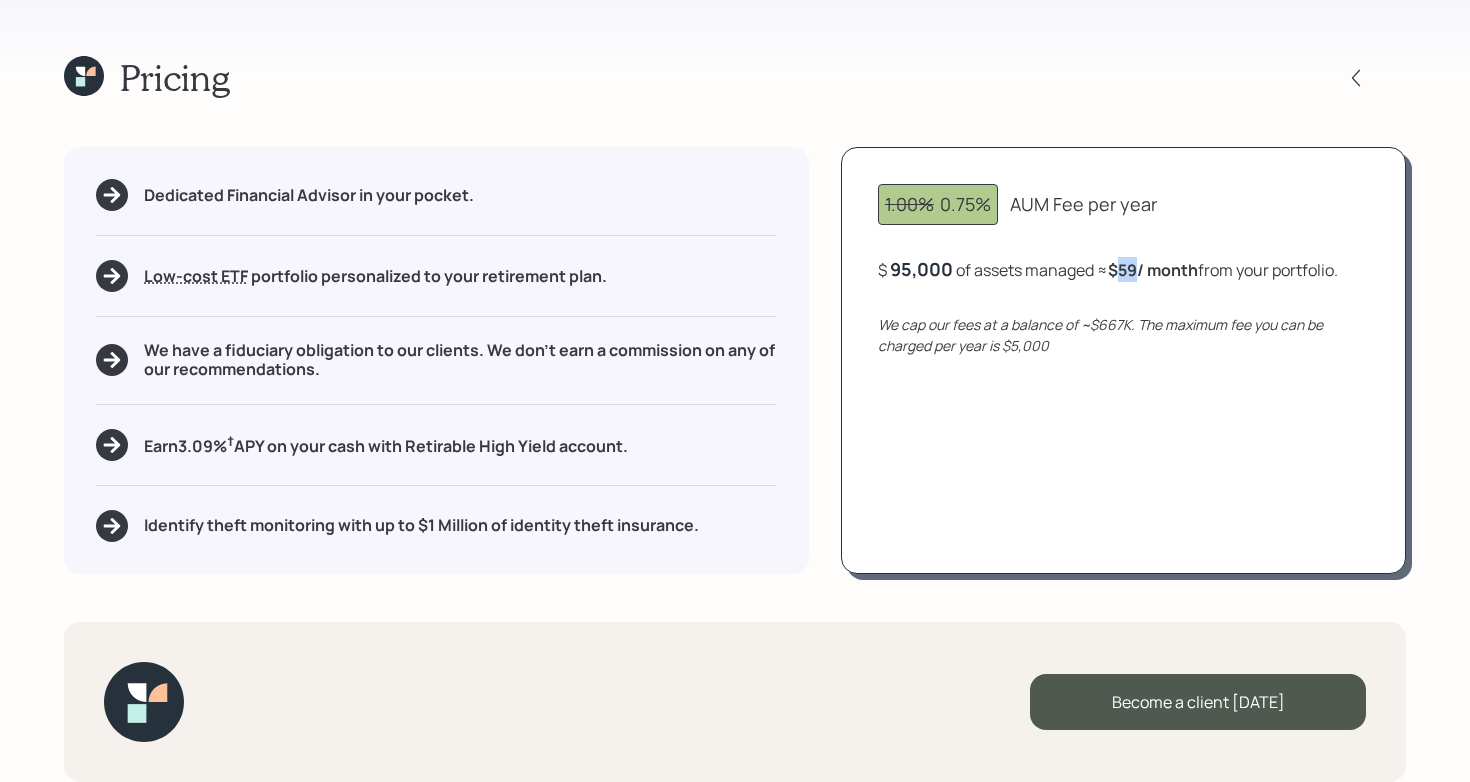drag, startPoint x: 1127, startPoint y: 269, endPoint x: 1140, endPoint y: 270, distance: 13.038404 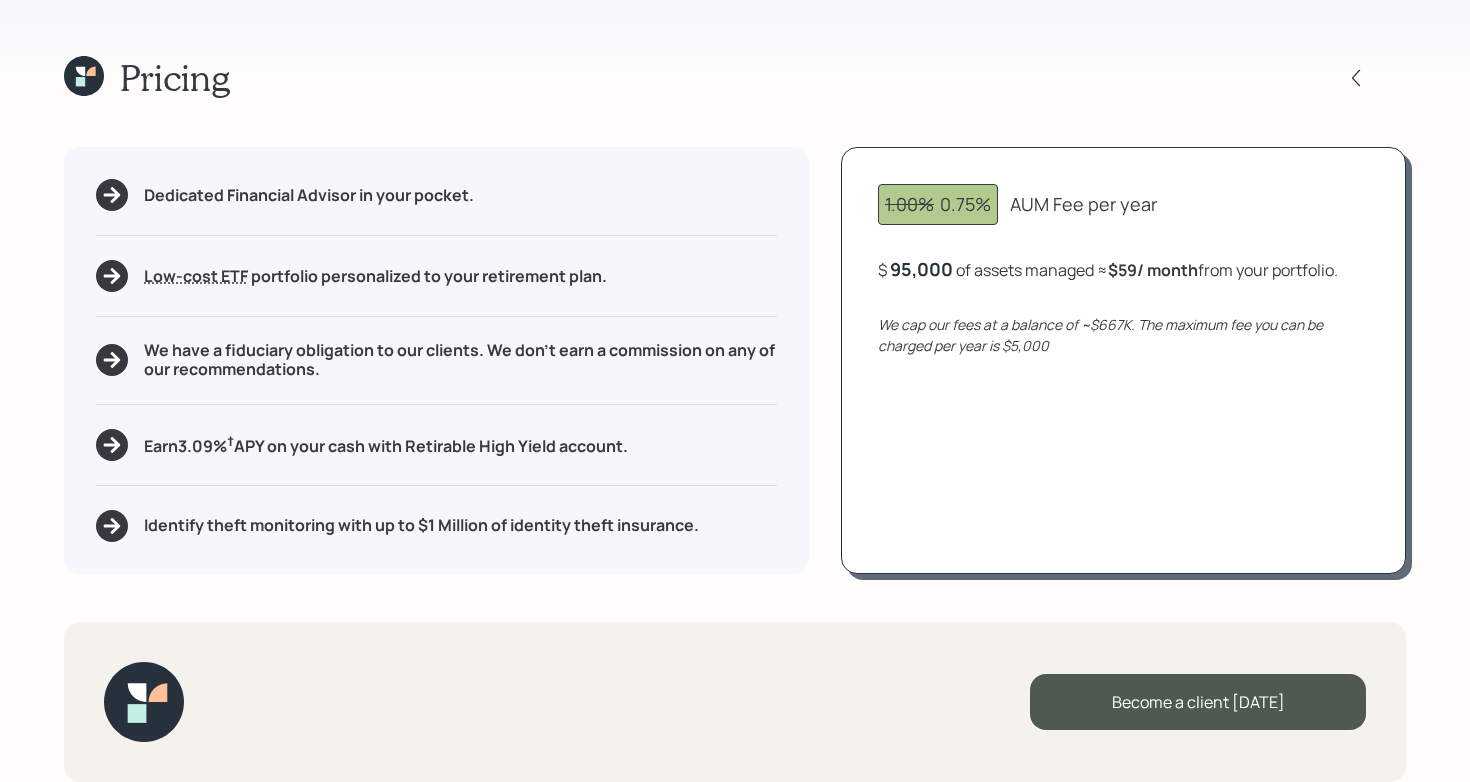 click on "1.00% 0.75% AUM Fee per year $   95,000   of assets managed ≈  $59  / month  from your portfolio . We cap our fees at a balance of ~$667K. The maximum fee you can be charged per year is $5,000" at bounding box center (1123, 360) 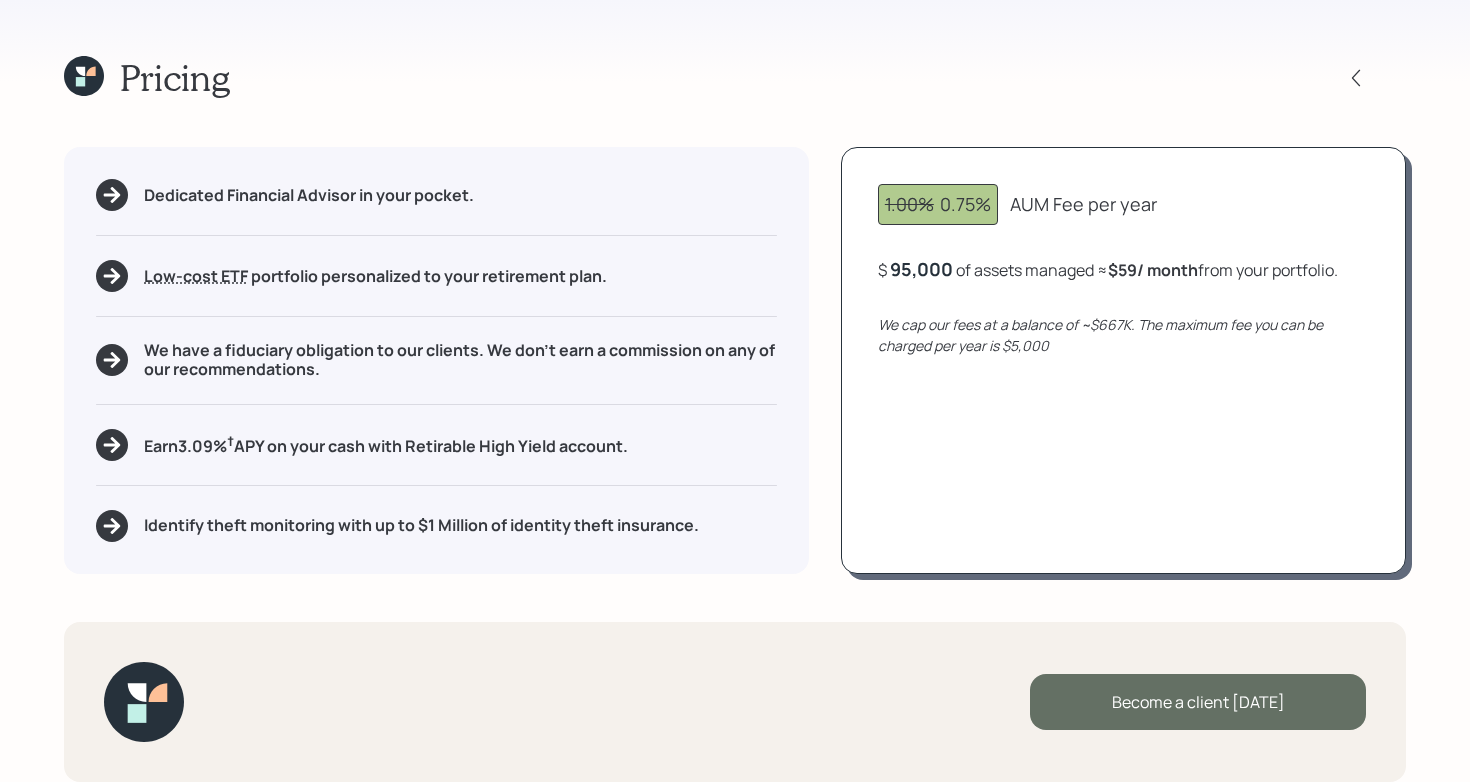 click on "Become a client today" at bounding box center (1198, 702) 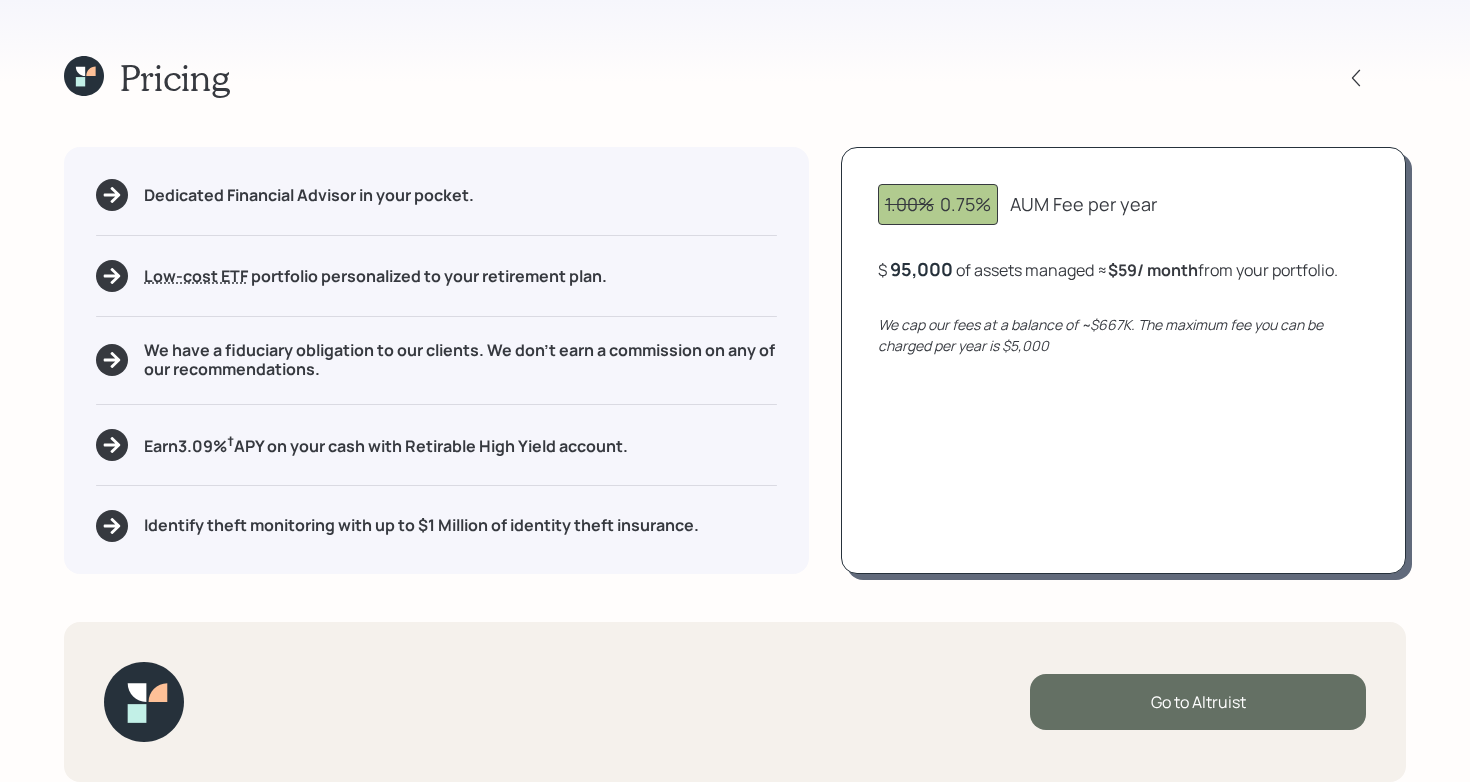 click on "Go to Altruist" at bounding box center (1198, 702) 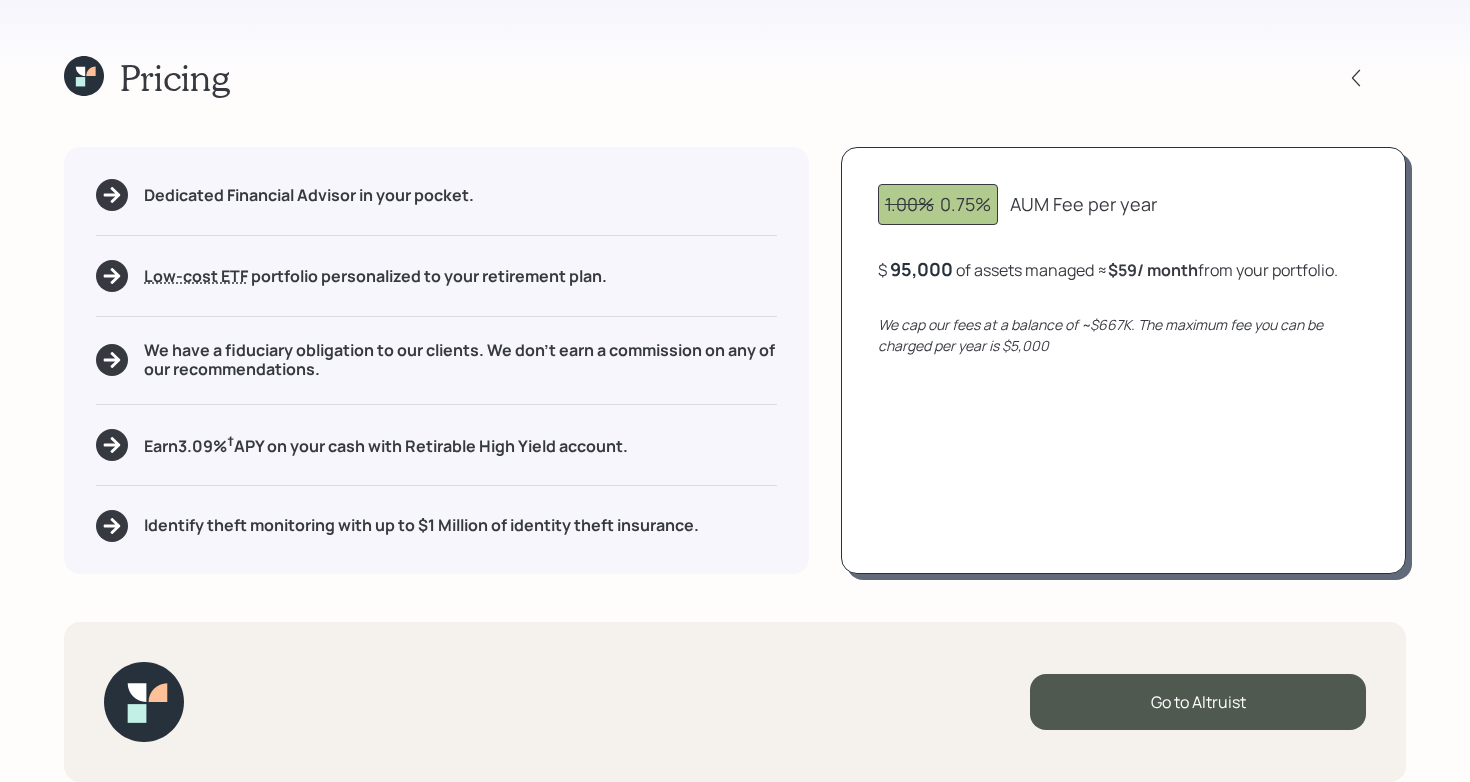click 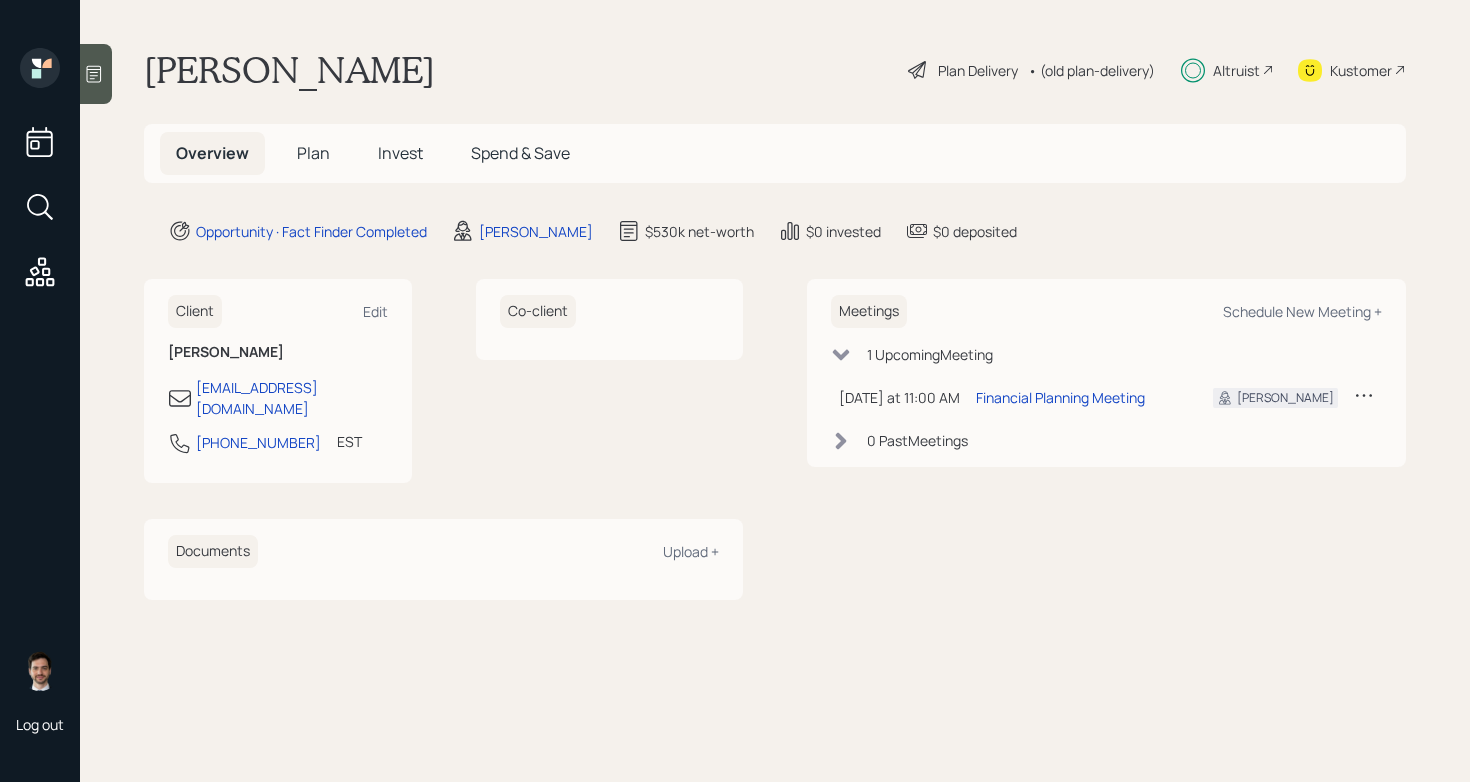click 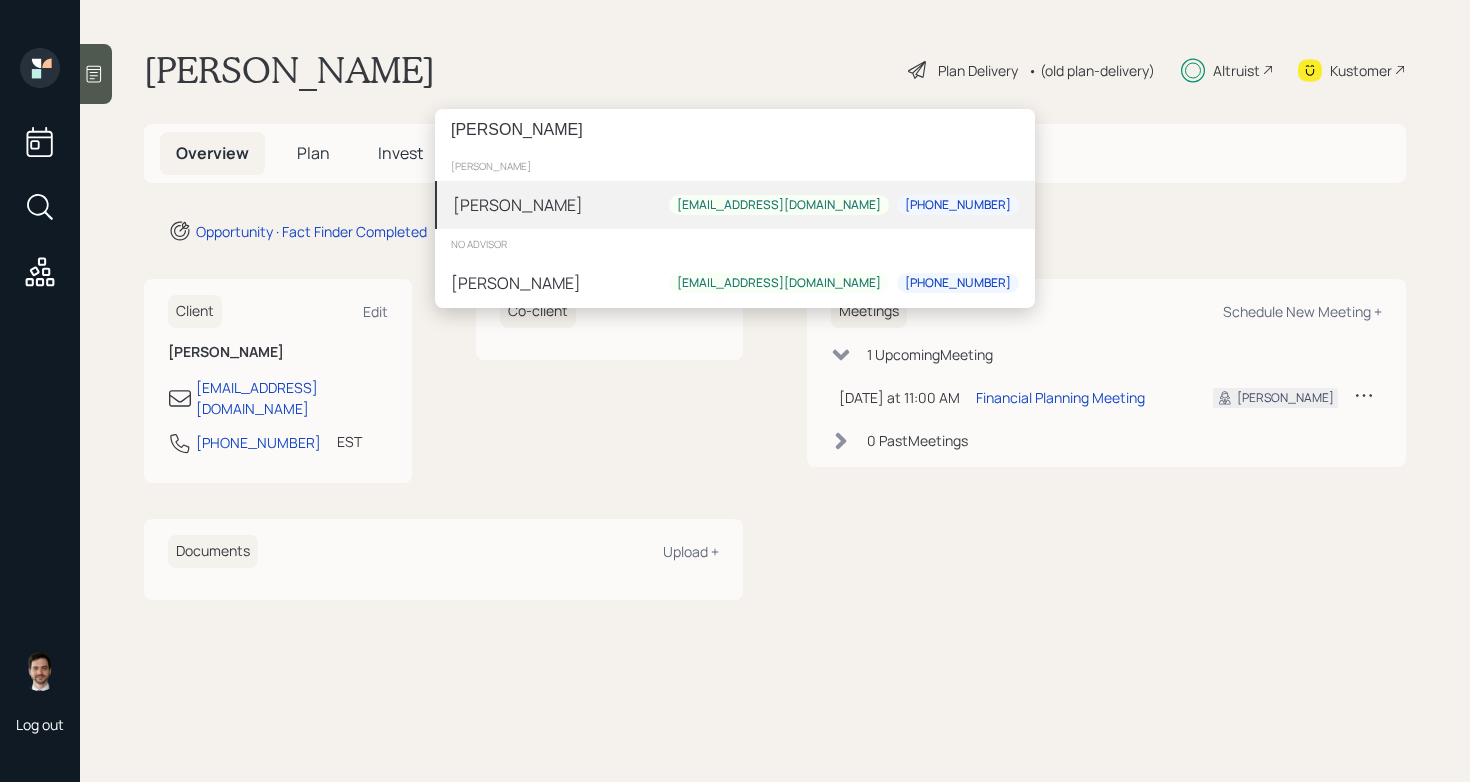 type on "robin pierc" 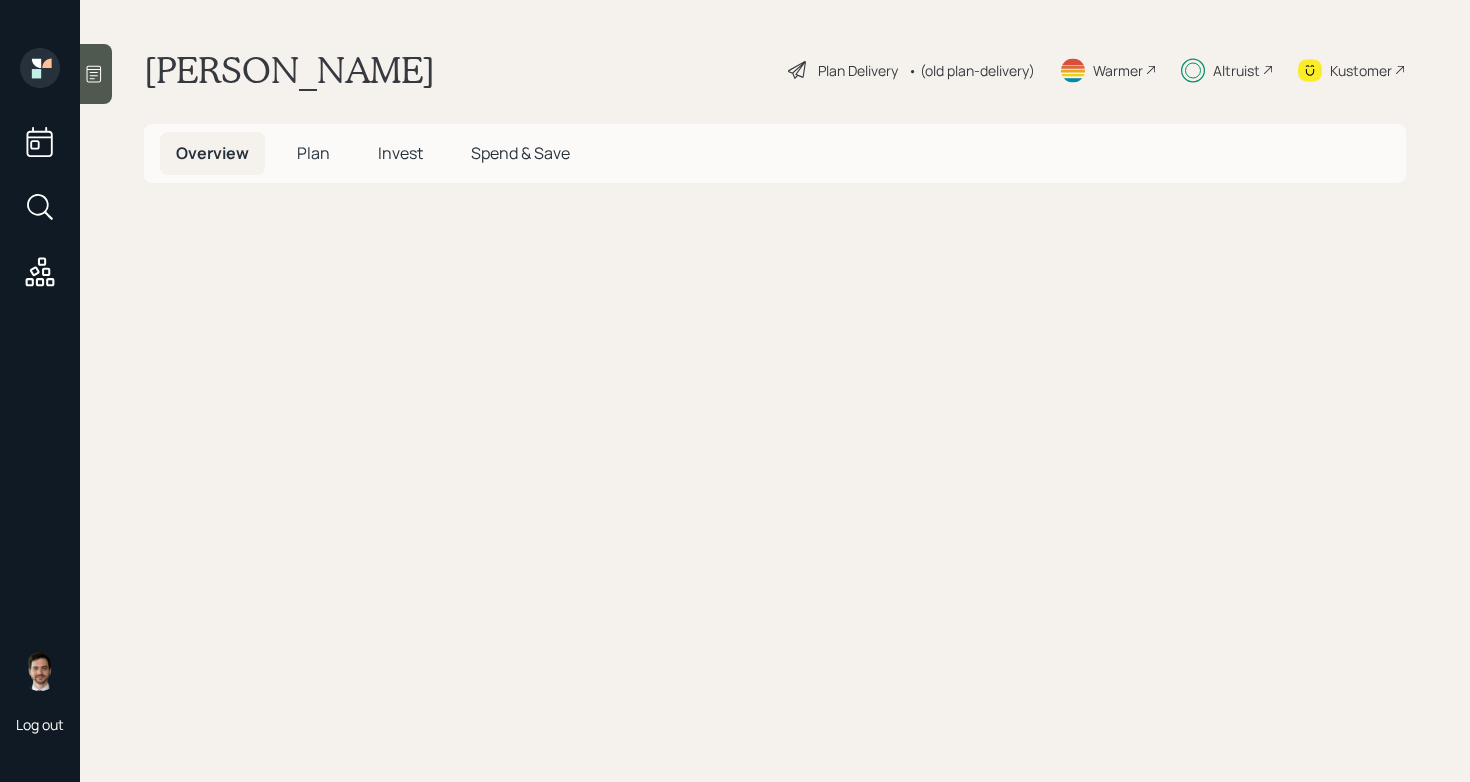 scroll, scrollTop: 0, scrollLeft: 0, axis: both 